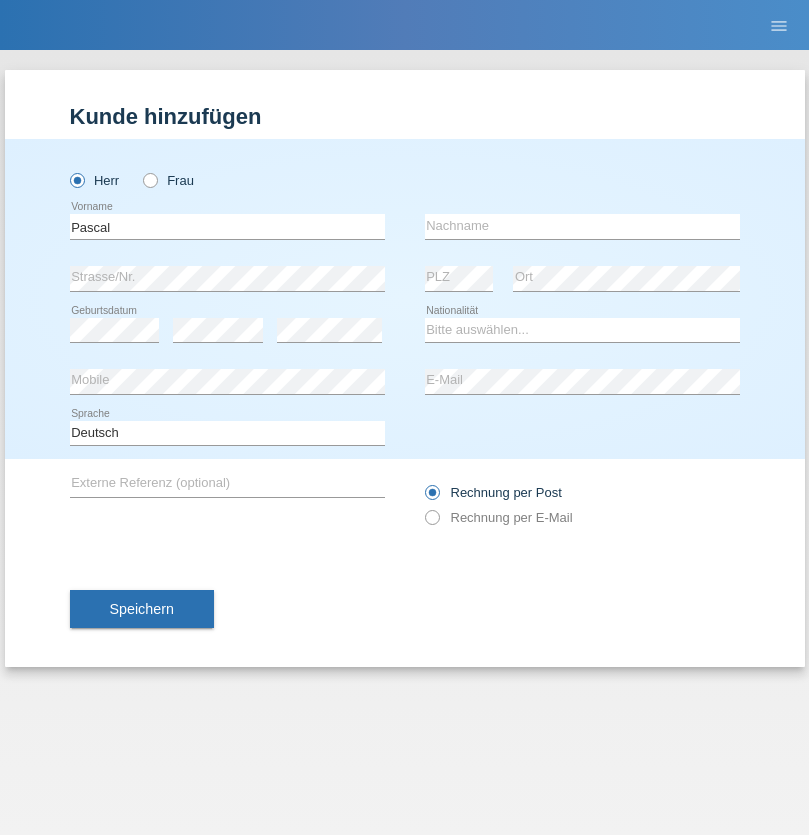 scroll, scrollTop: 0, scrollLeft: 0, axis: both 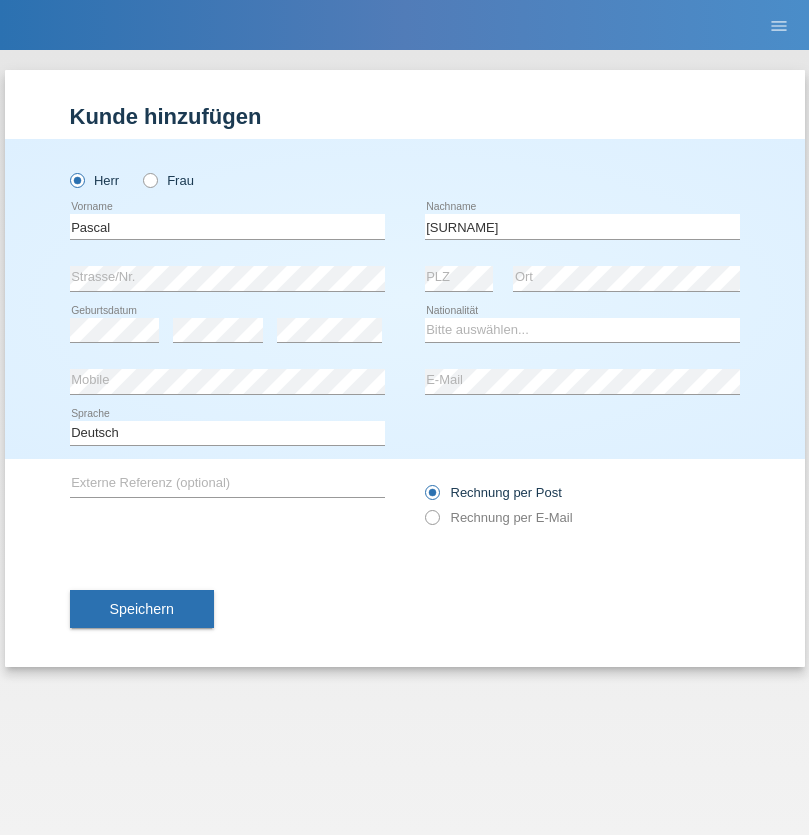type on "[SURNAME]" 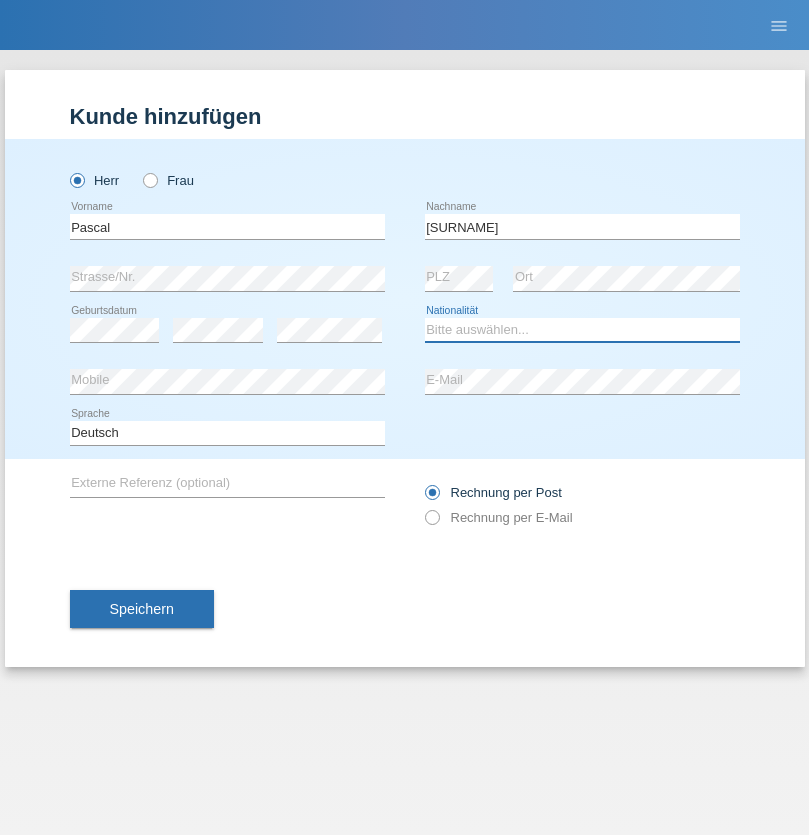 select on "DE" 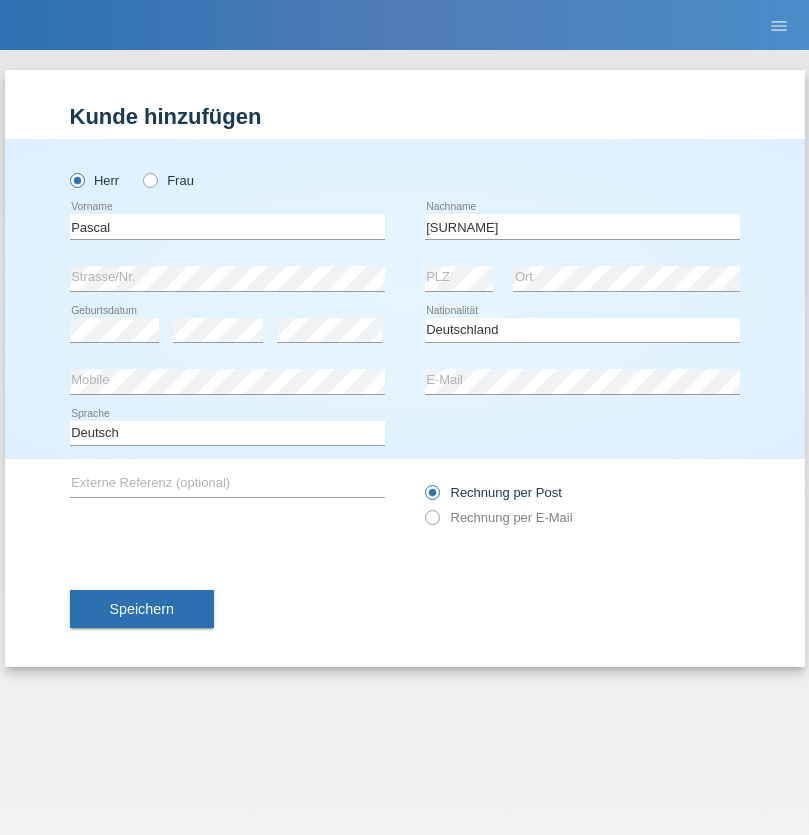 select on "C" 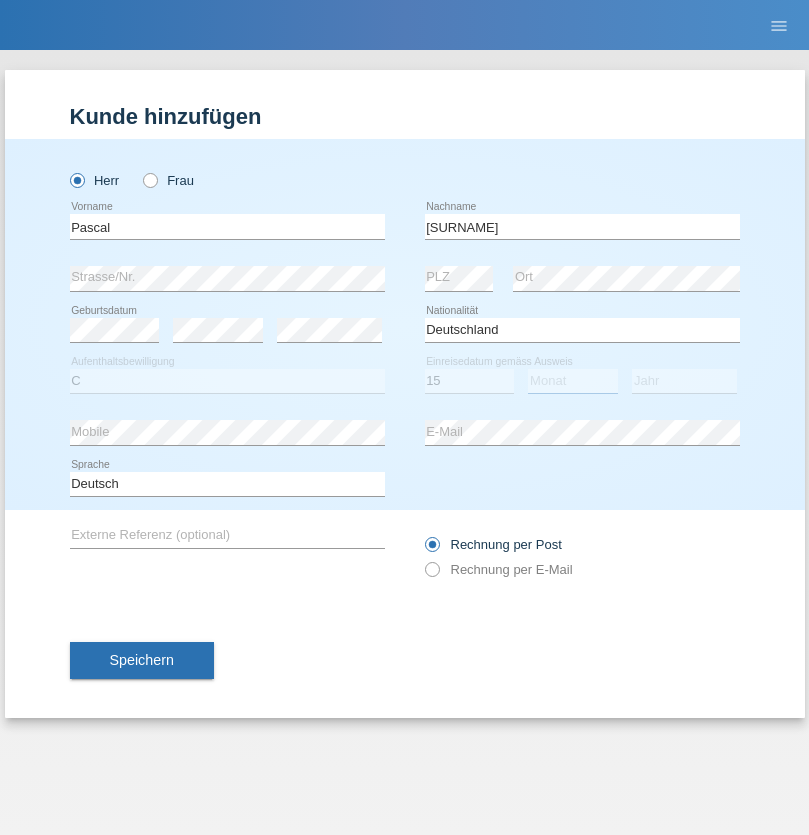 select on "11" 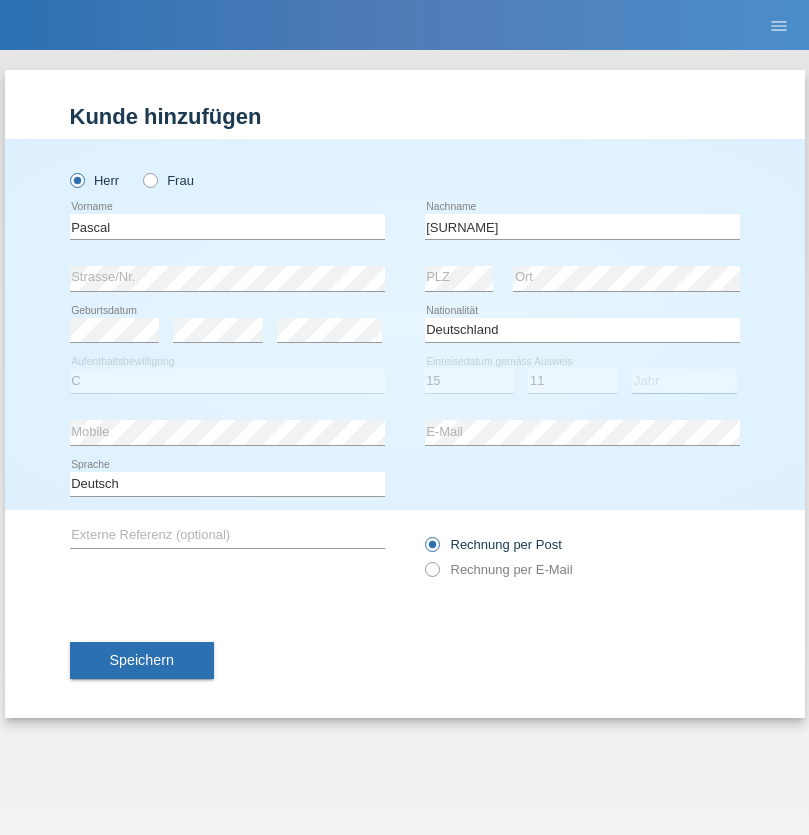 select on "2015" 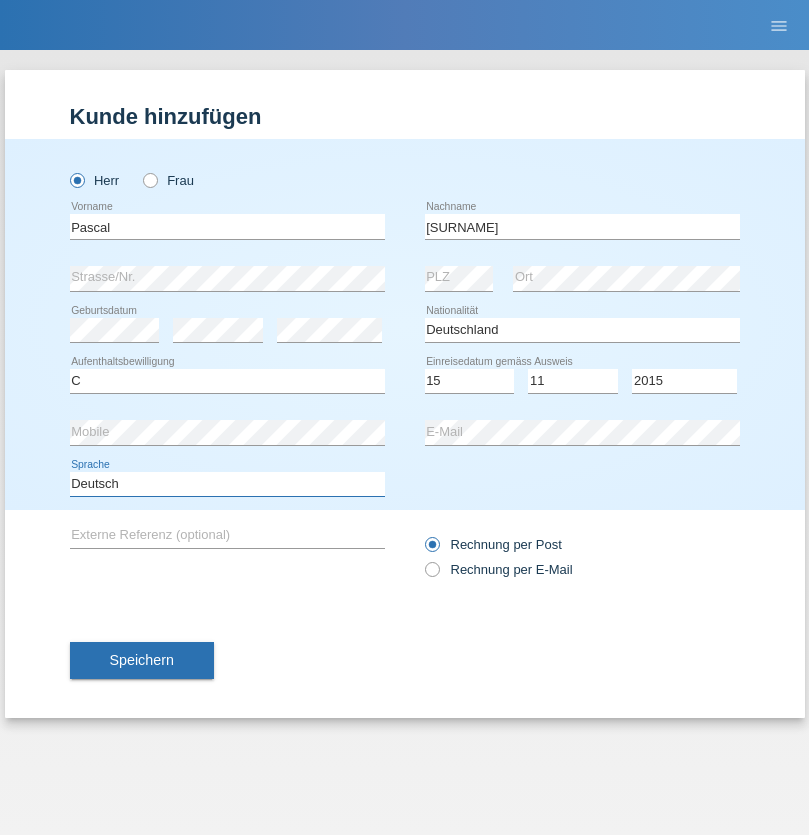 select on "en" 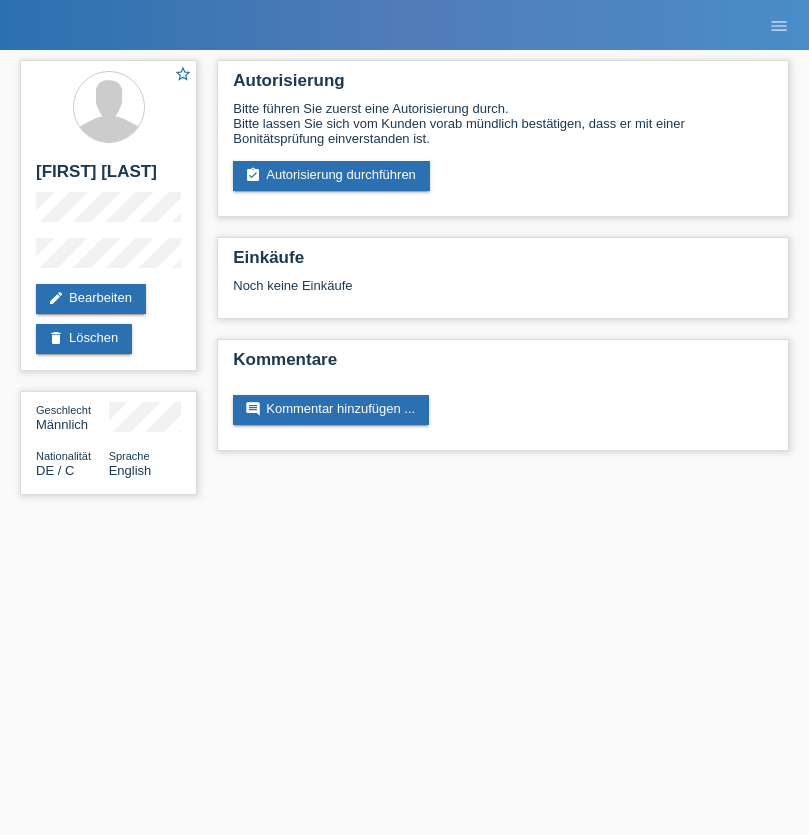 scroll, scrollTop: 0, scrollLeft: 0, axis: both 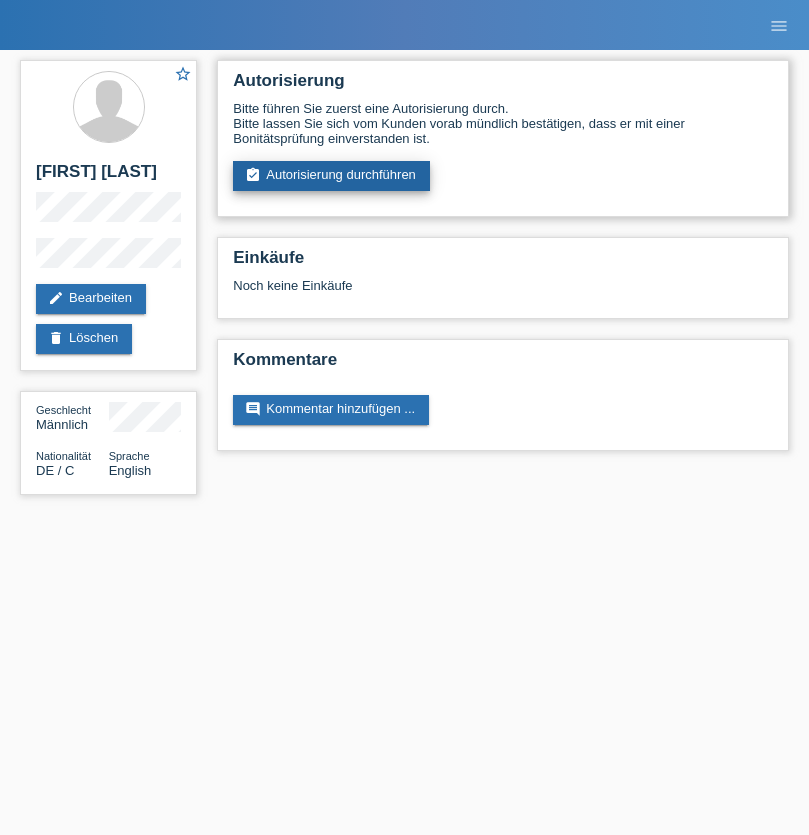 click on "assignment_turned_in  Autorisierung durchführen" at bounding box center [331, 176] 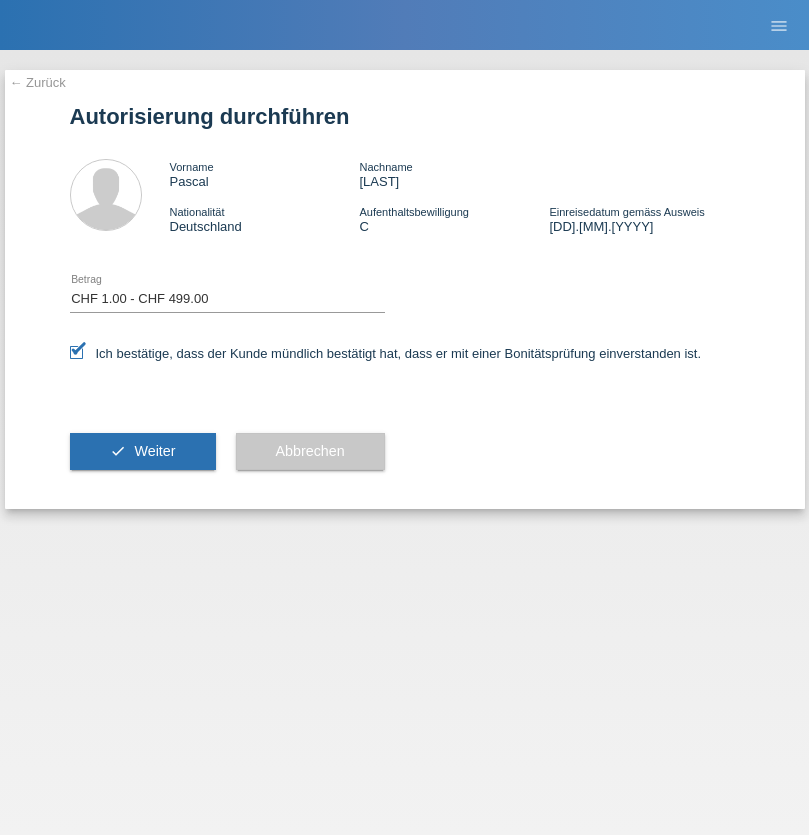 select on "1" 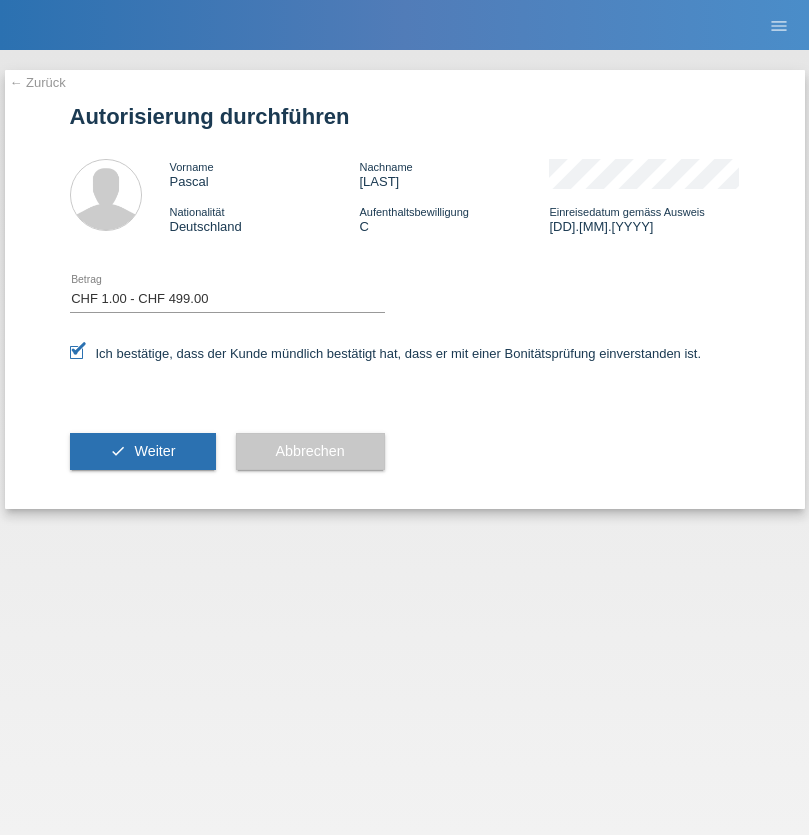 scroll, scrollTop: 0, scrollLeft: 0, axis: both 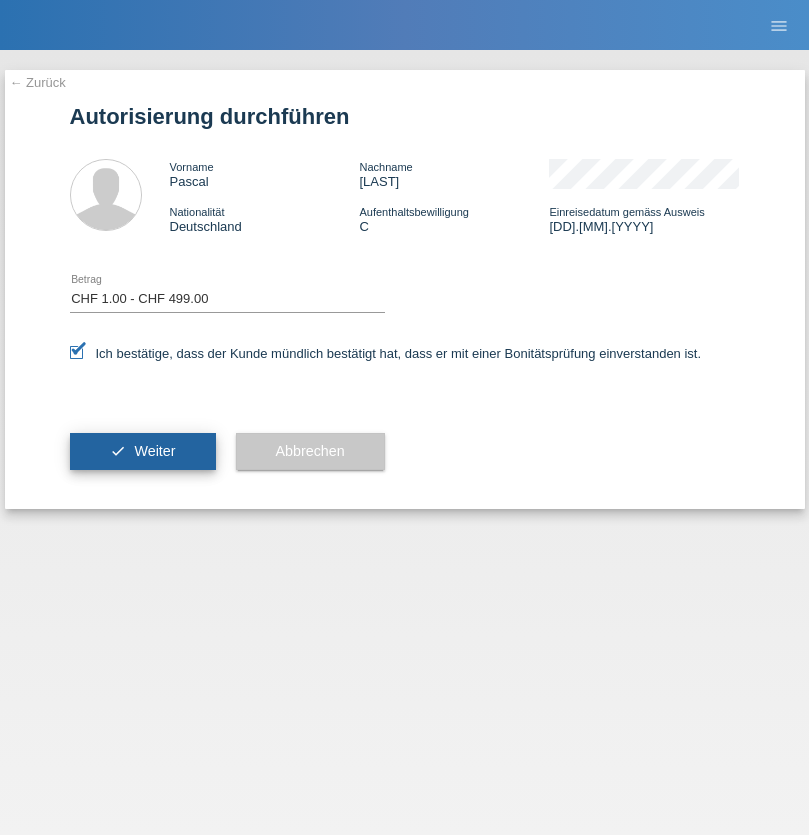 click on "Weiter" at bounding box center [154, 451] 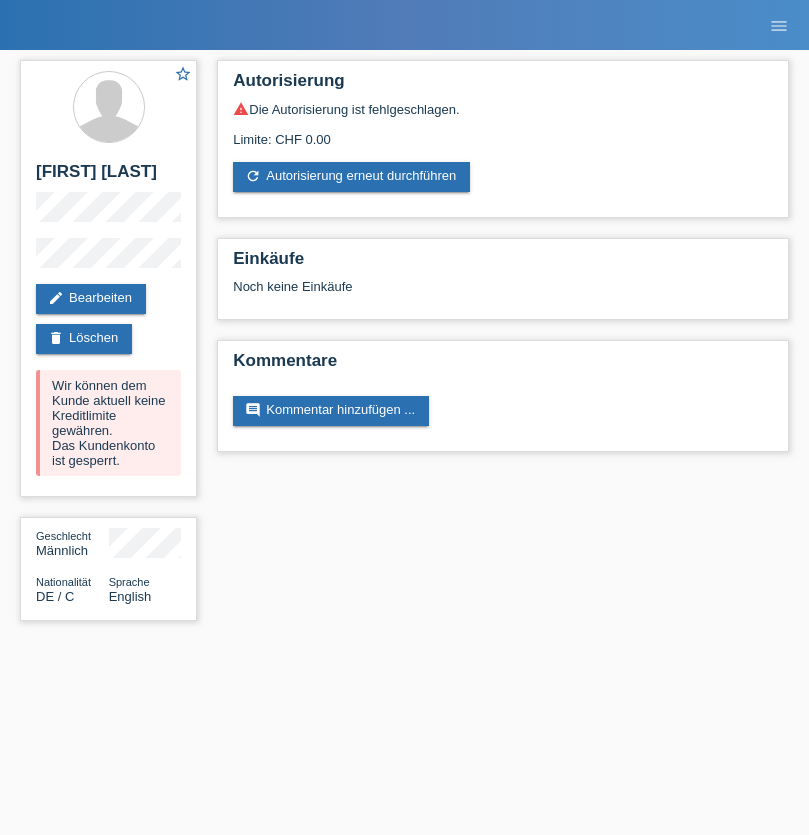 scroll, scrollTop: 0, scrollLeft: 0, axis: both 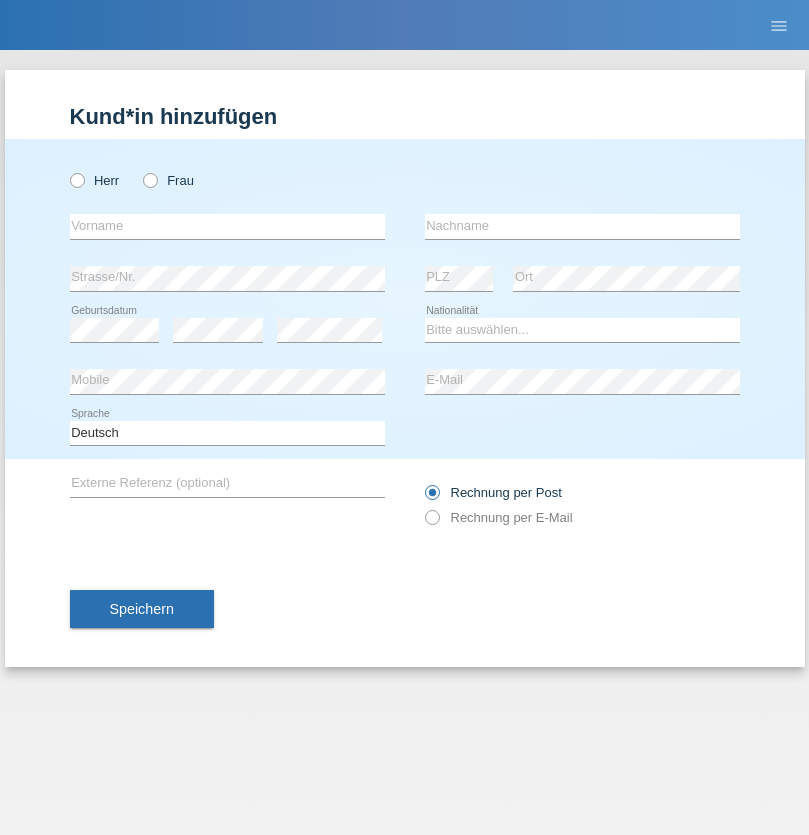radio on "true" 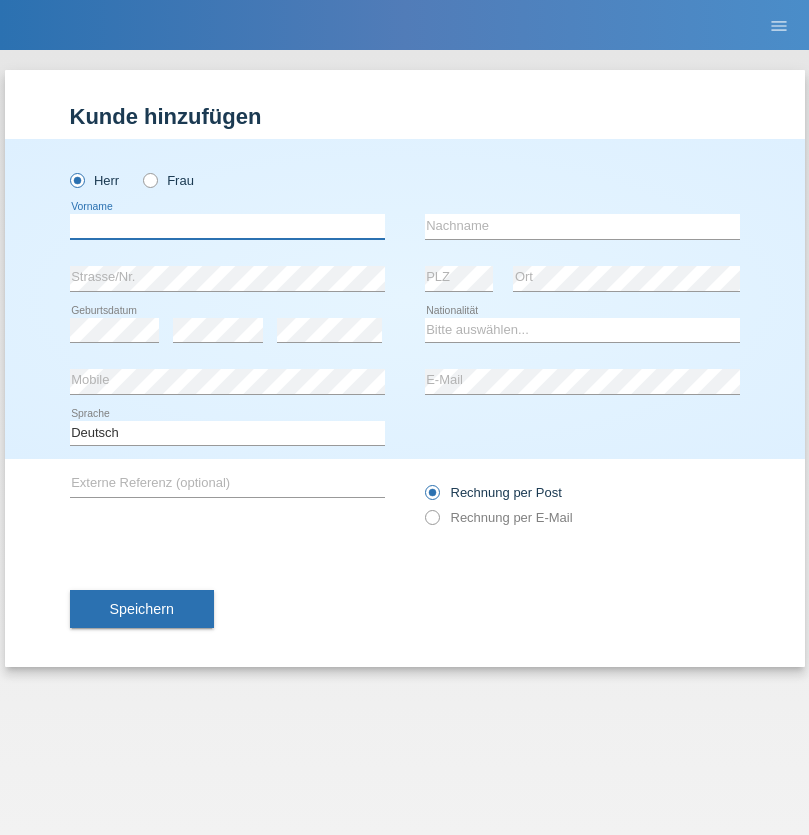 click at bounding box center [227, 226] 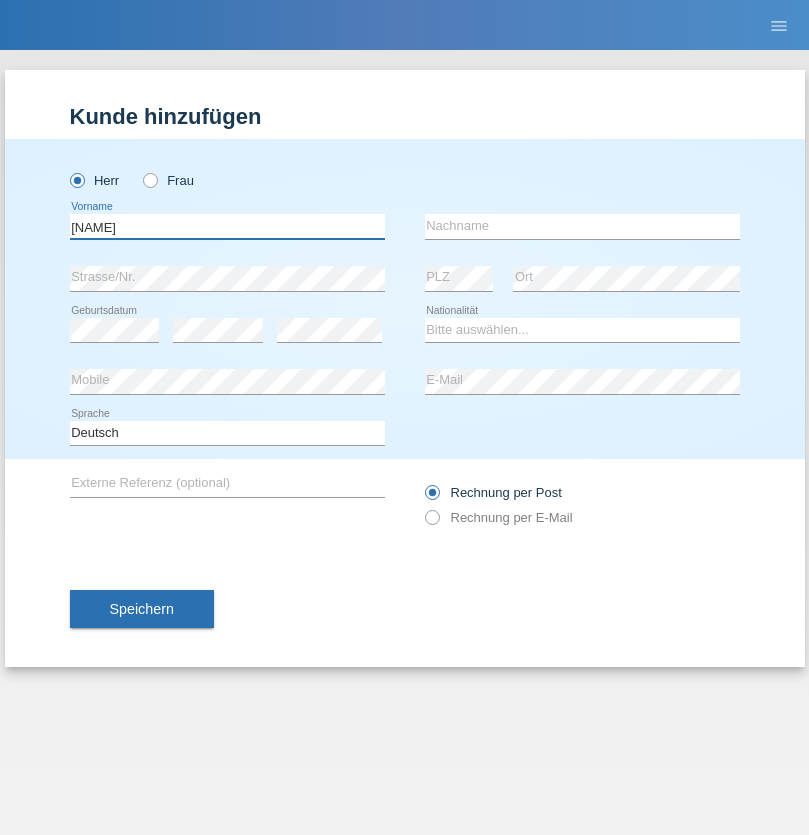type on "Hugo" 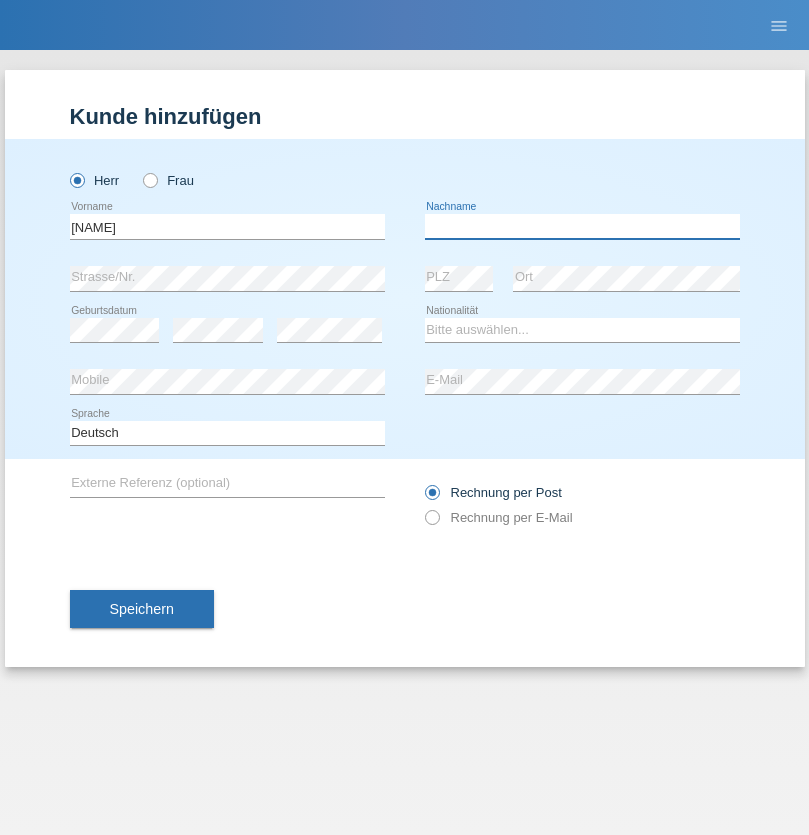 click at bounding box center [582, 226] 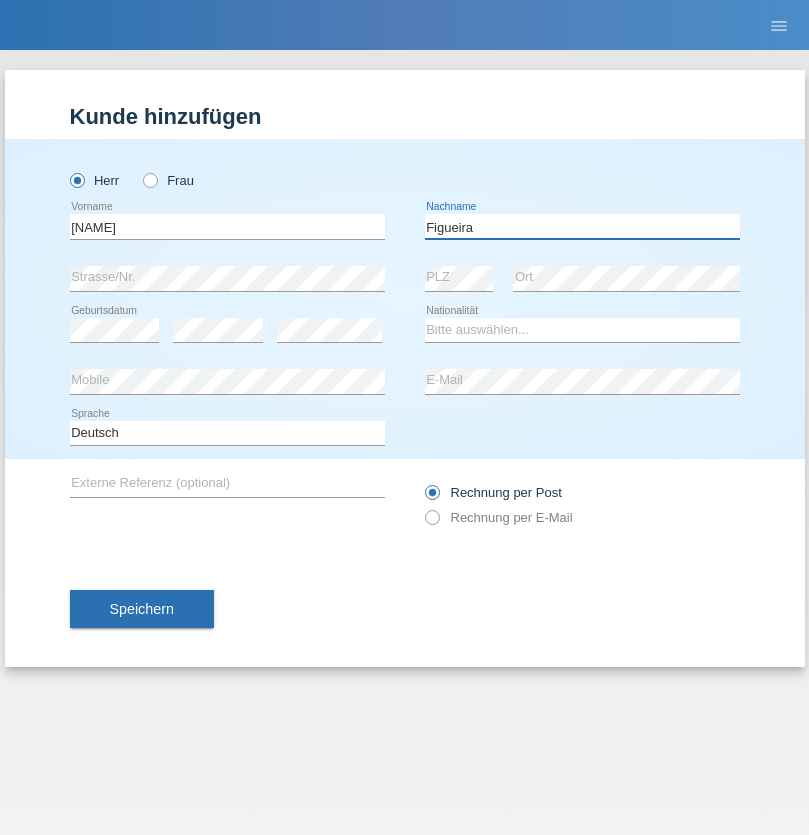 type on "Figueira" 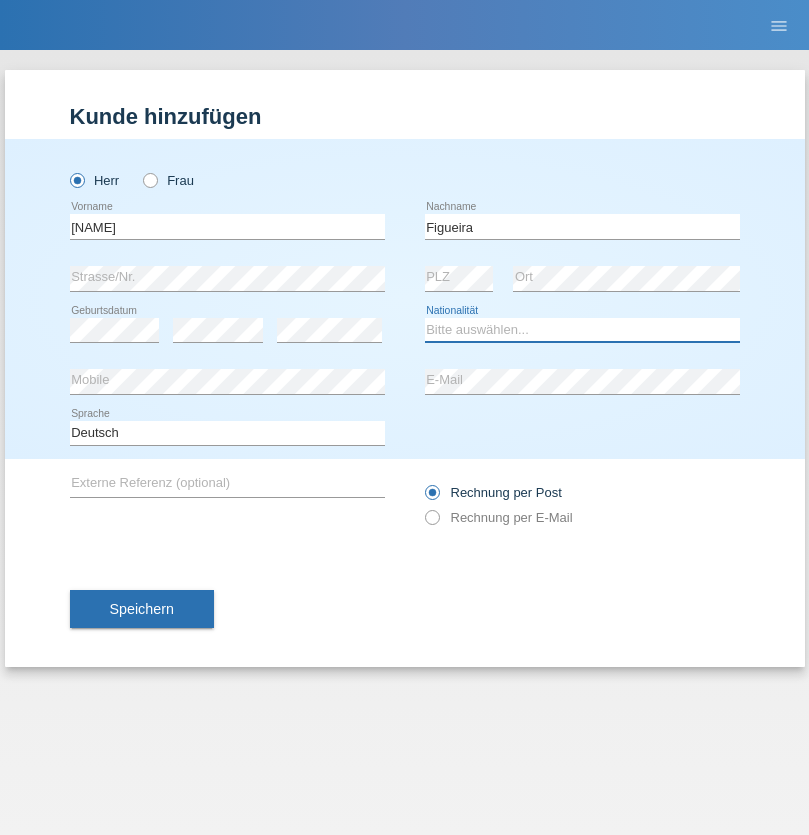 select on "PT" 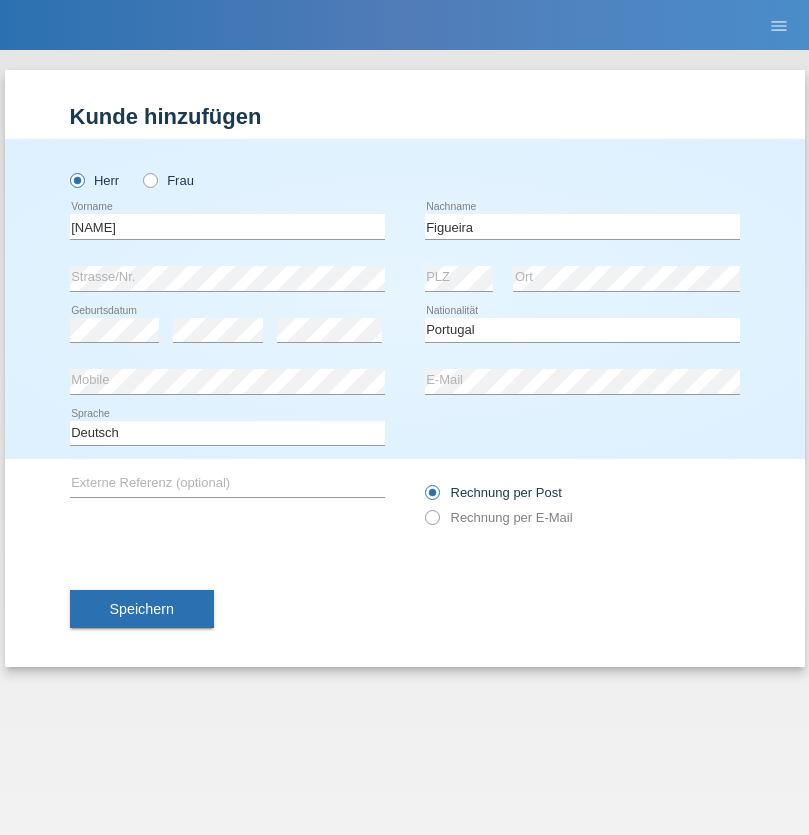 select on "C" 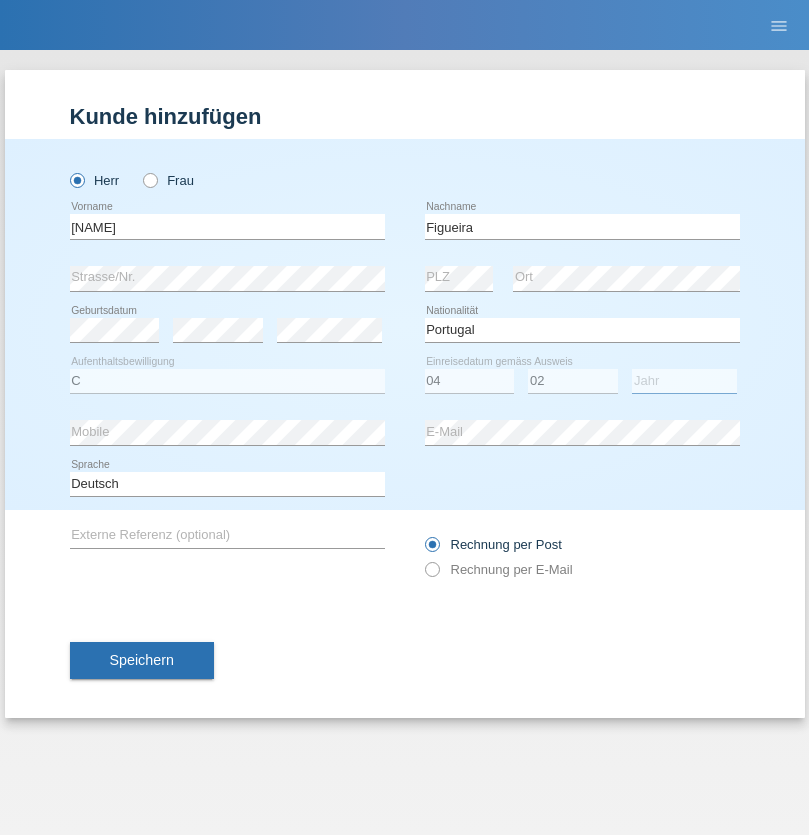 select on "2012" 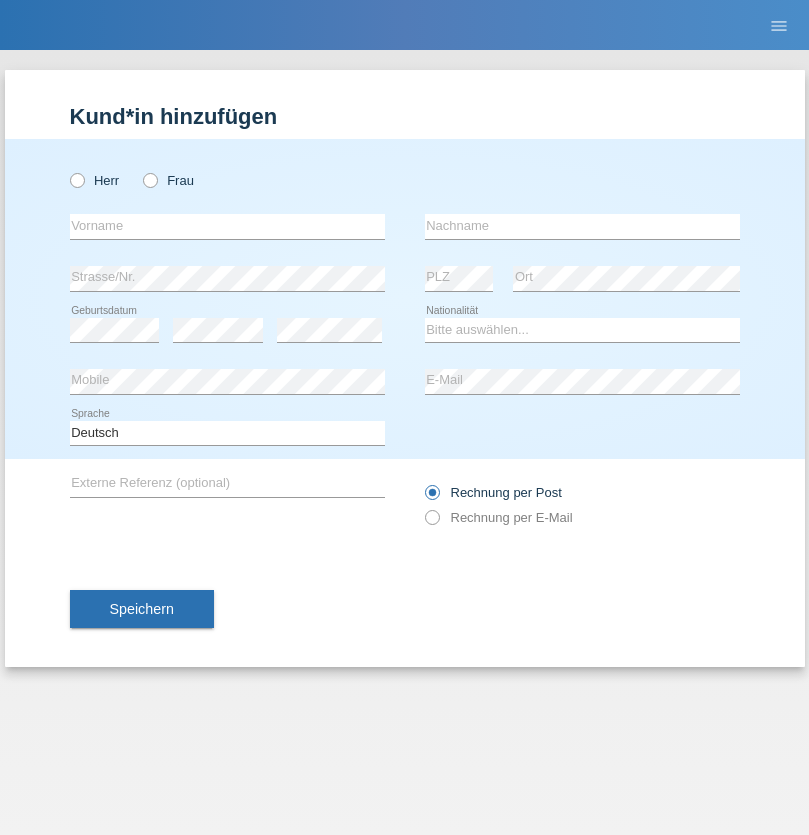 scroll, scrollTop: 0, scrollLeft: 0, axis: both 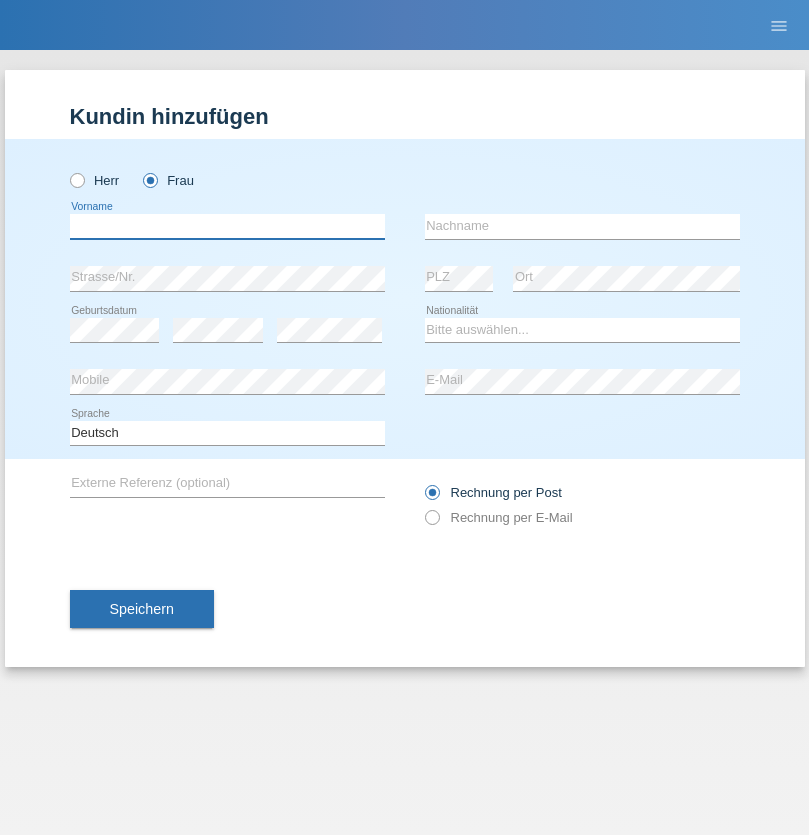 click at bounding box center (227, 226) 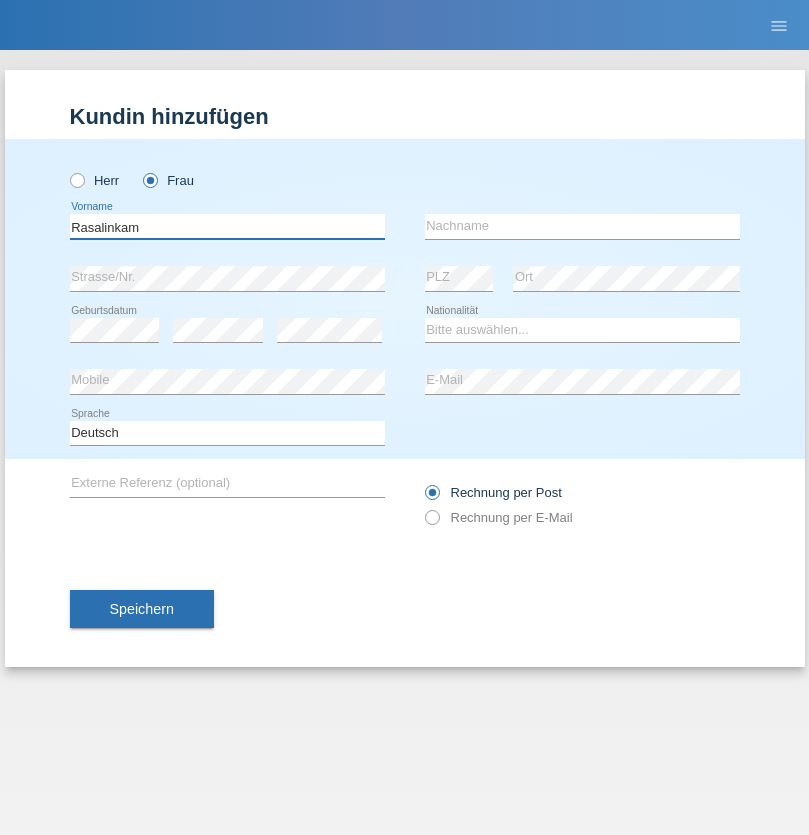 type on "Rasalinkam" 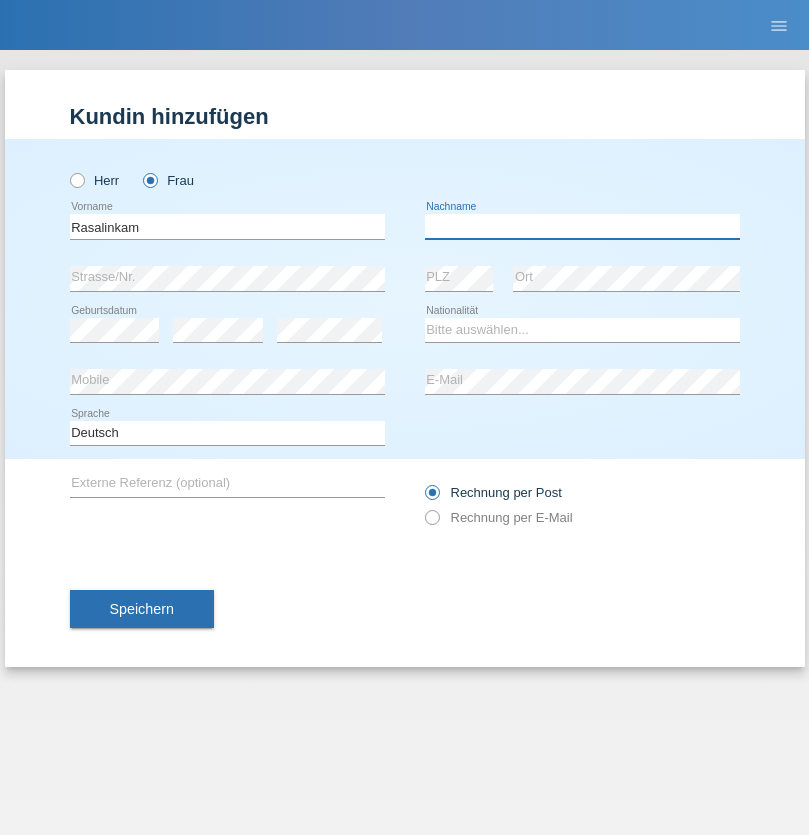 click at bounding box center (582, 226) 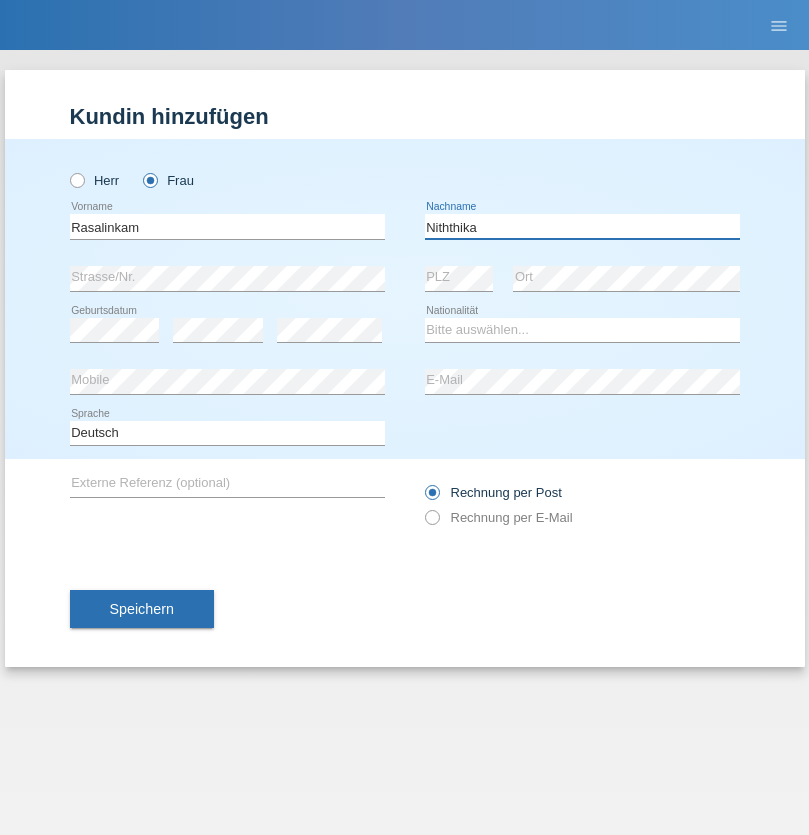 type on "Niththika" 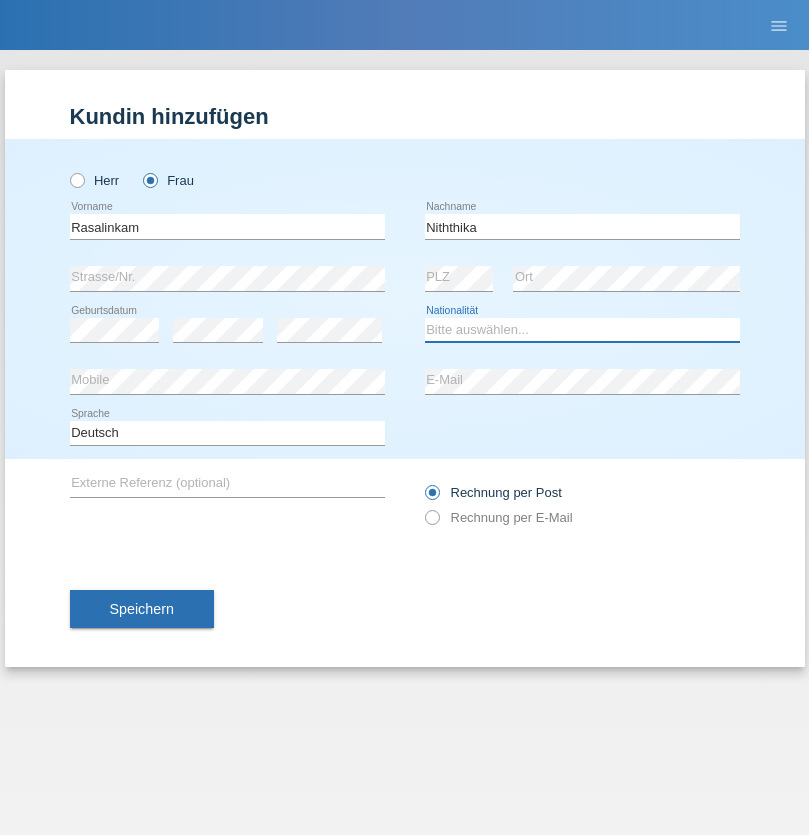 select on "LK" 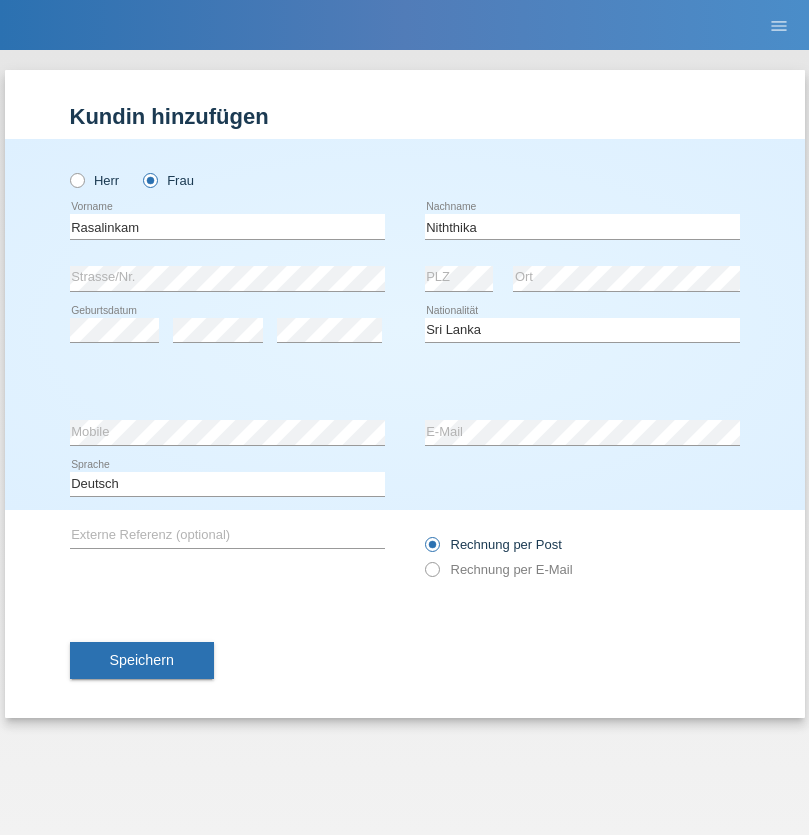 select on "C" 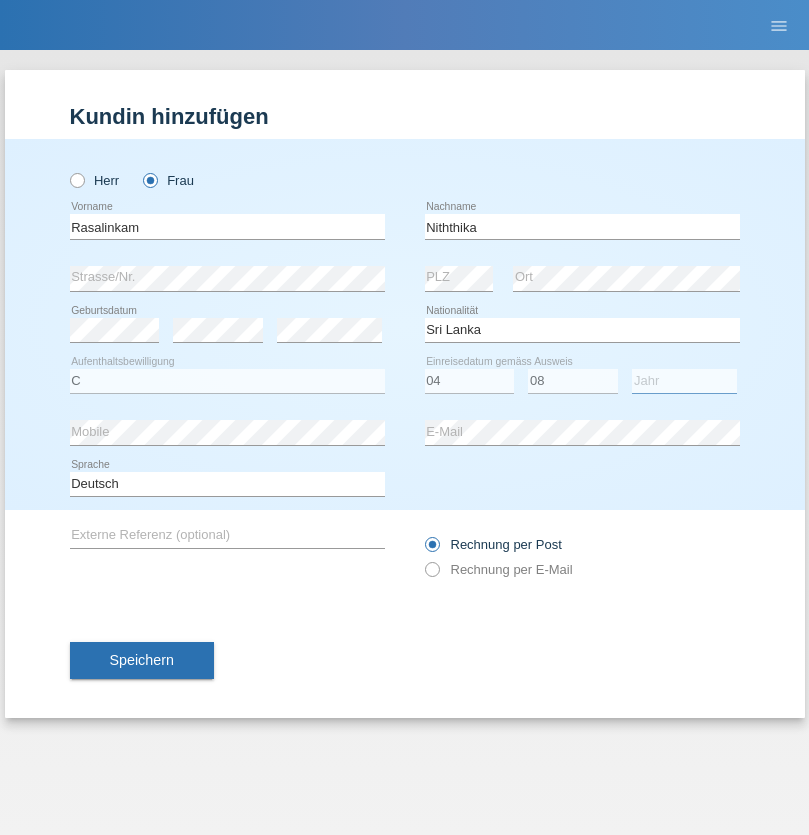 select on "2021" 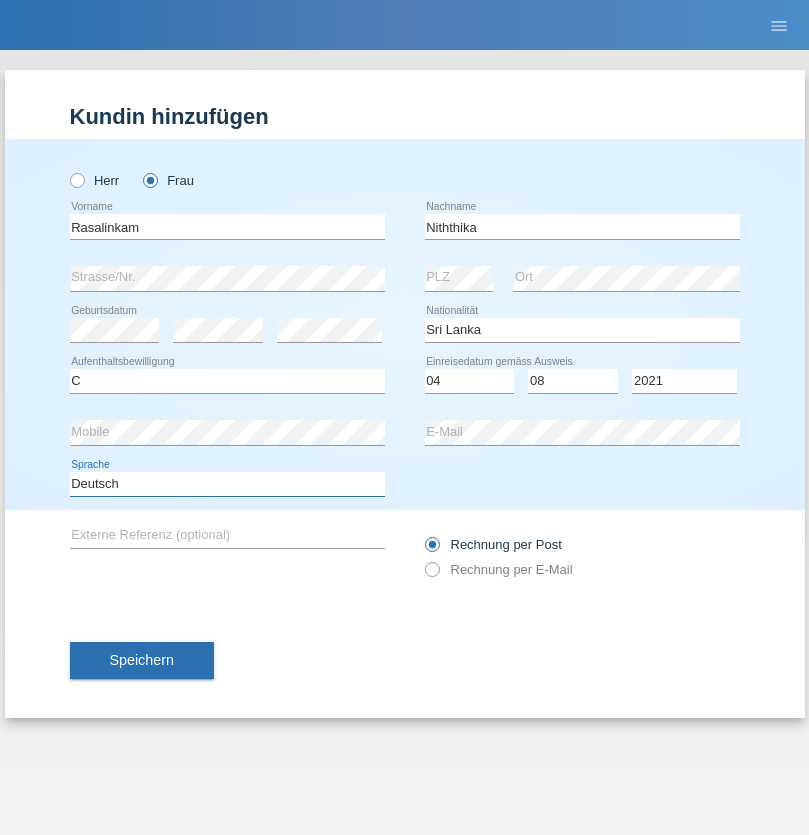 select on "en" 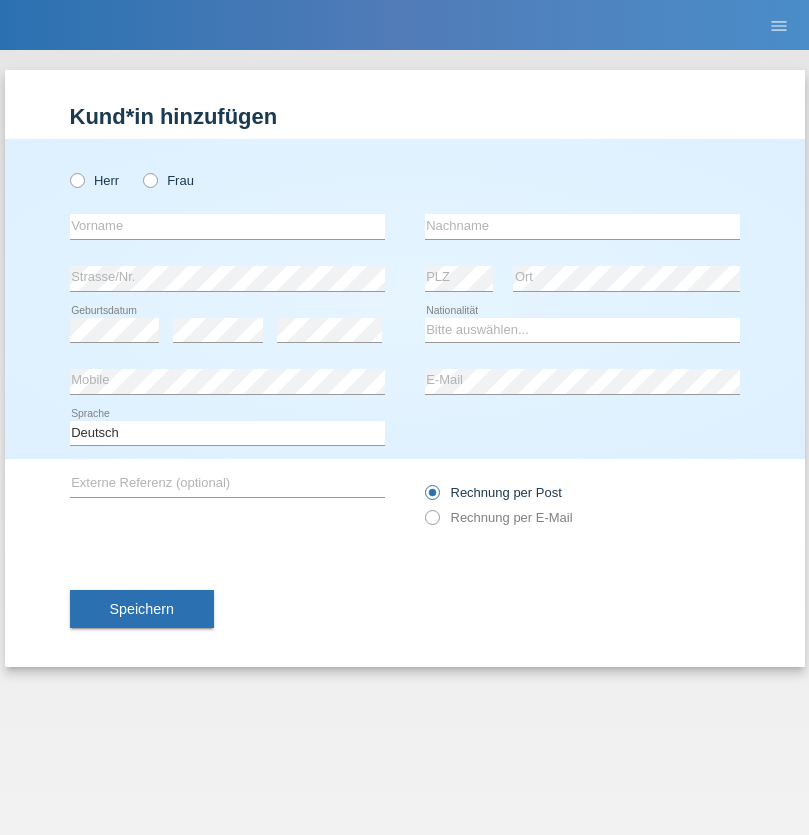 scroll, scrollTop: 0, scrollLeft: 0, axis: both 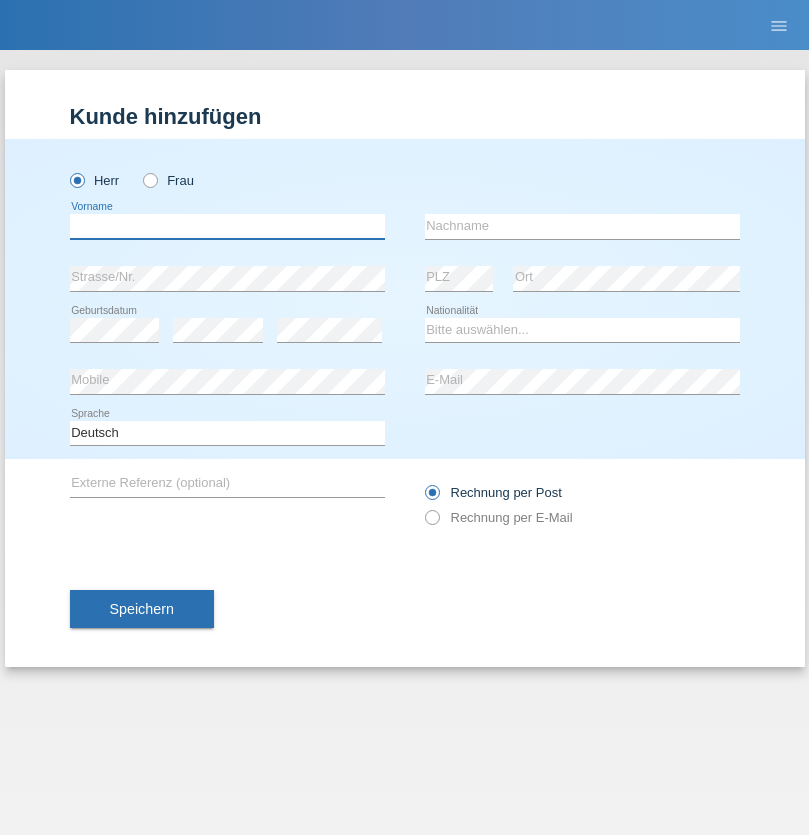 click at bounding box center (227, 226) 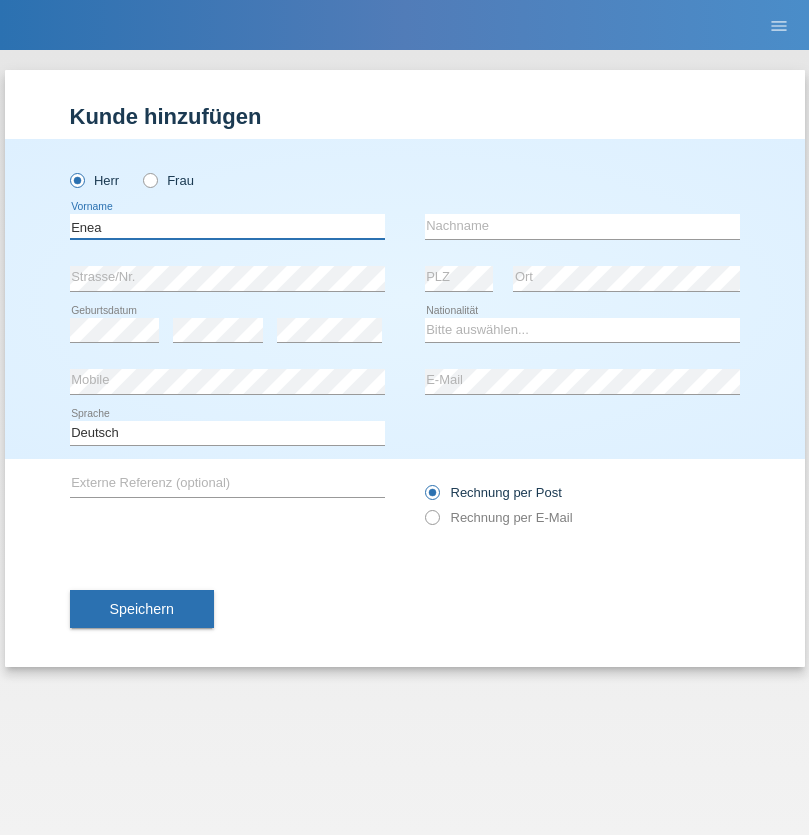 type on "Enea" 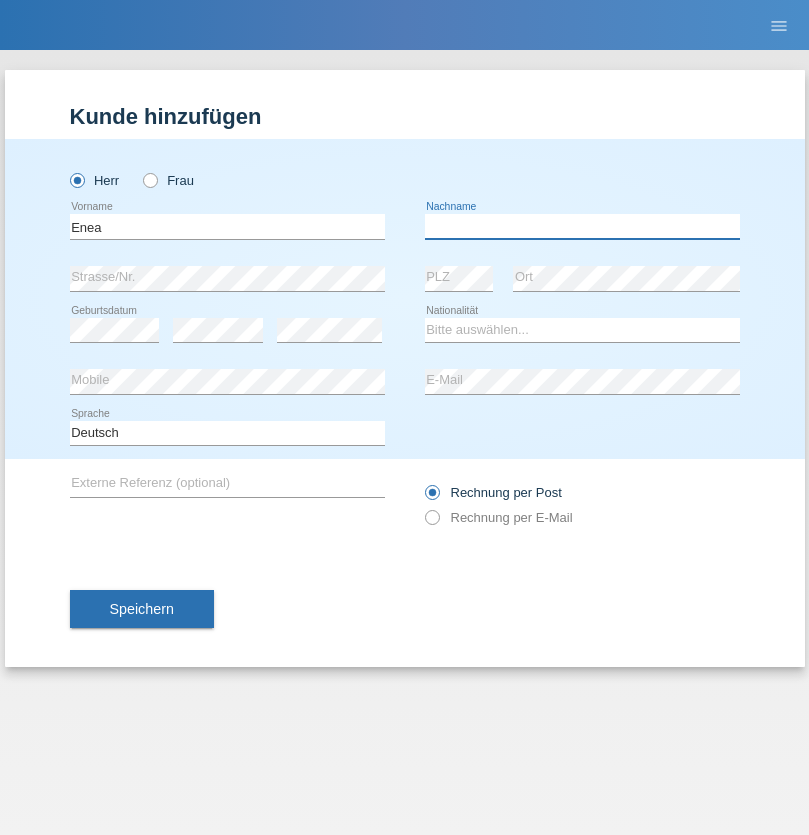click at bounding box center (582, 226) 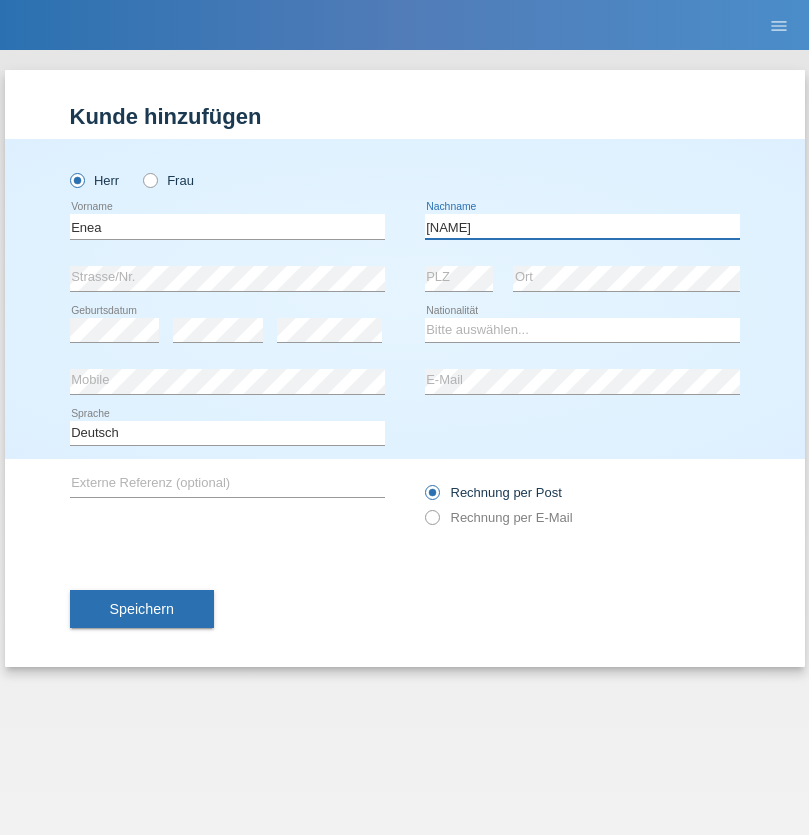 type on "Andrei" 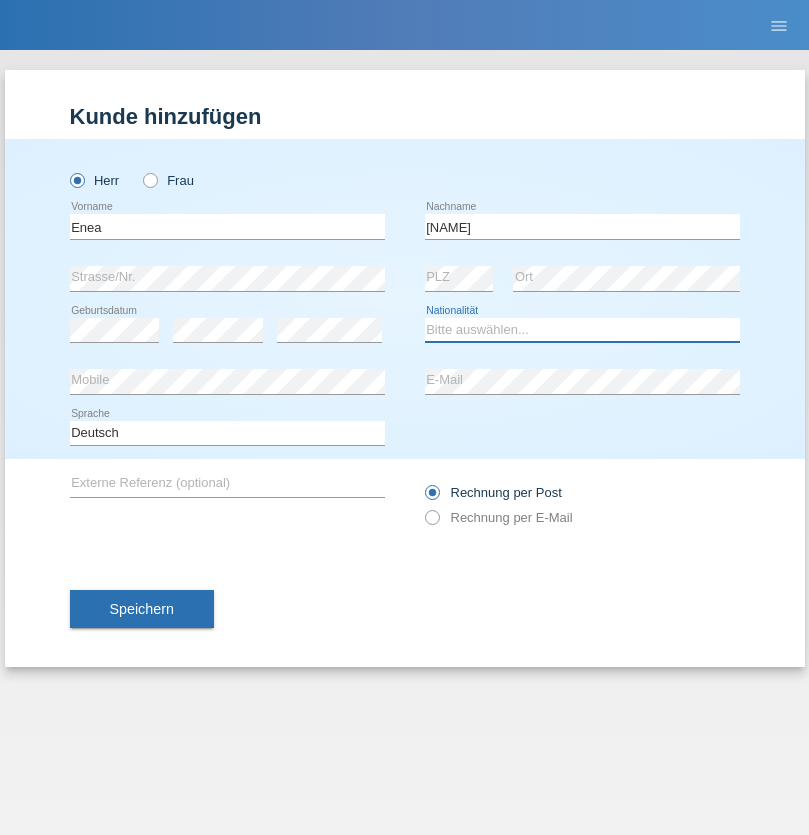 select on "OM" 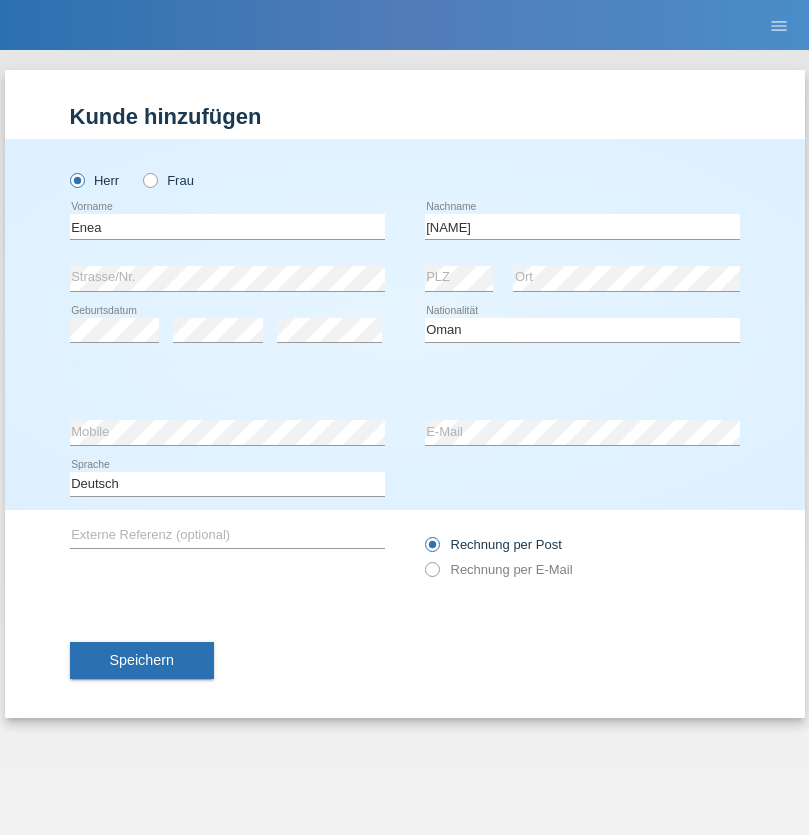 select on "C" 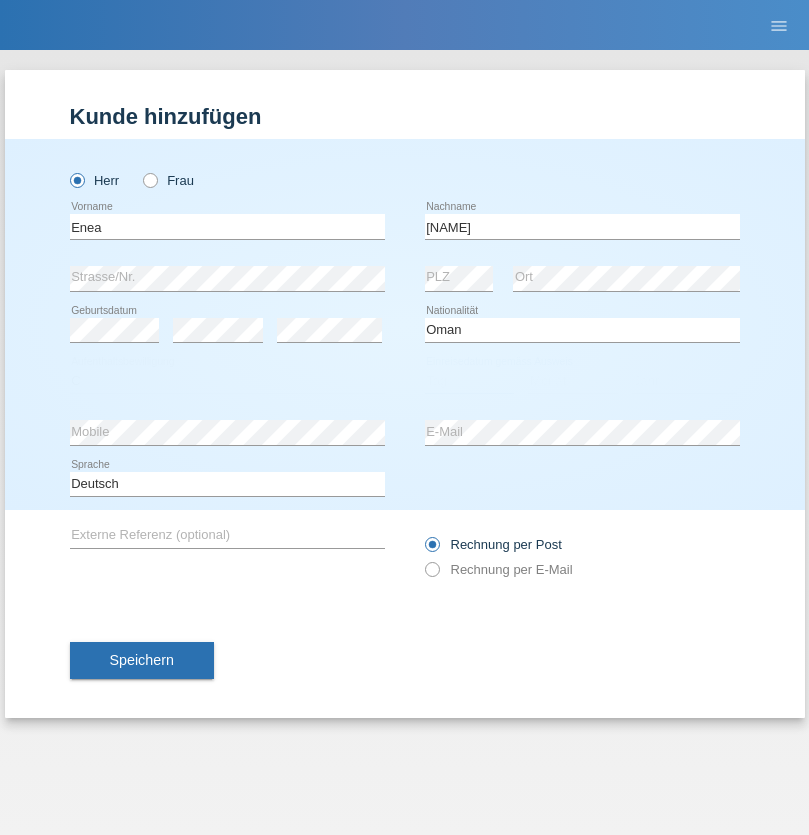 select on "17" 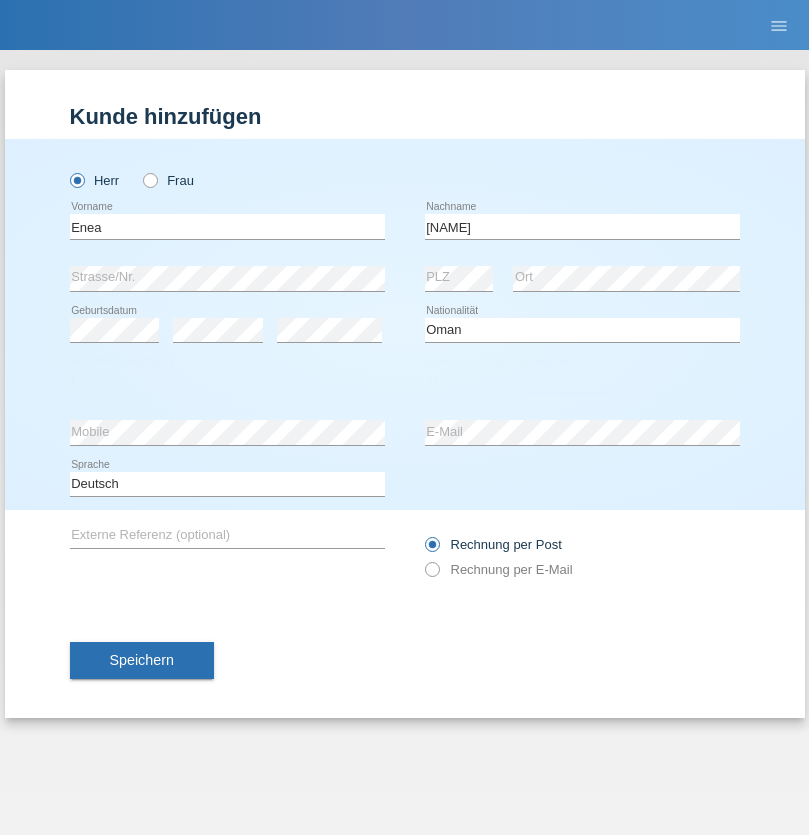 select on "06" 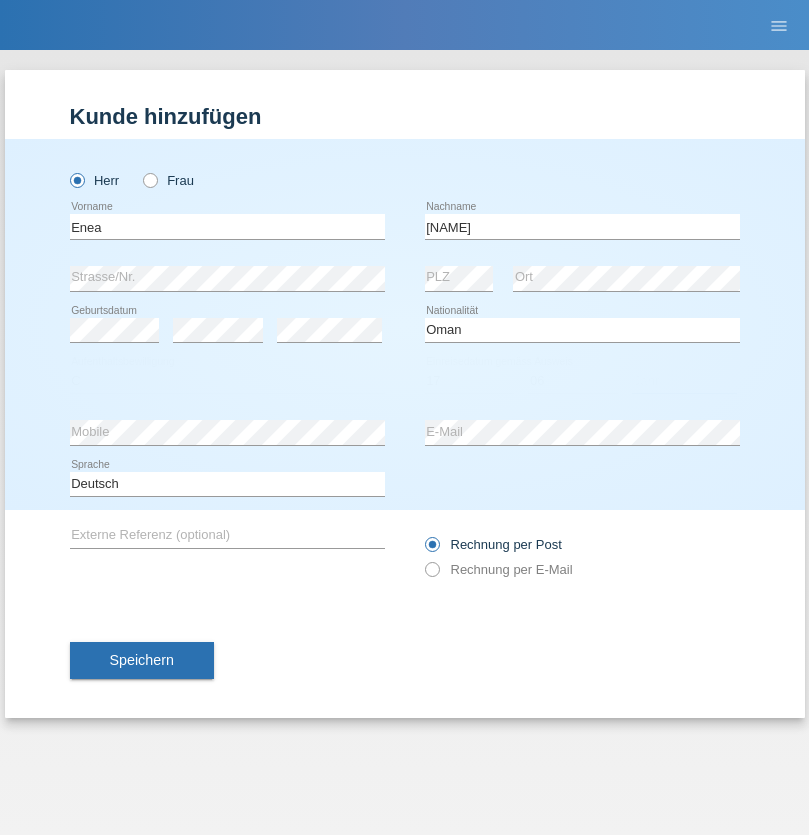 select on "2021" 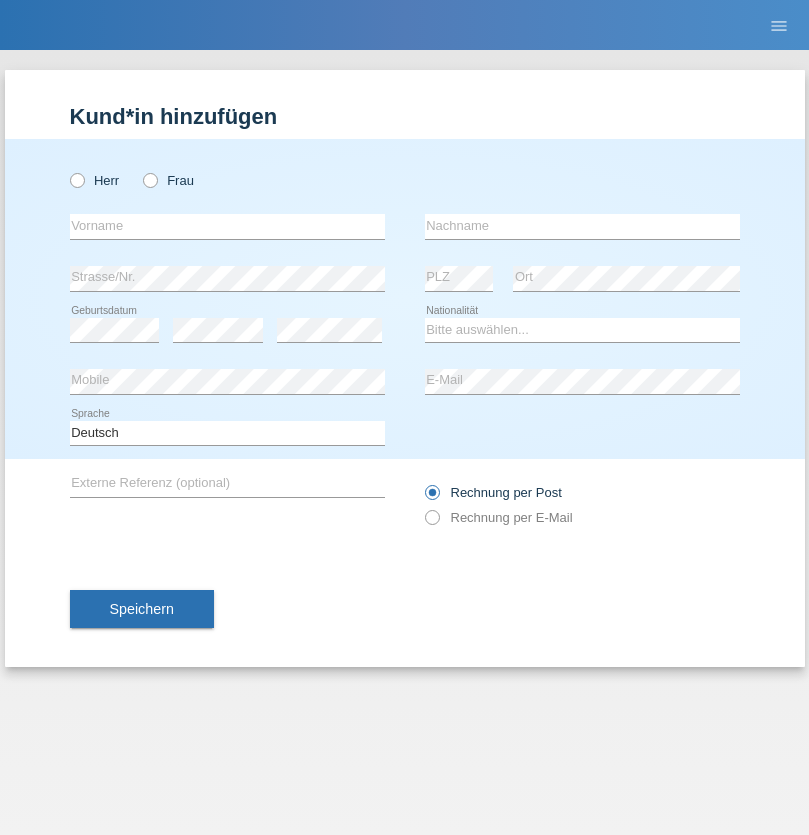 scroll, scrollTop: 0, scrollLeft: 0, axis: both 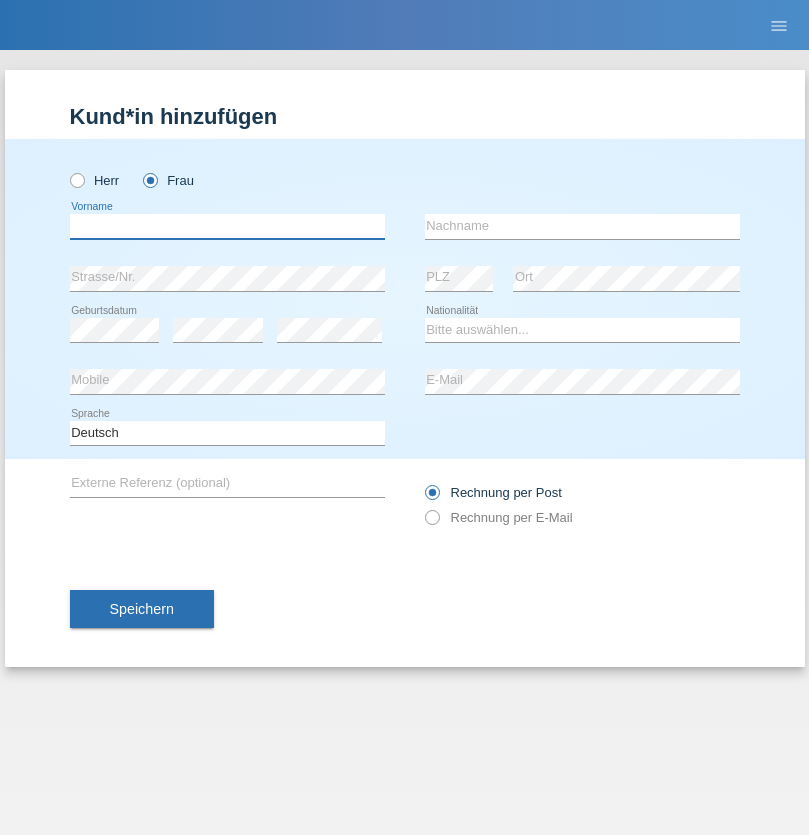 click at bounding box center (227, 226) 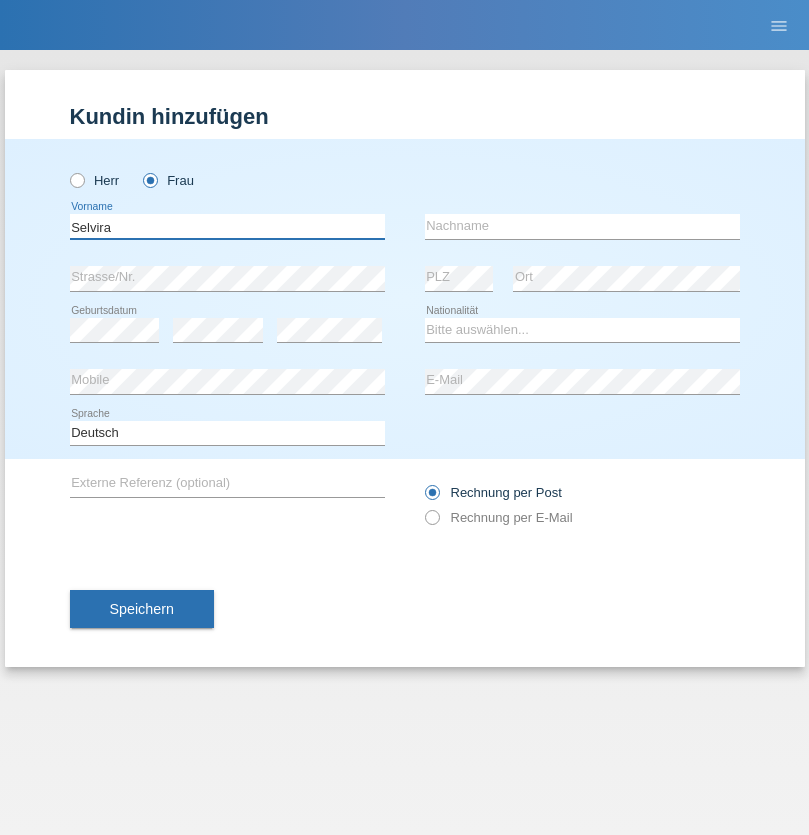 type on "Selvira" 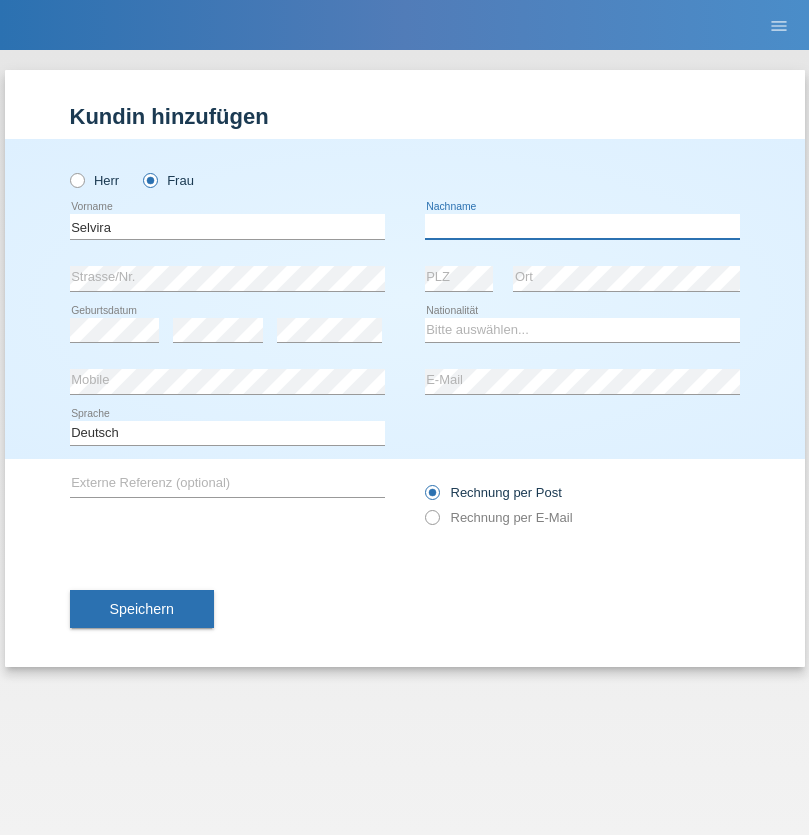 click at bounding box center (582, 226) 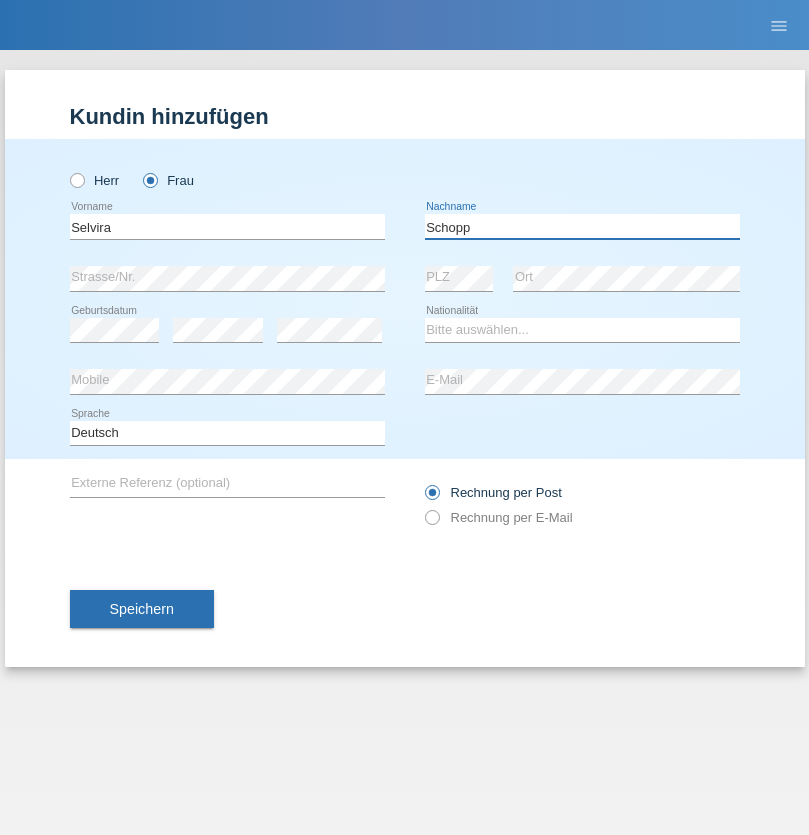 type on "Schopp" 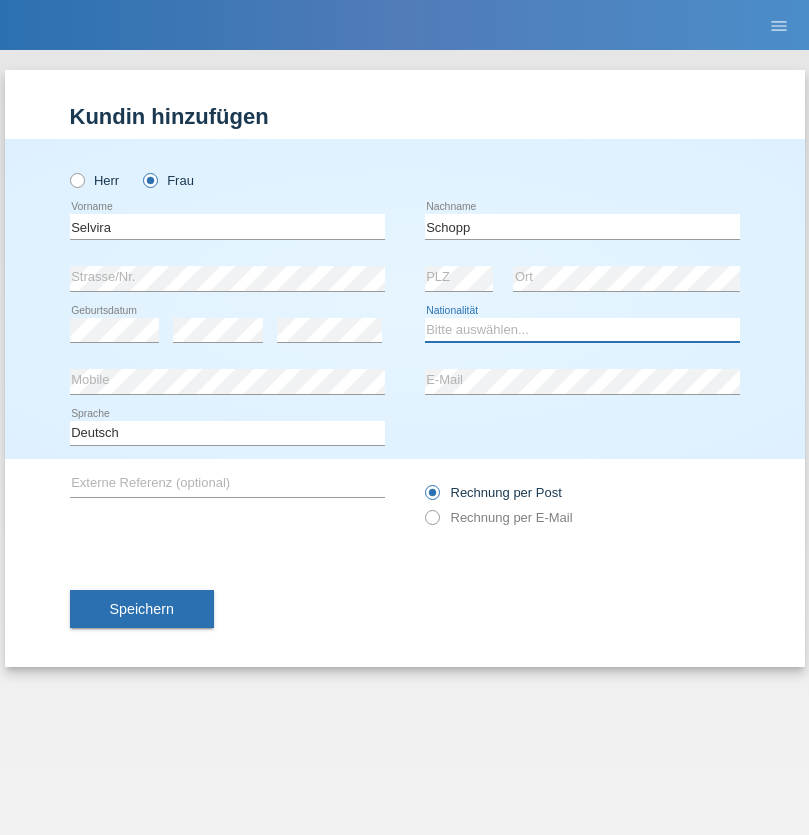 select on "CH" 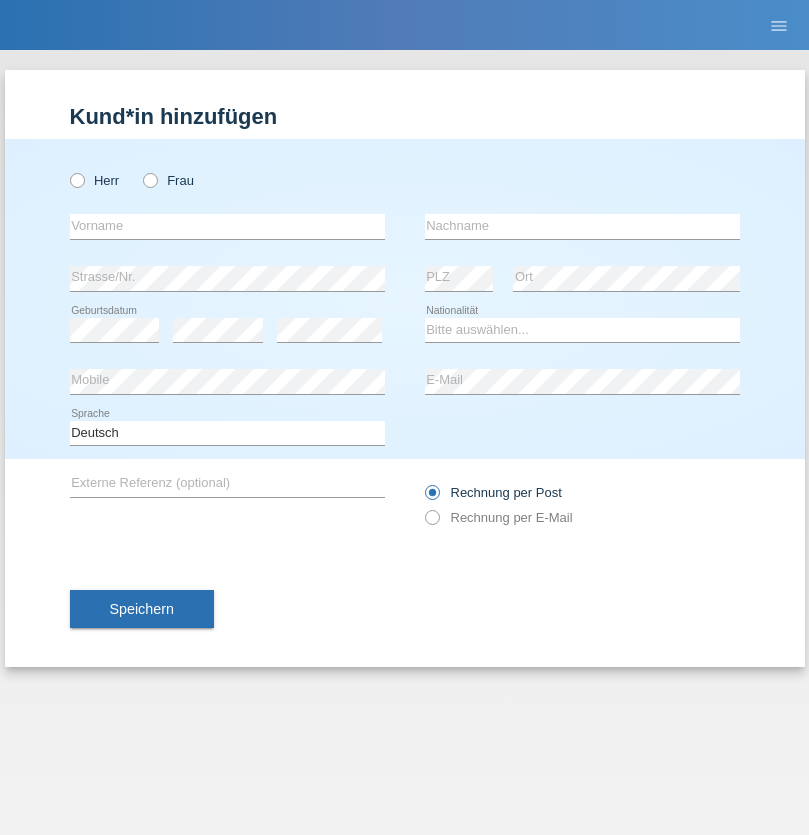 scroll, scrollTop: 0, scrollLeft: 0, axis: both 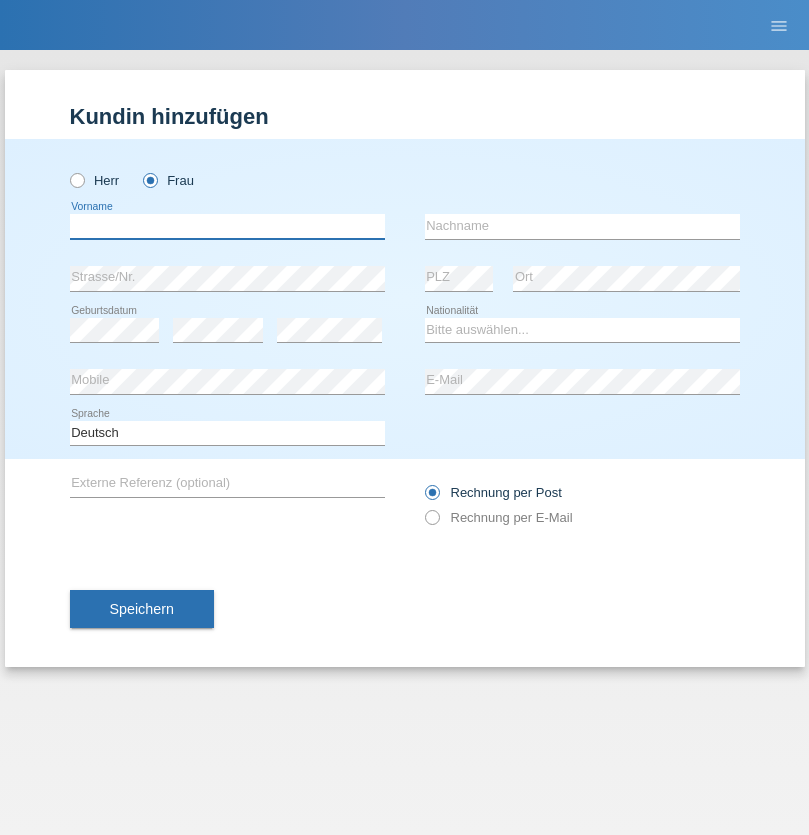 click at bounding box center [227, 226] 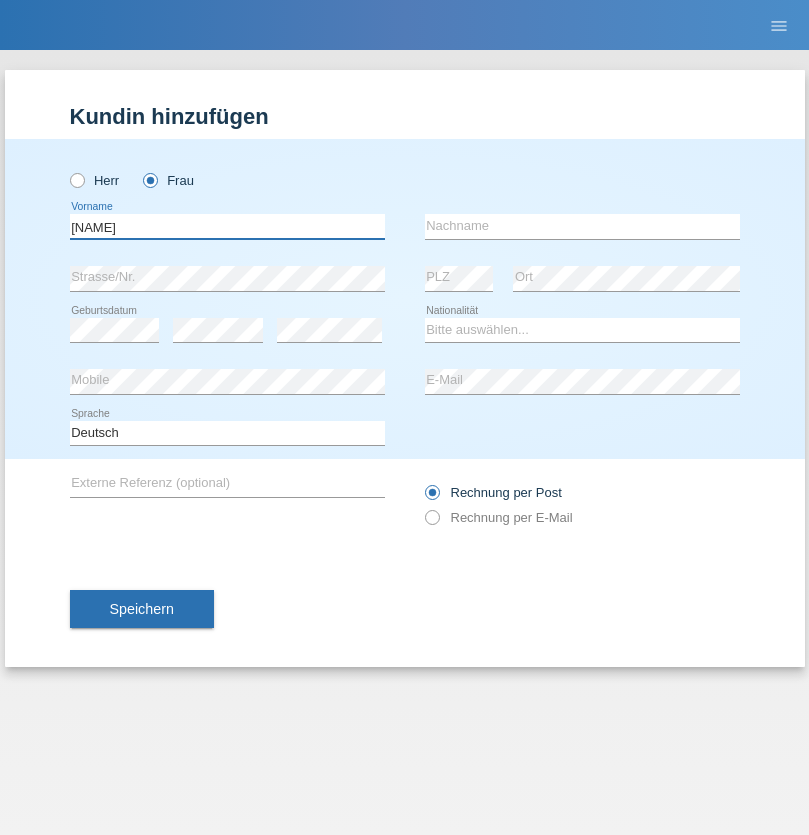 type on "[NAME]" 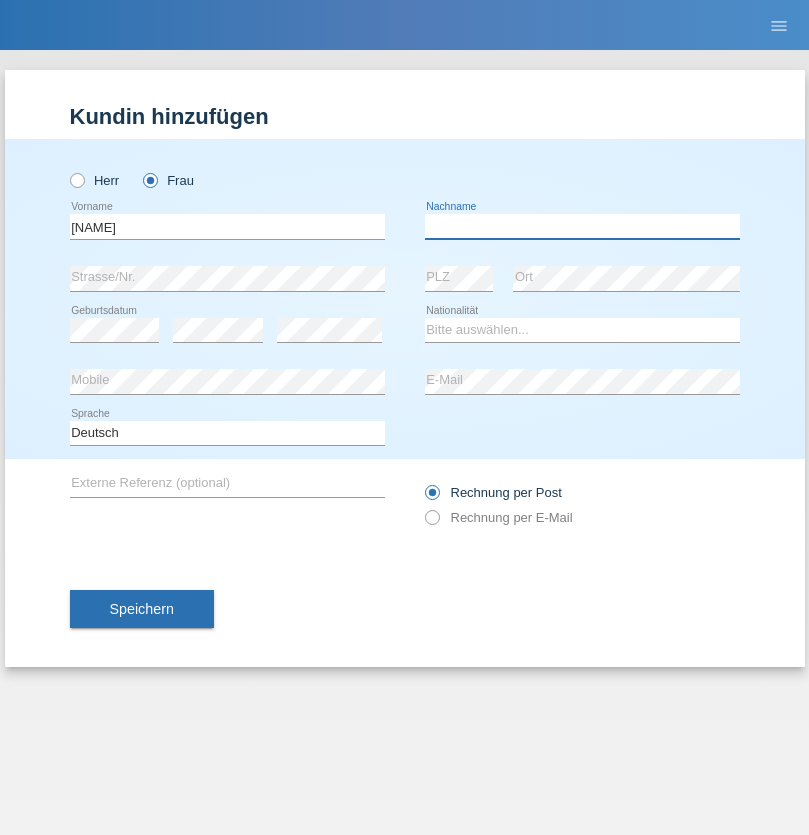 click at bounding box center (582, 226) 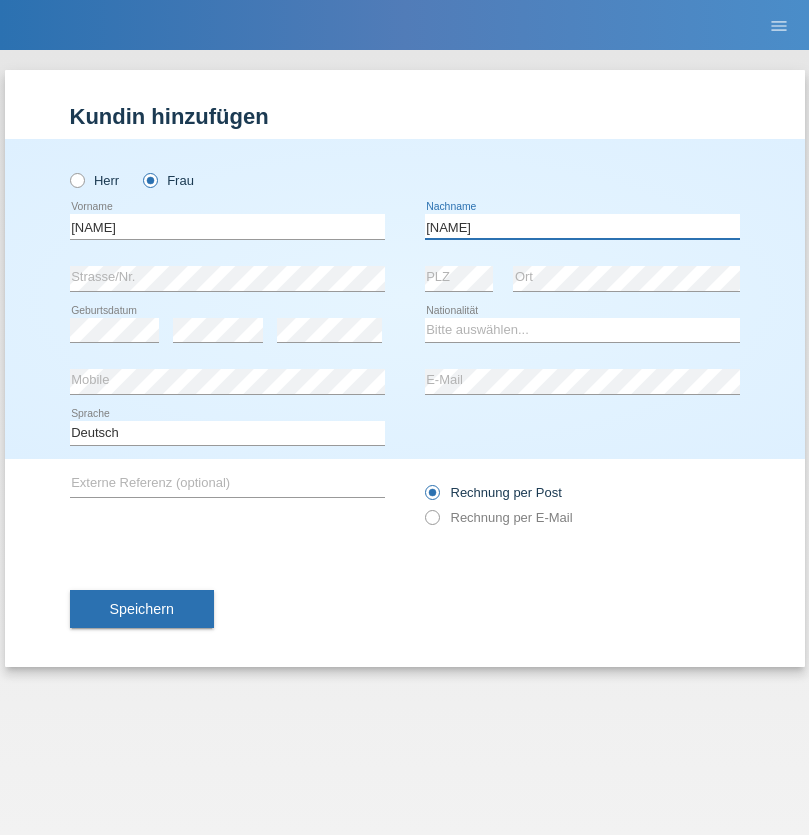 type on "[NAME]" 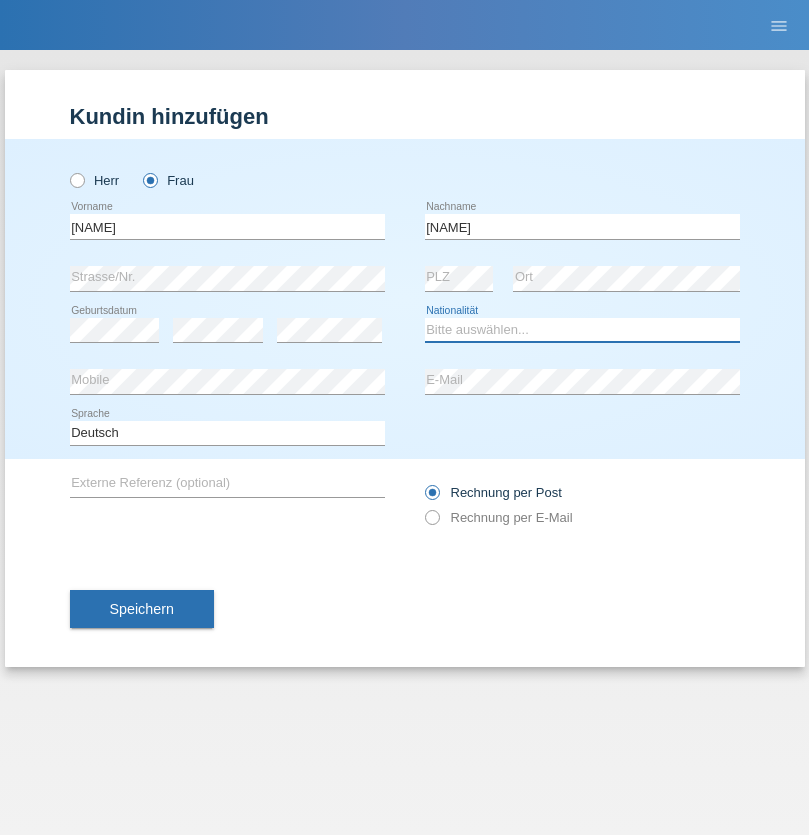 select on "SK" 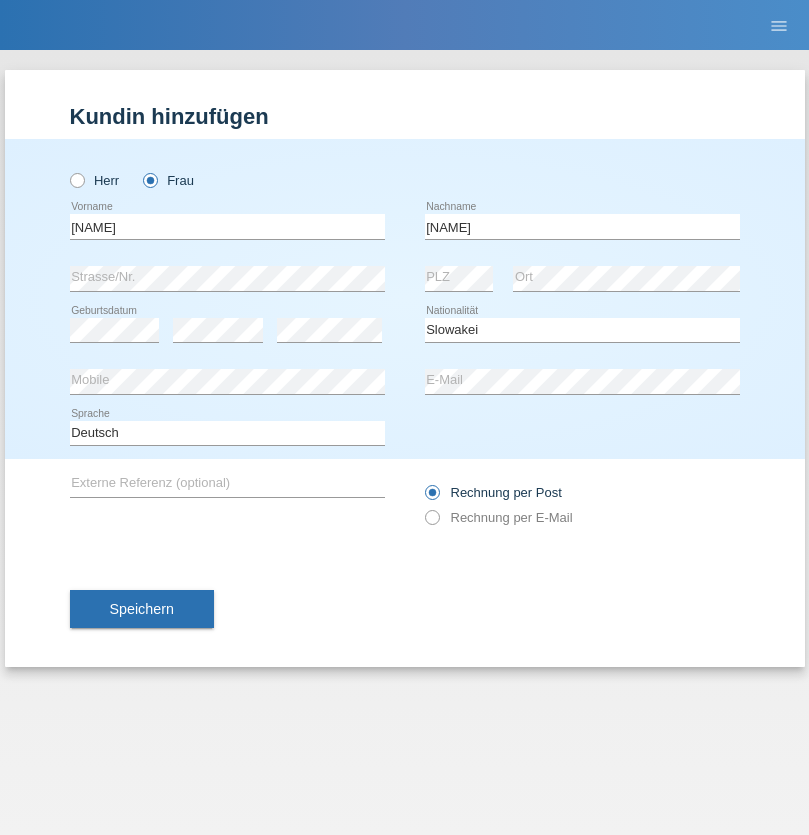 select on "C" 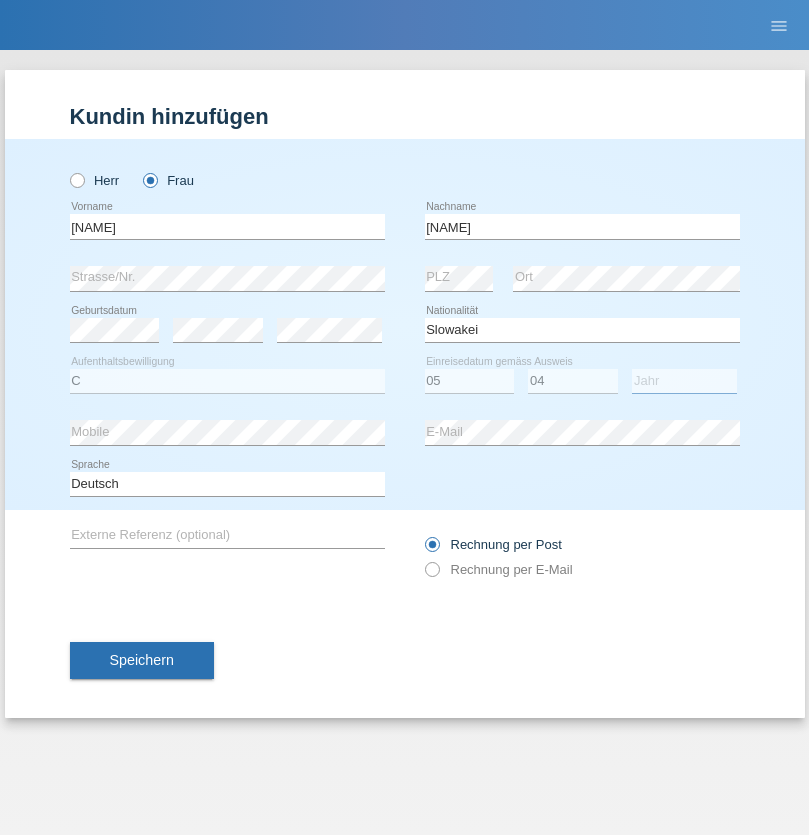 select on "2014" 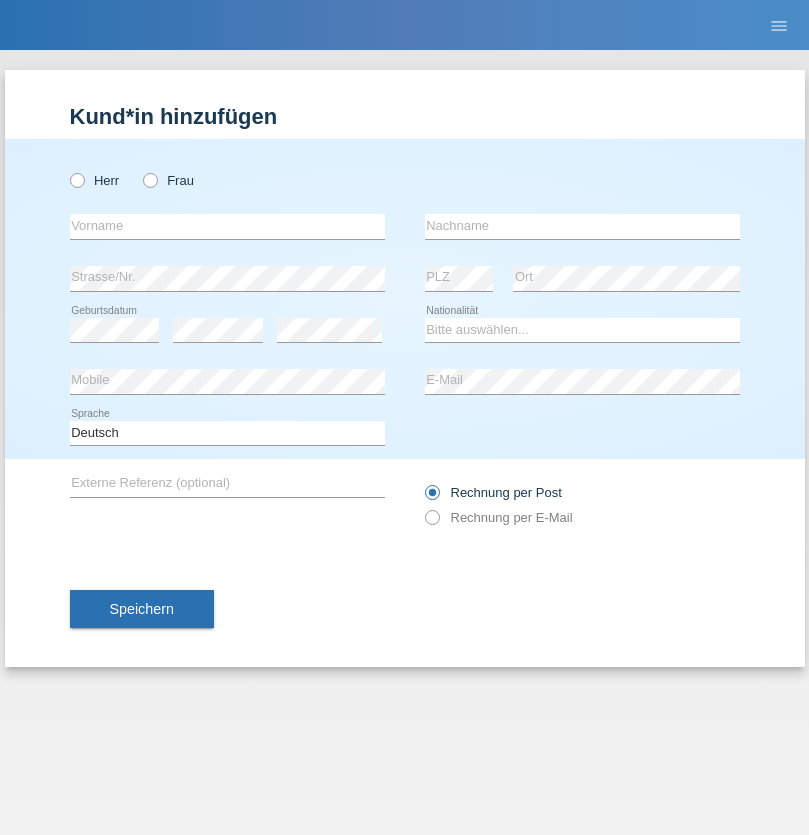 scroll, scrollTop: 0, scrollLeft: 0, axis: both 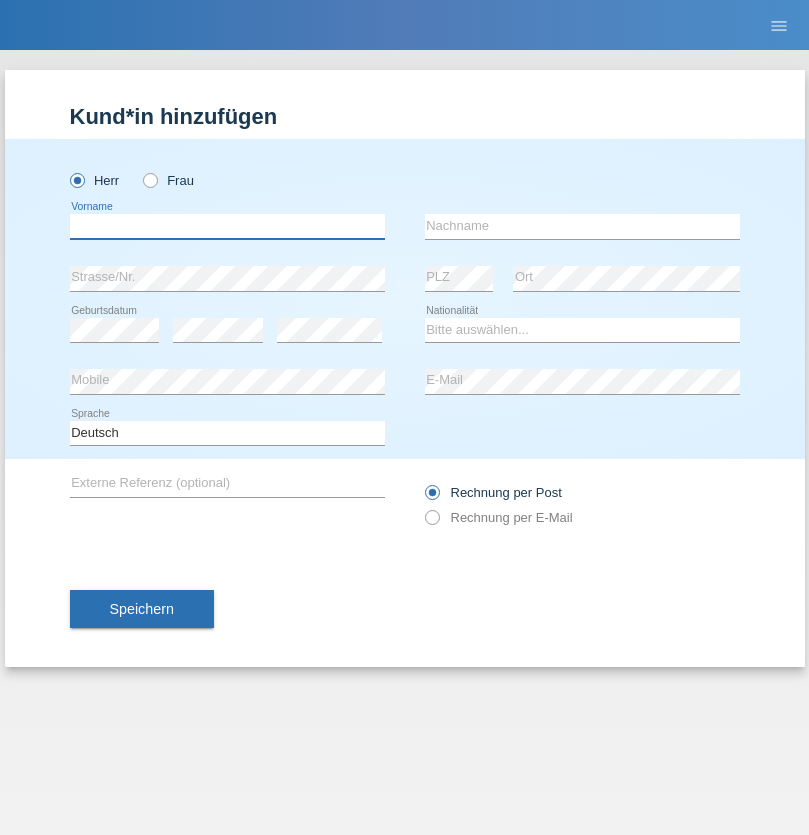 click at bounding box center (227, 226) 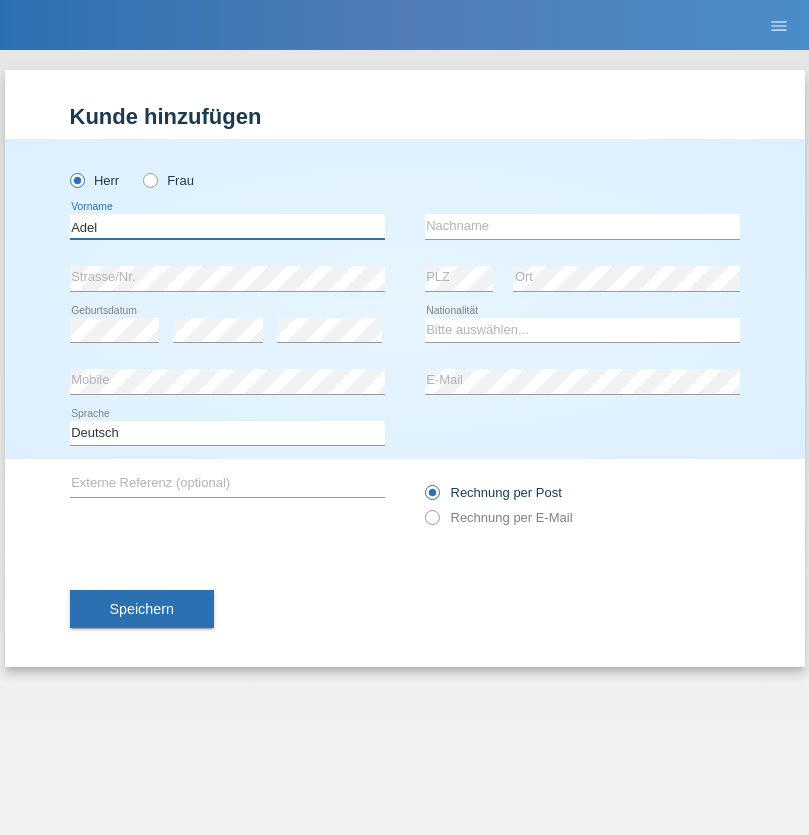 type on "Adel" 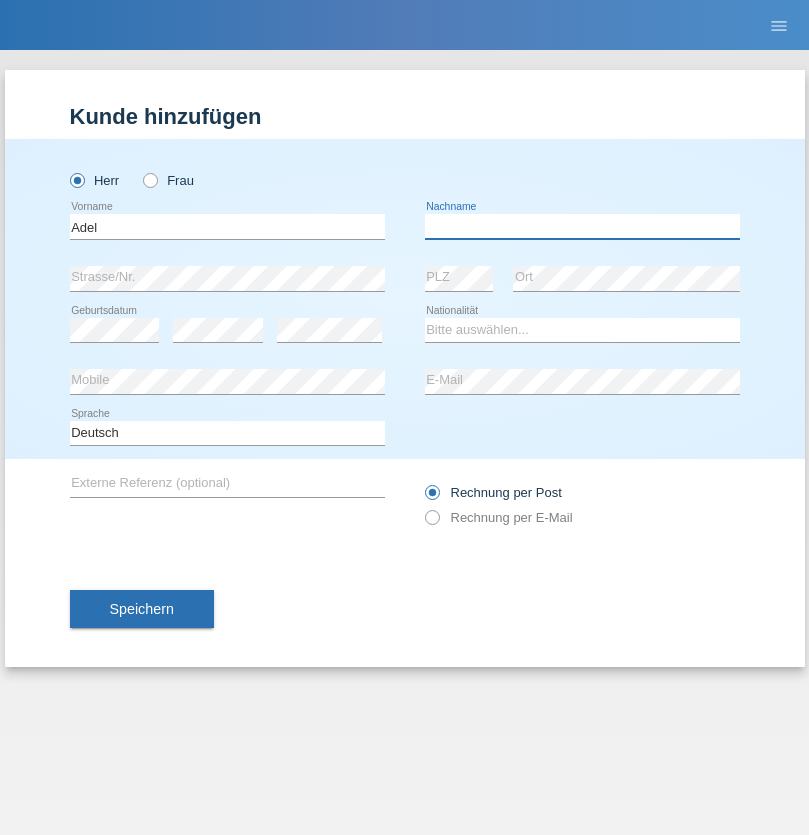 click at bounding box center (582, 226) 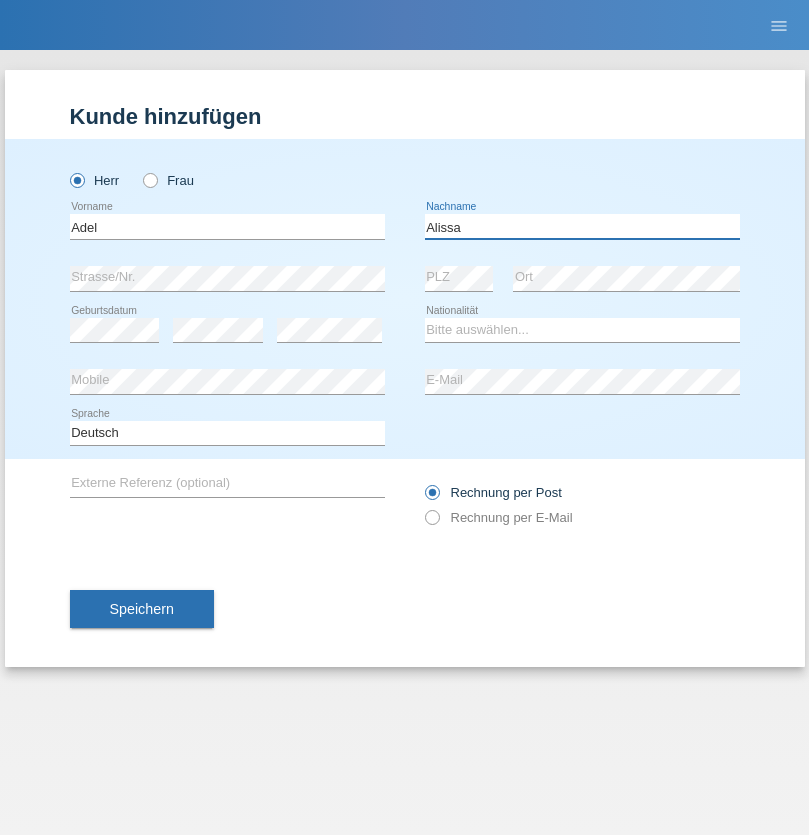 type on "Alissa" 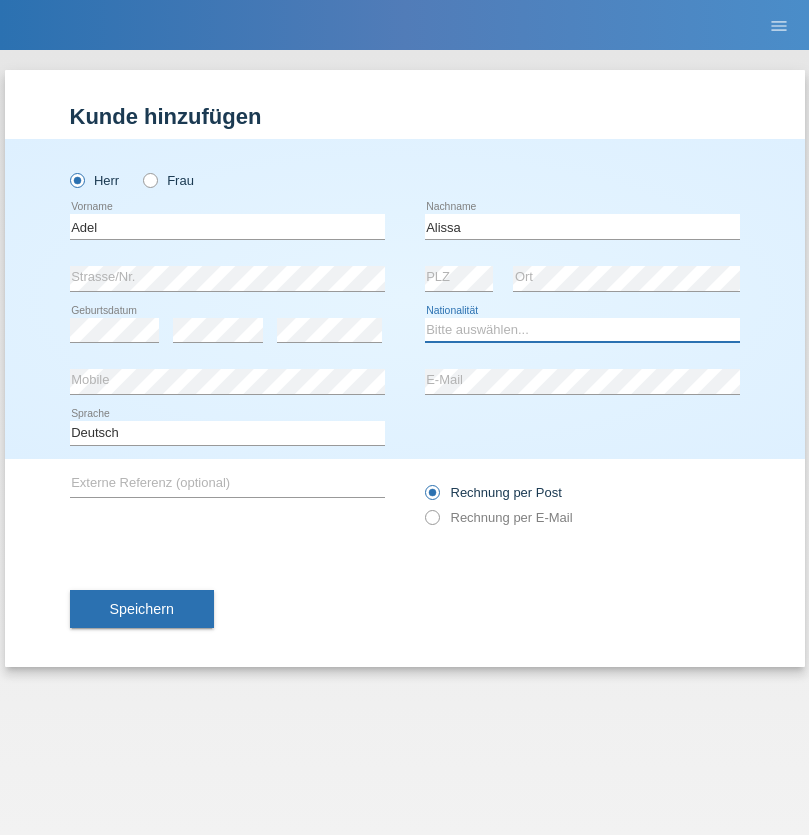 select on "SY" 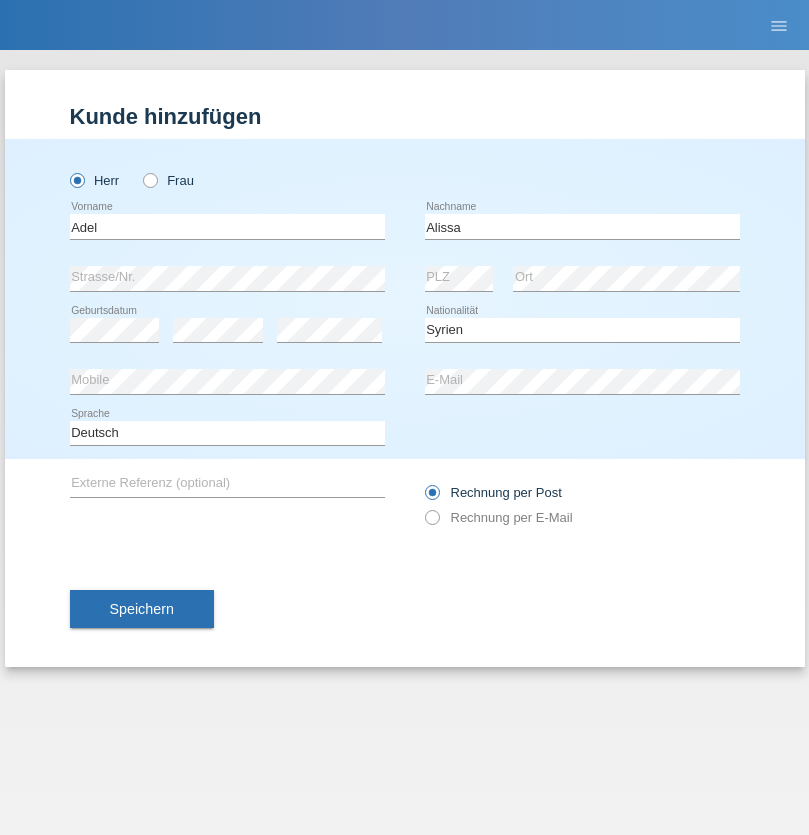 select on "C" 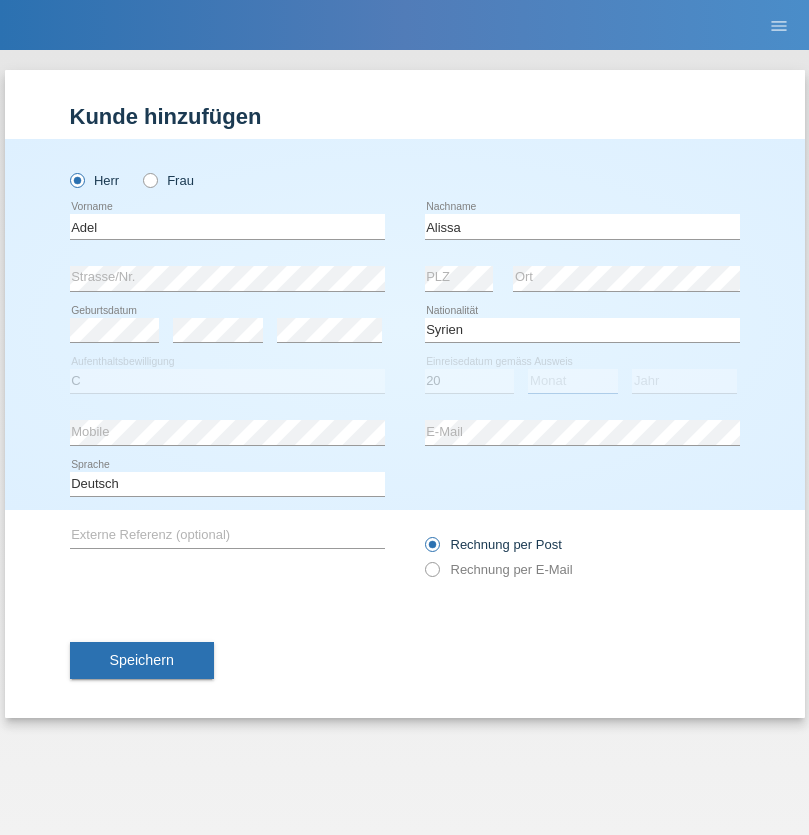 select on "09" 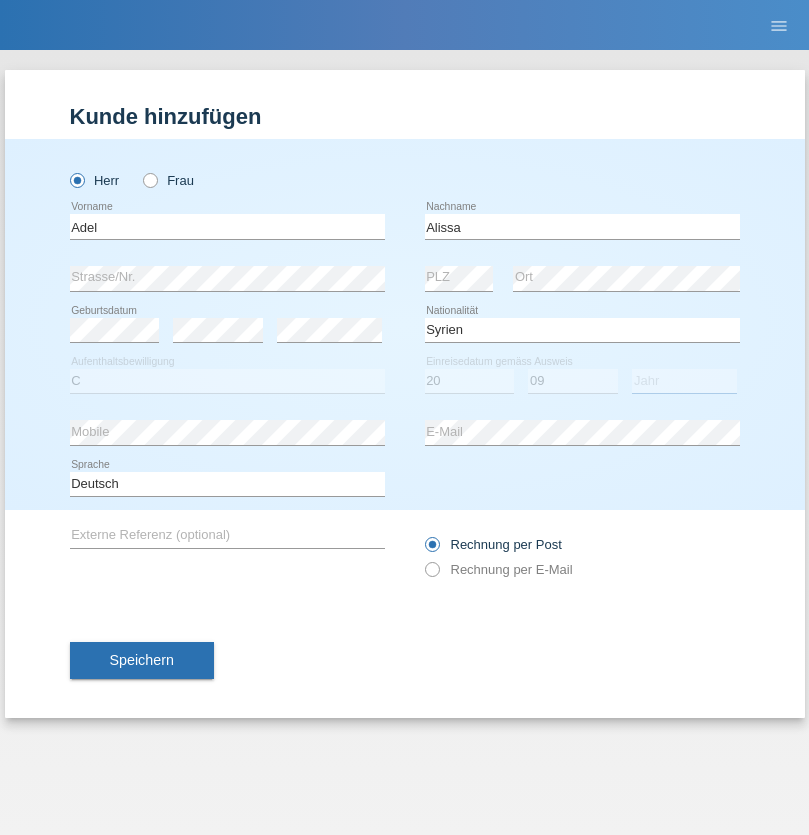 select on "2018" 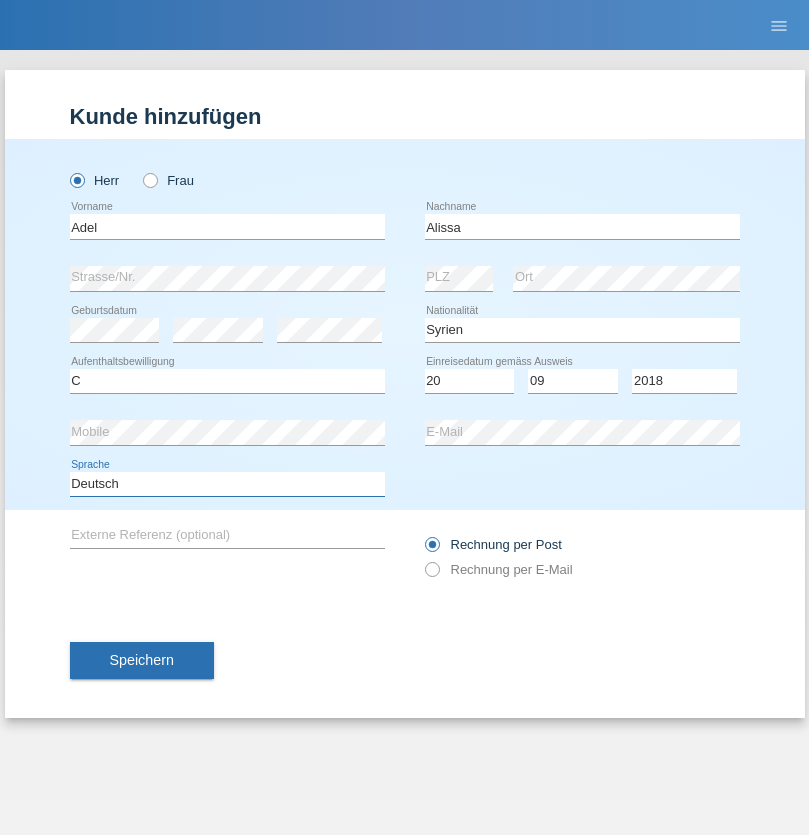 select on "en" 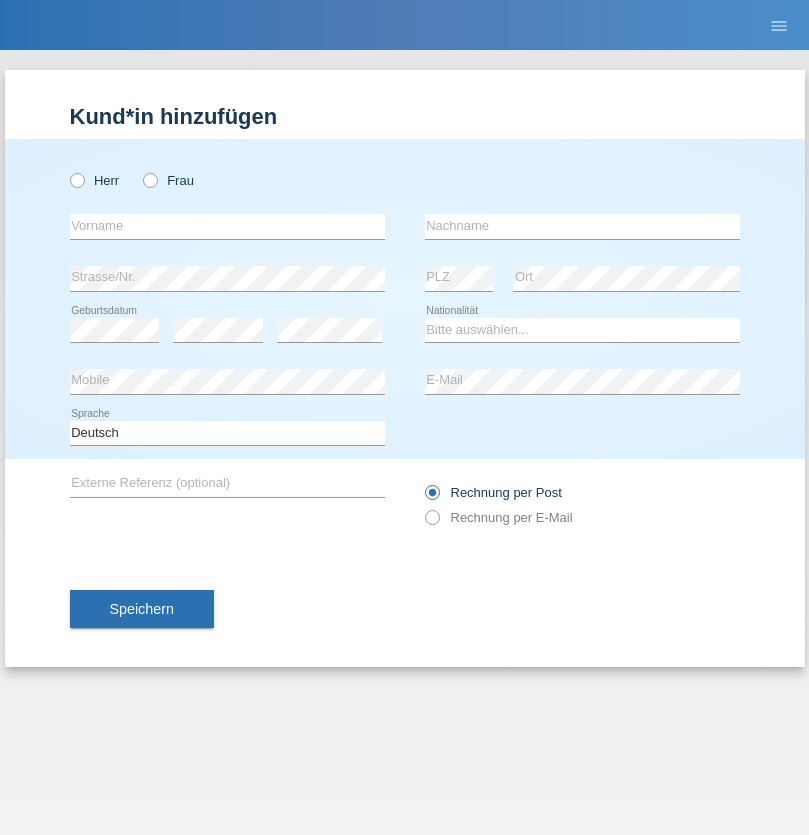 scroll, scrollTop: 0, scrollLeft: 0, axis: both 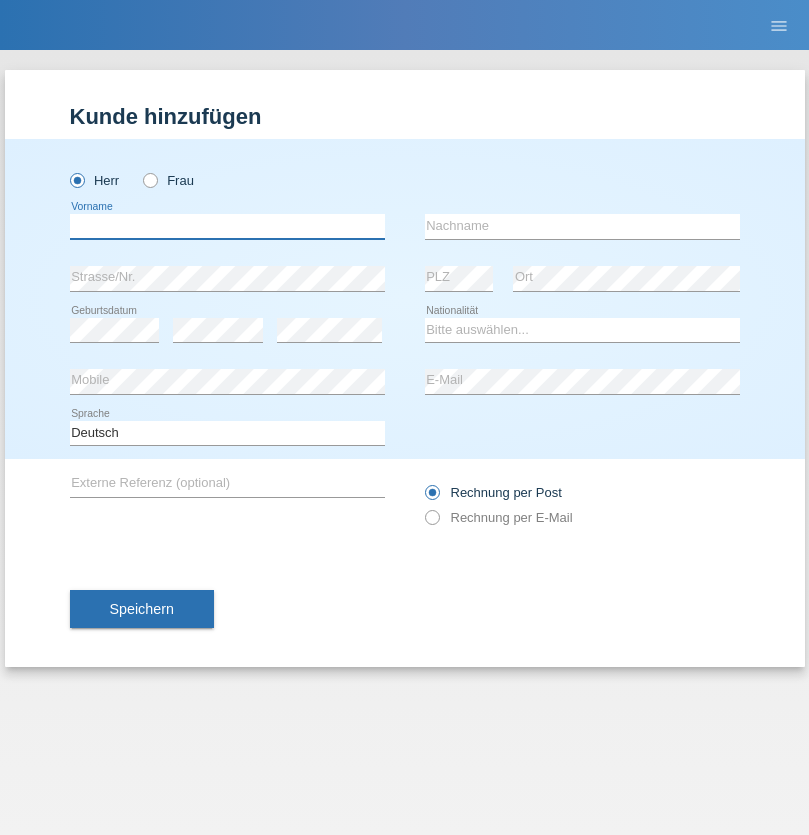 click at bounding box center (227, 226) 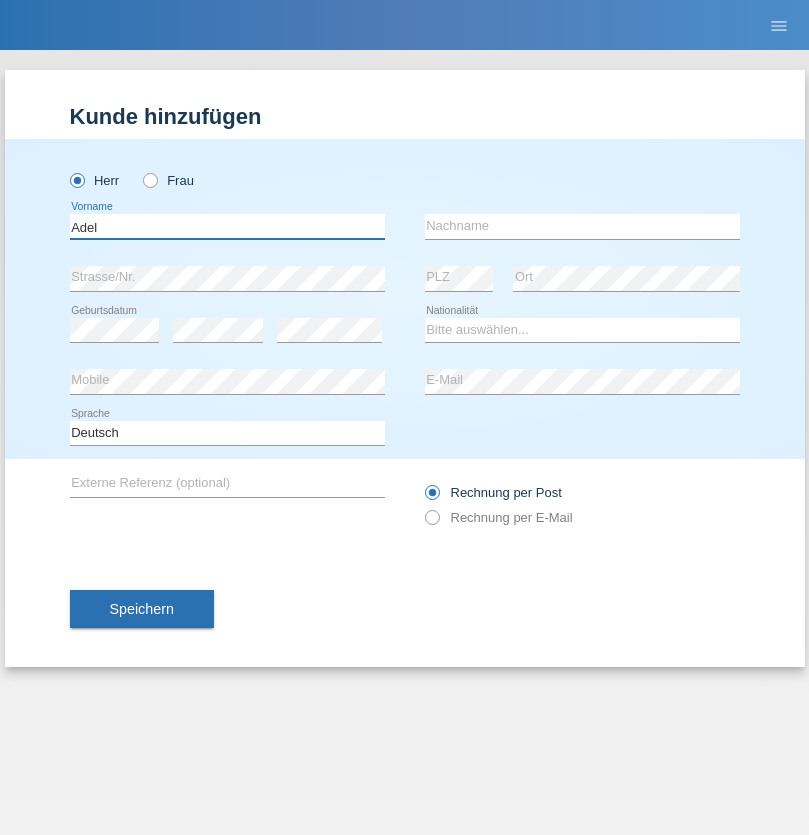 type on "Adel" 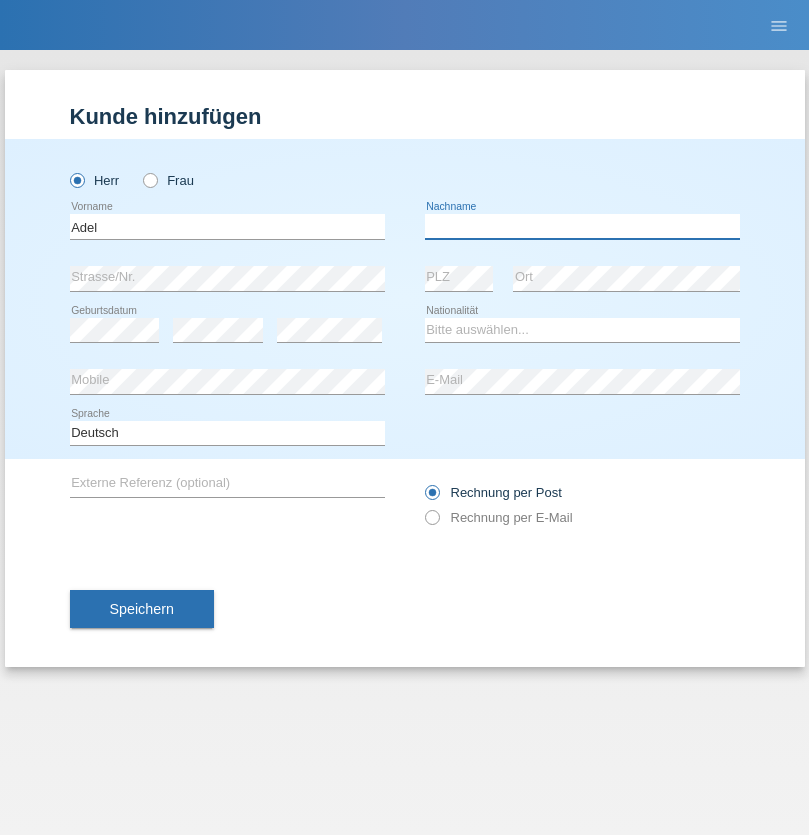 click at bounding box center (582, 226) 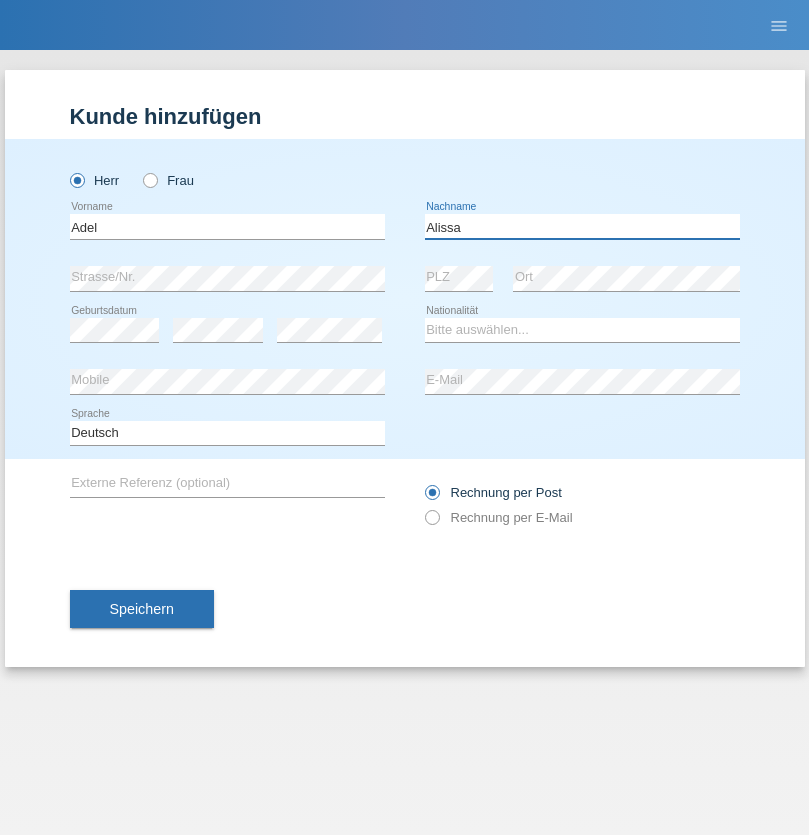type on "Alissa" 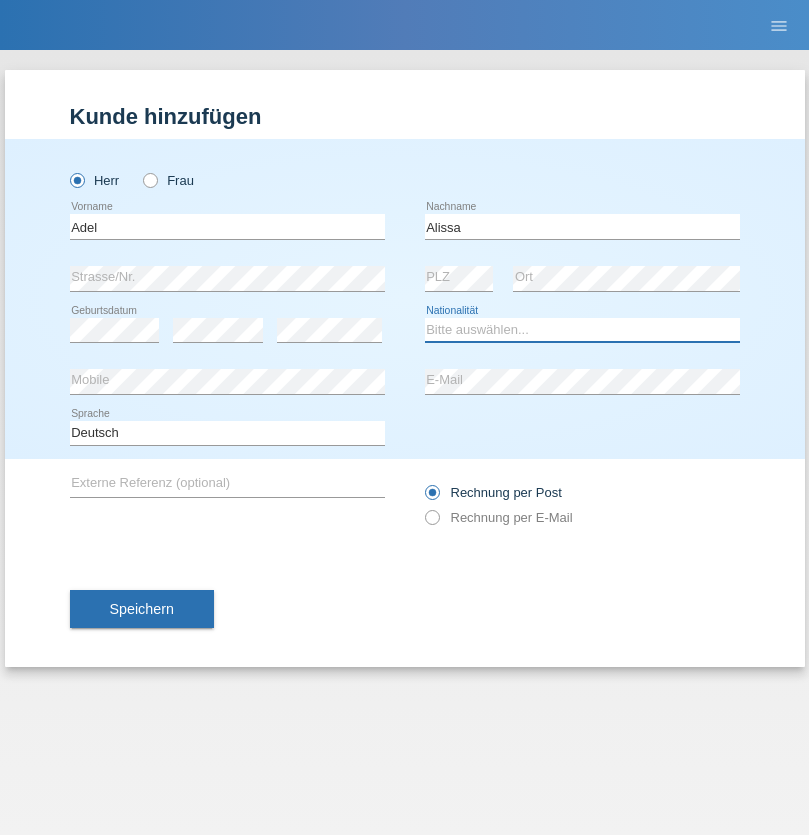 select on "SY" 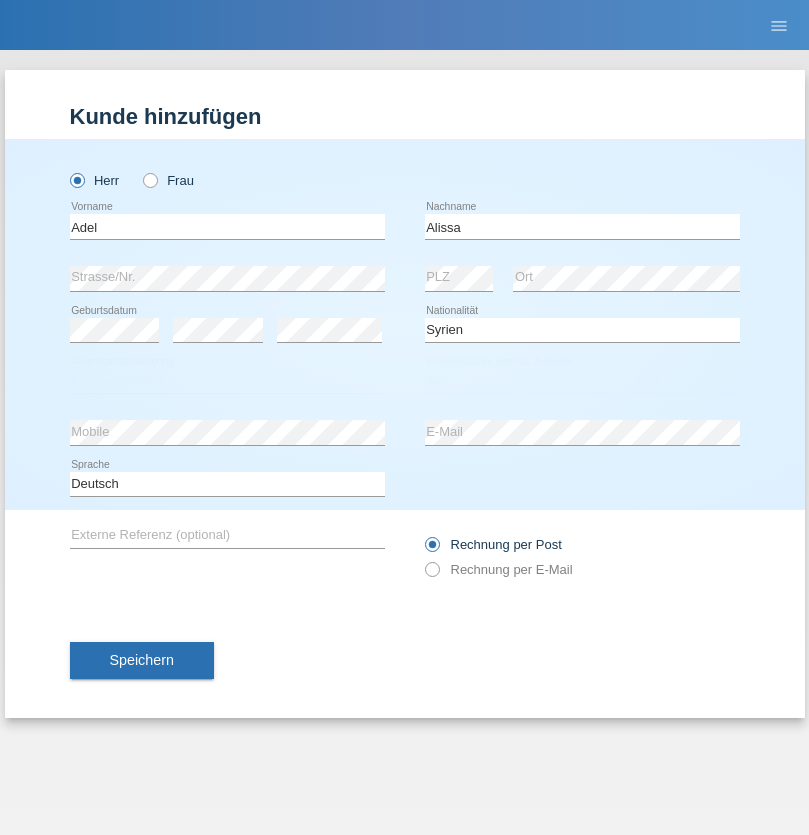 select on "C" 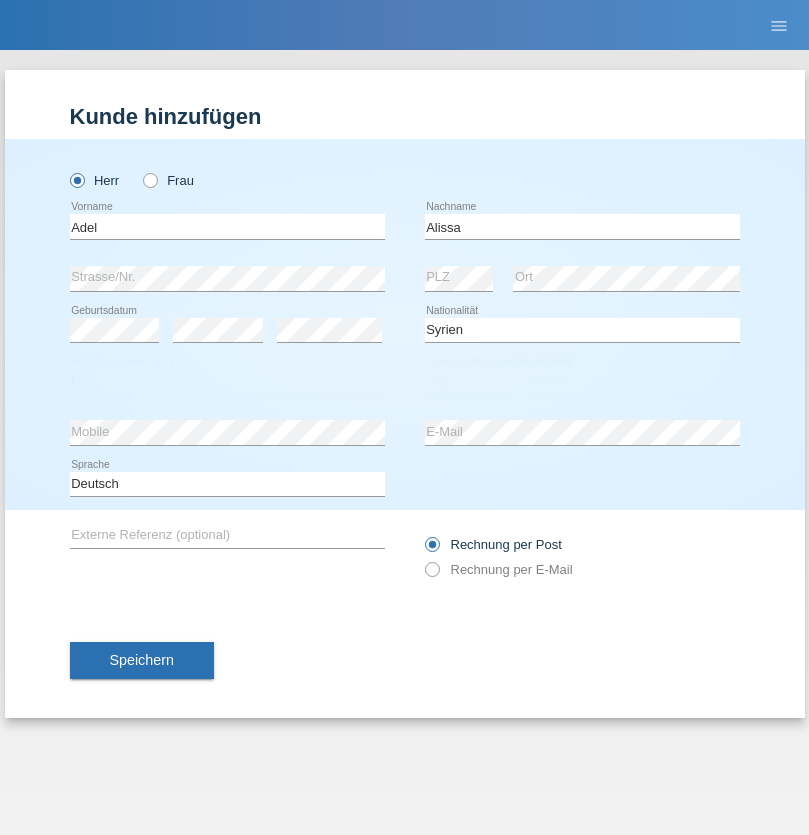 select on "20" 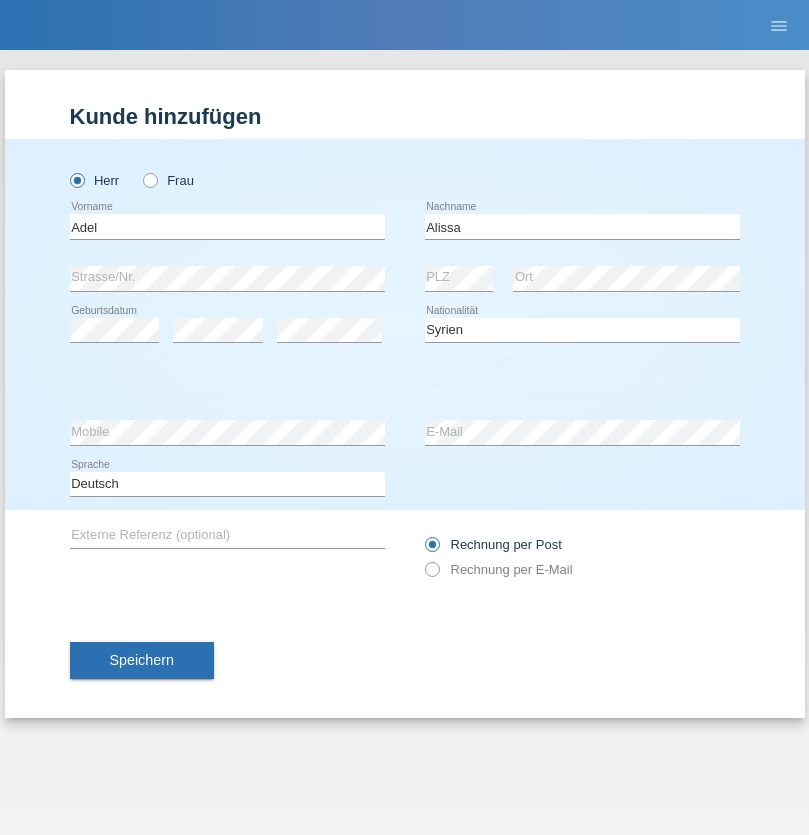 select on "09" 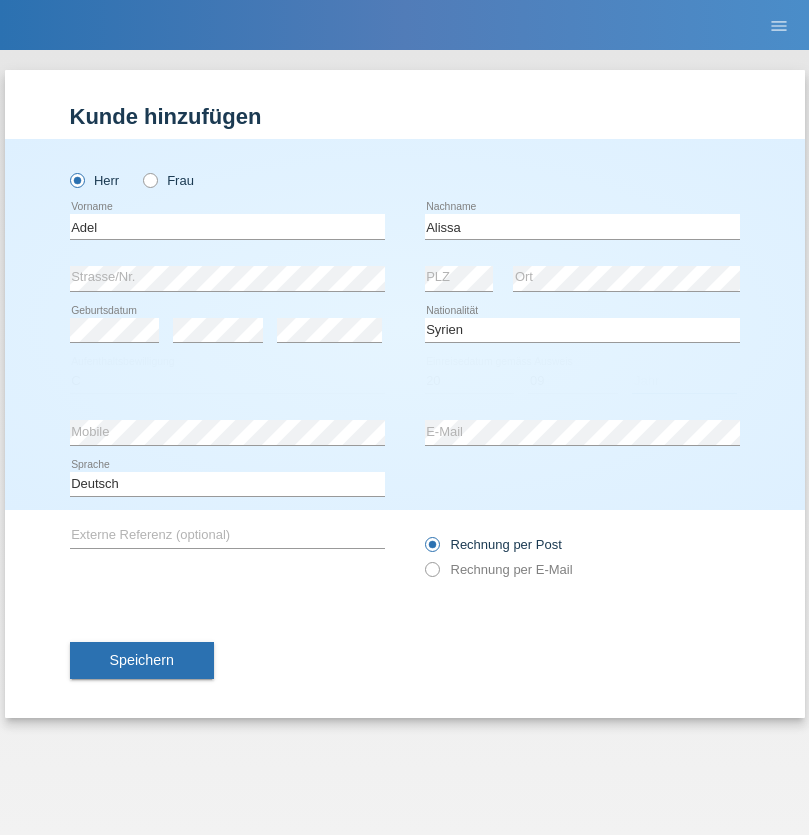 select on "2018" 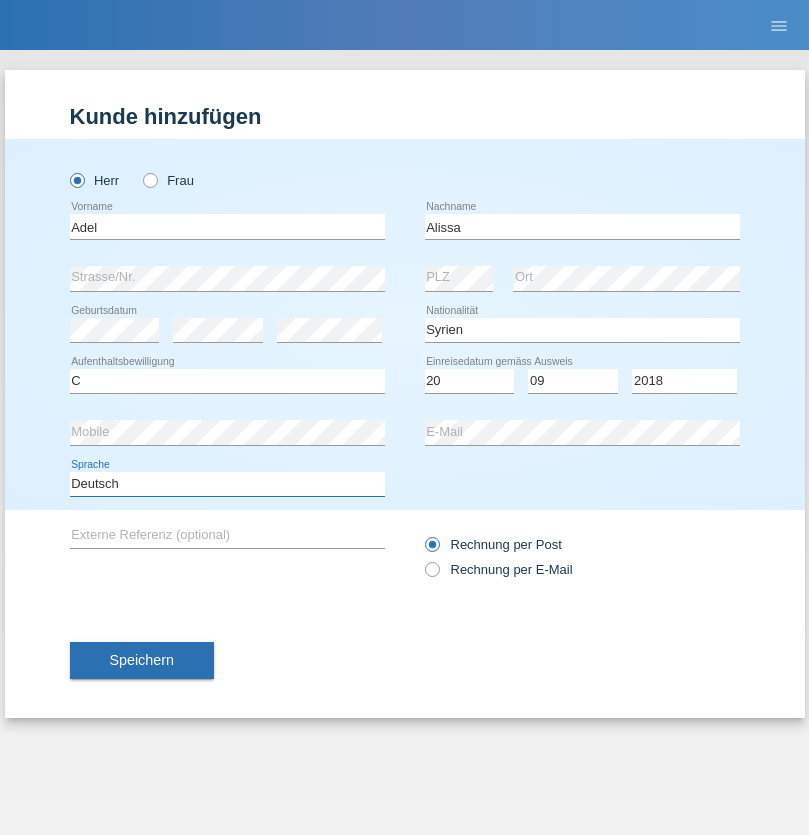 select on "en" 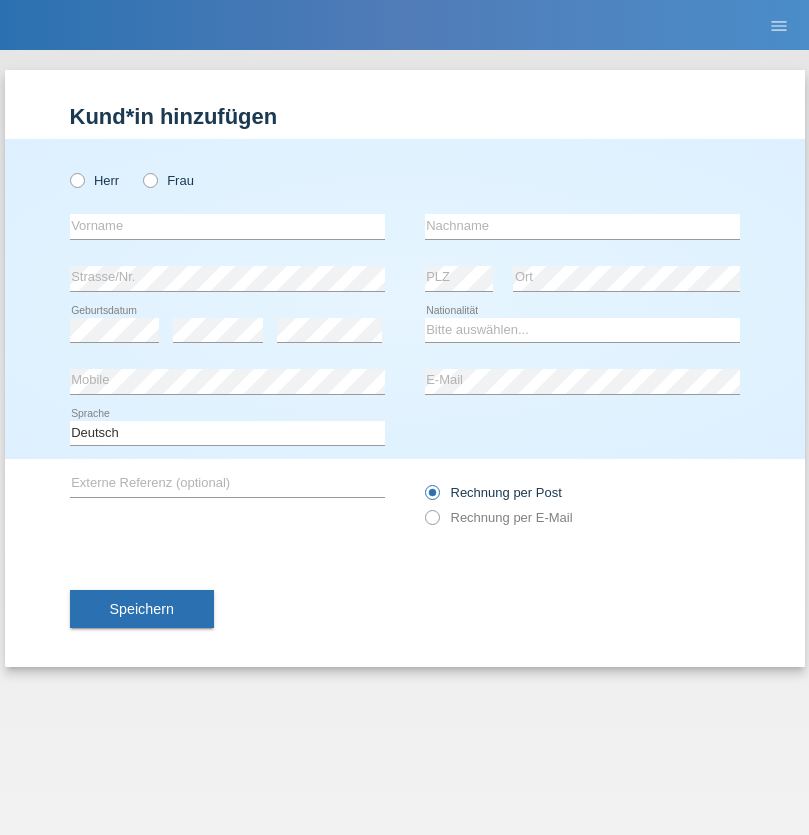 scroll, scrollTop: 0, scrollLeft: 0, axis: both 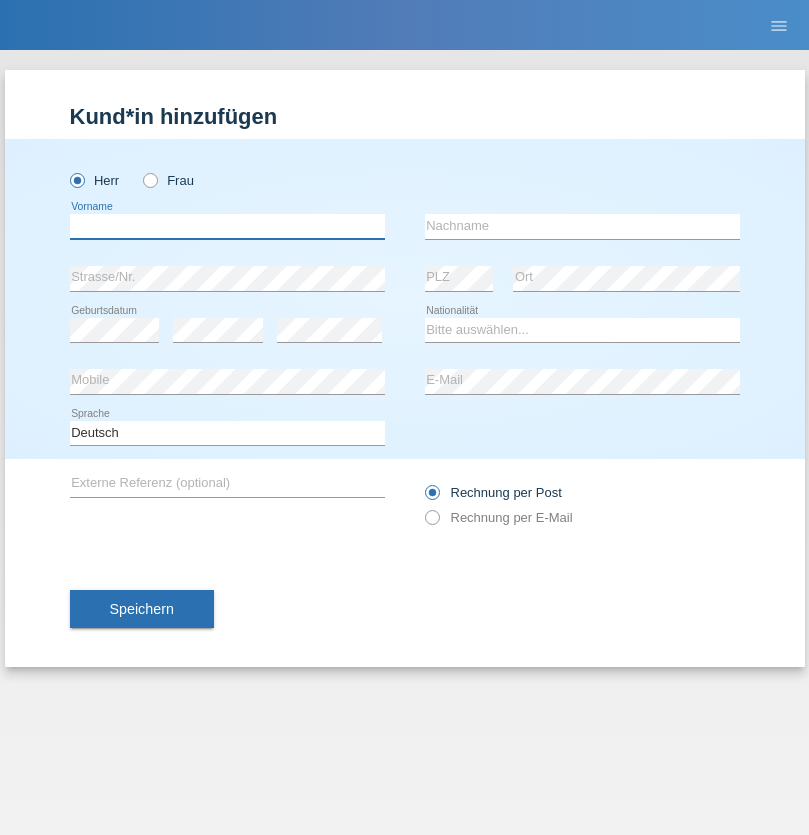 click at bounding box center (227, 226) 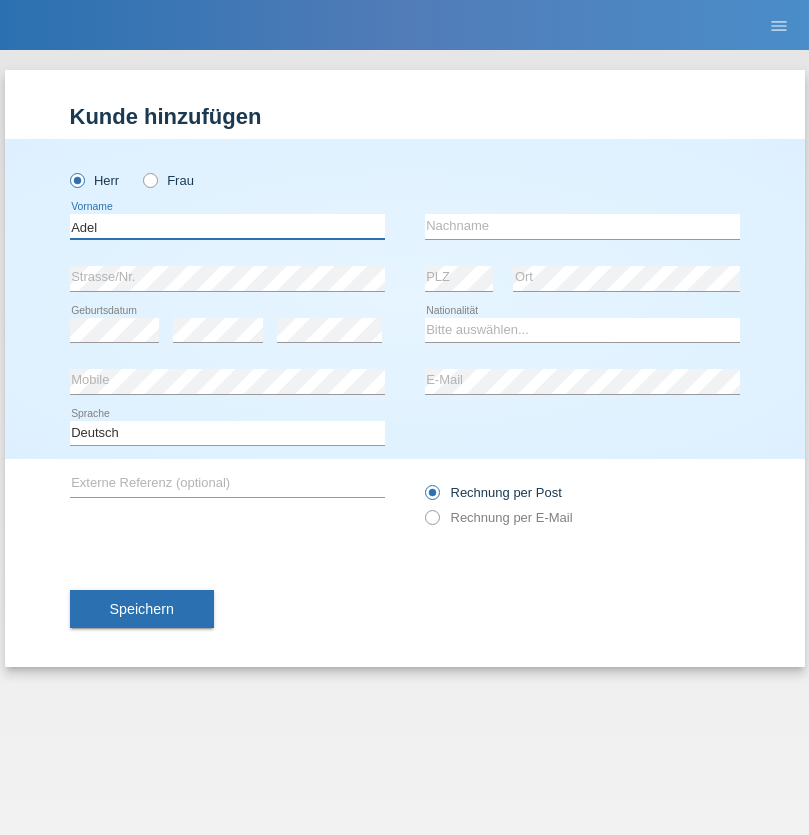 type on "Adel" 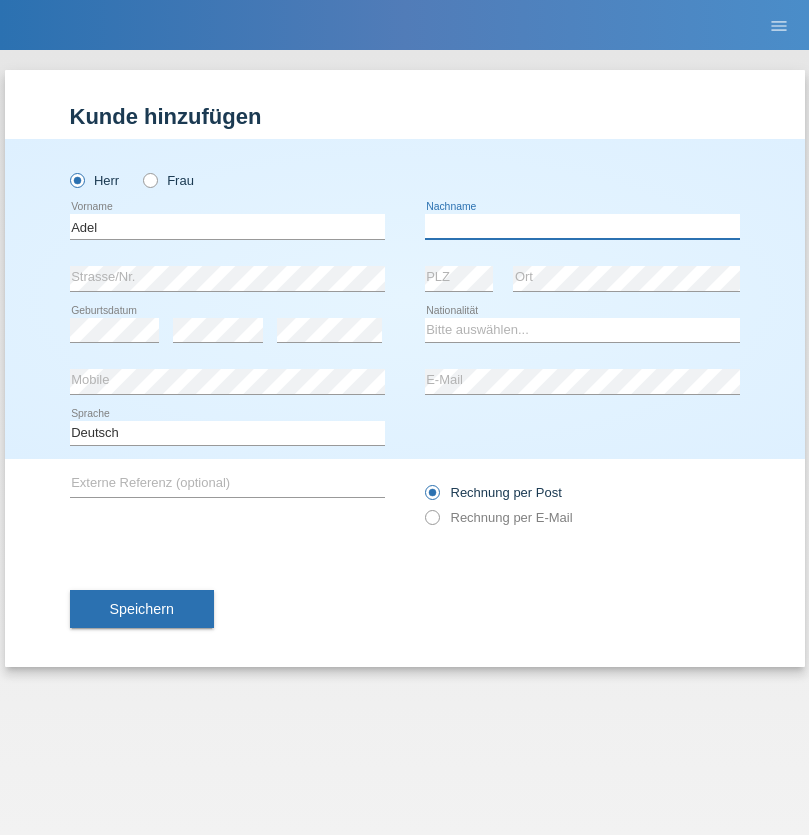 click at bounding box center (582, 226) 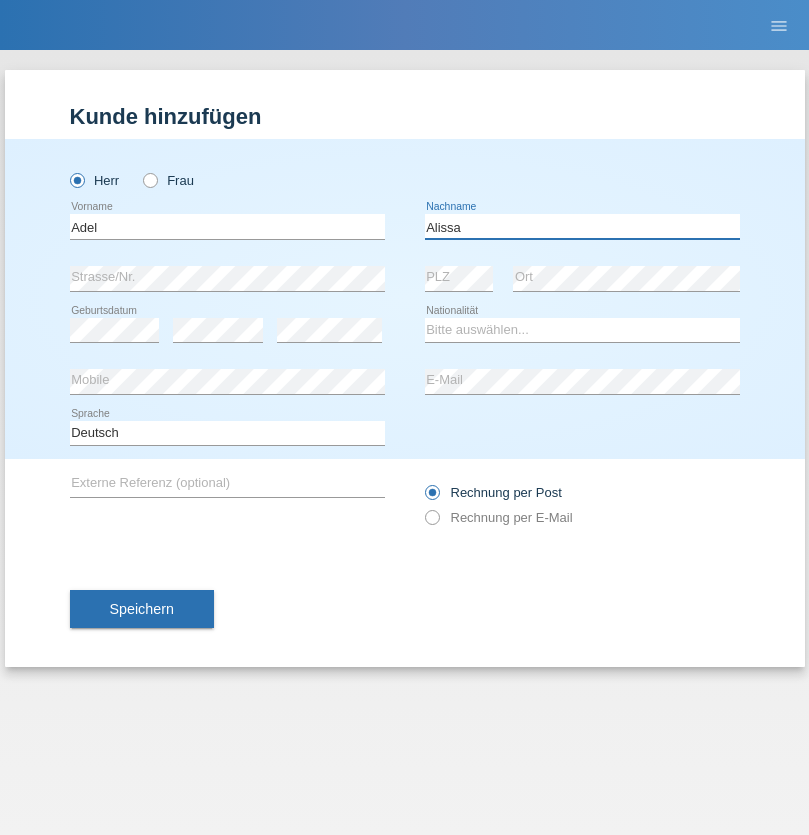 type on "Alissa" 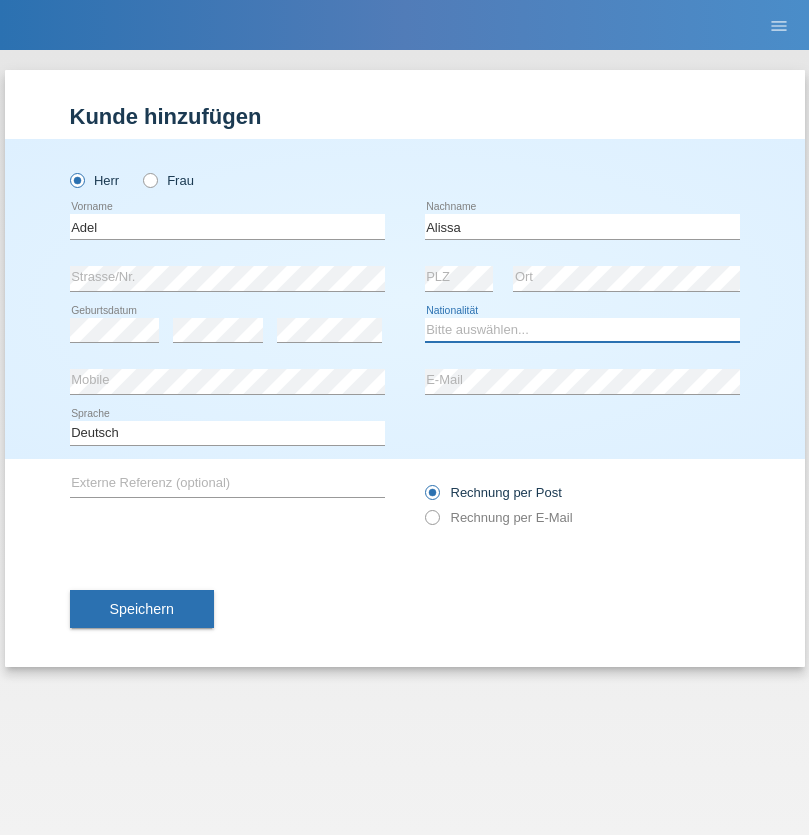 select on "SY" 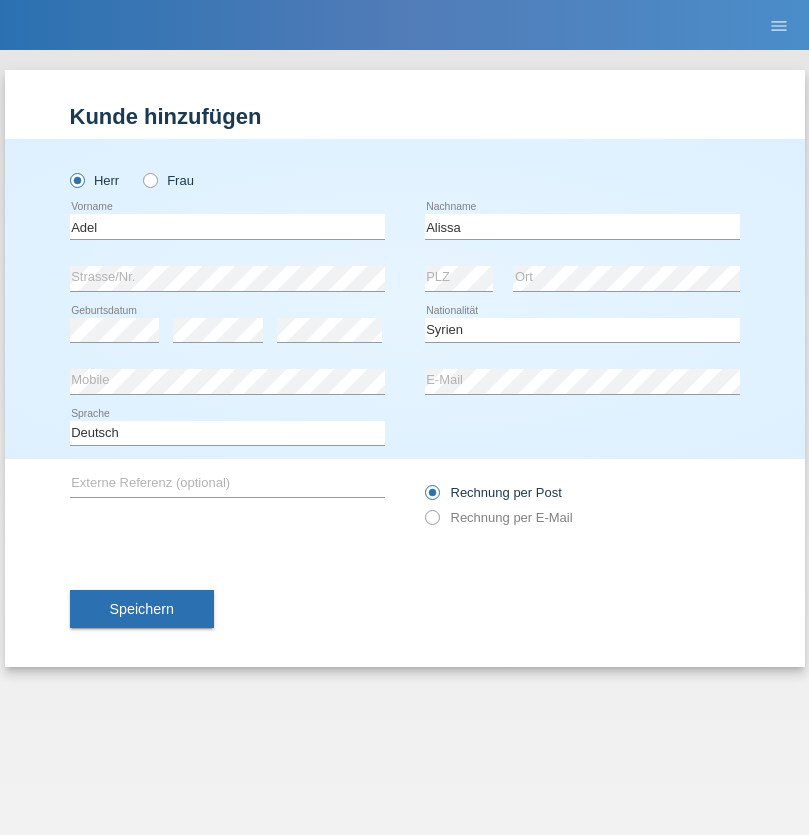 select on "C" 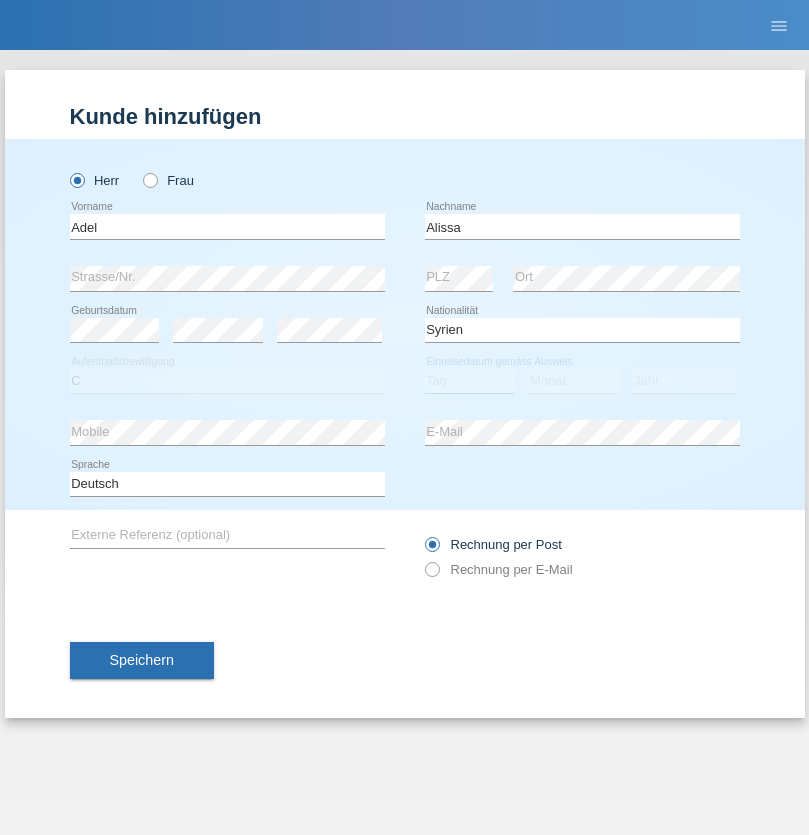 select on "20" 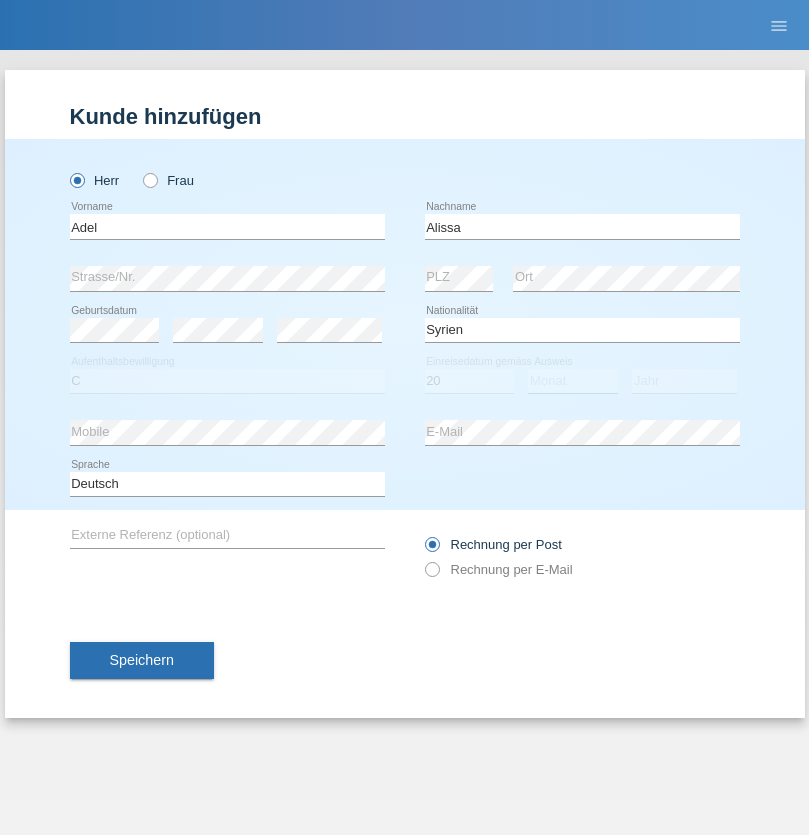select on "09" 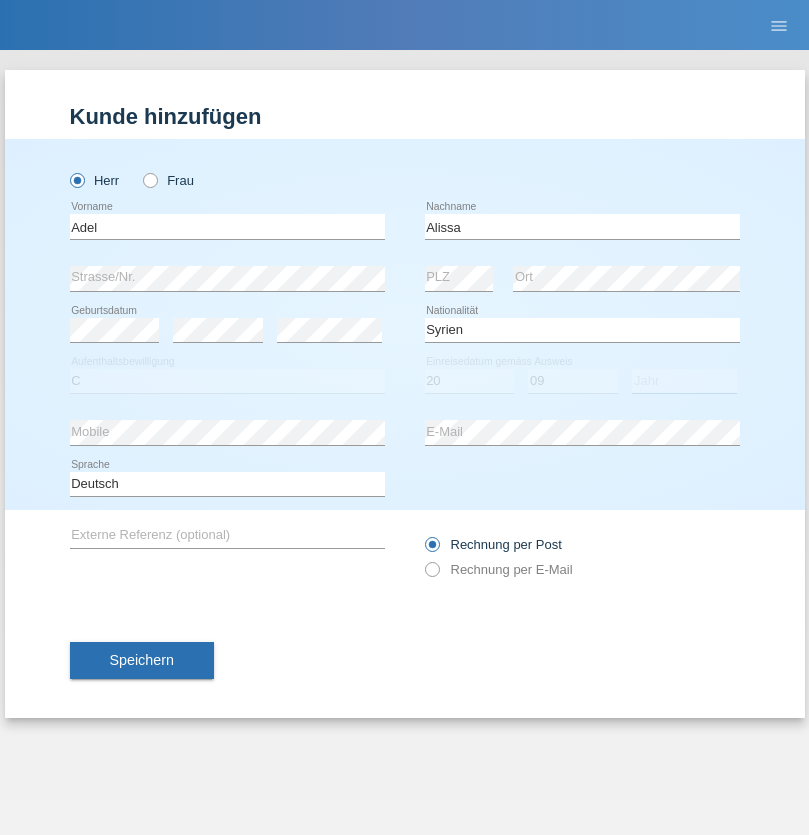 select on "2018" 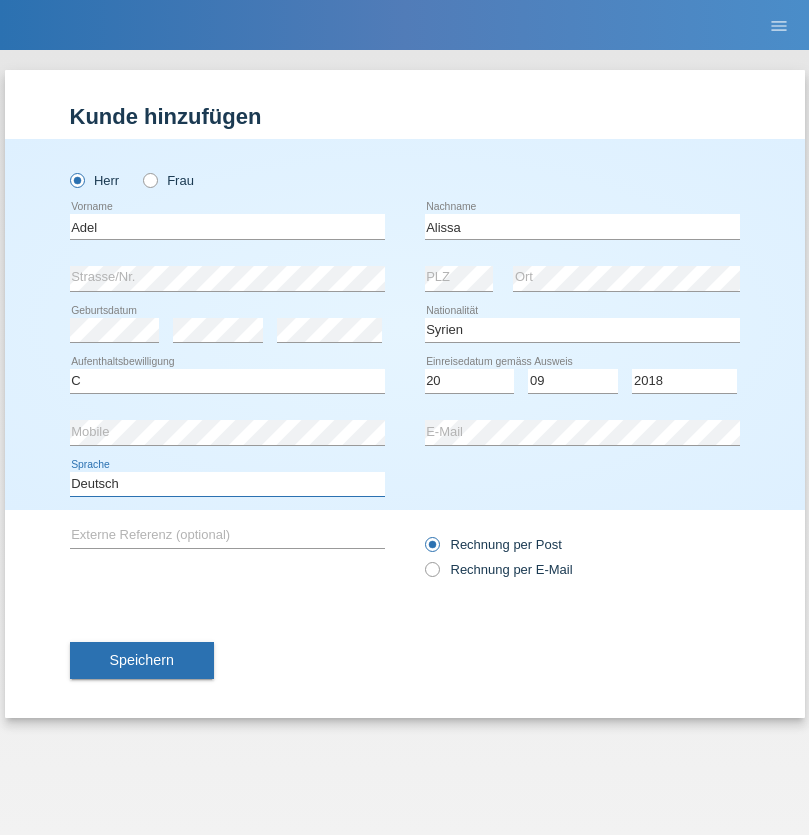 select on "en" 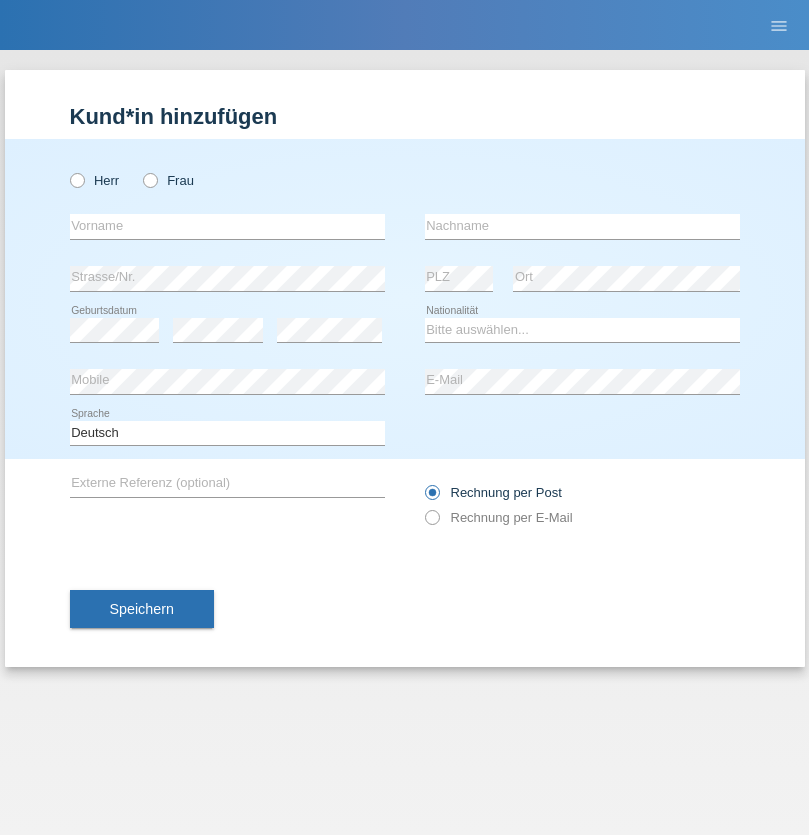 scroll, scrollTop: 0, scrollLeft: 0, axis: both 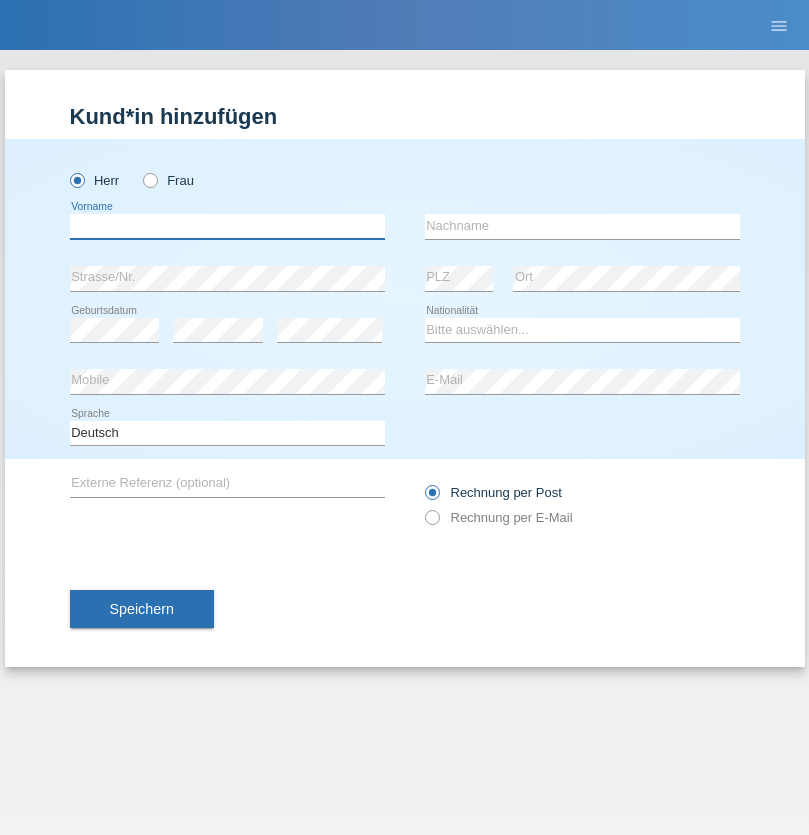 click at bounding box center [227, 226] 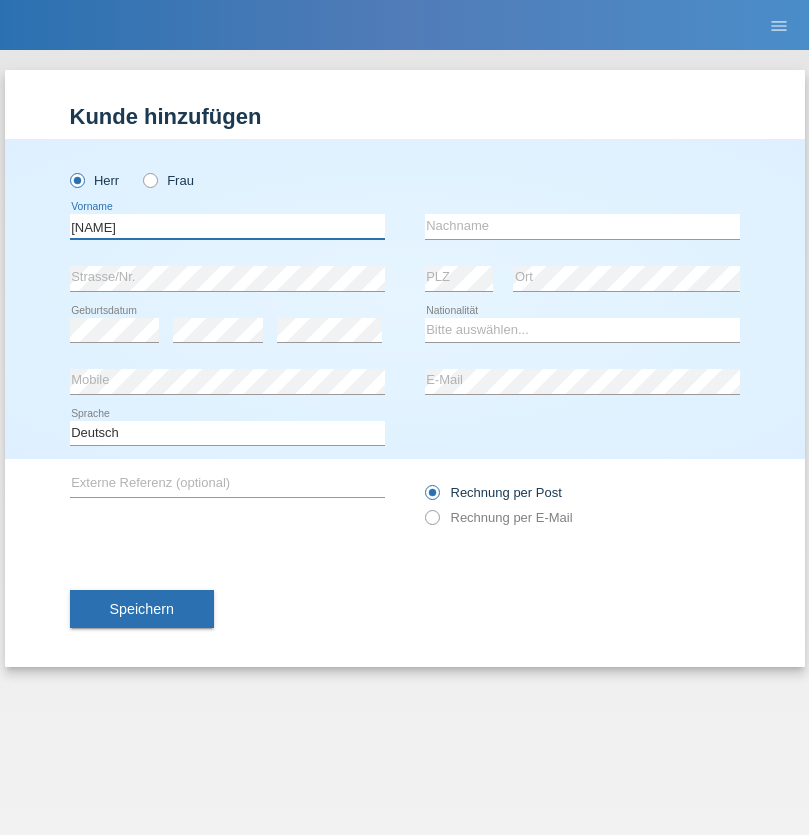 type on "[NAME]" 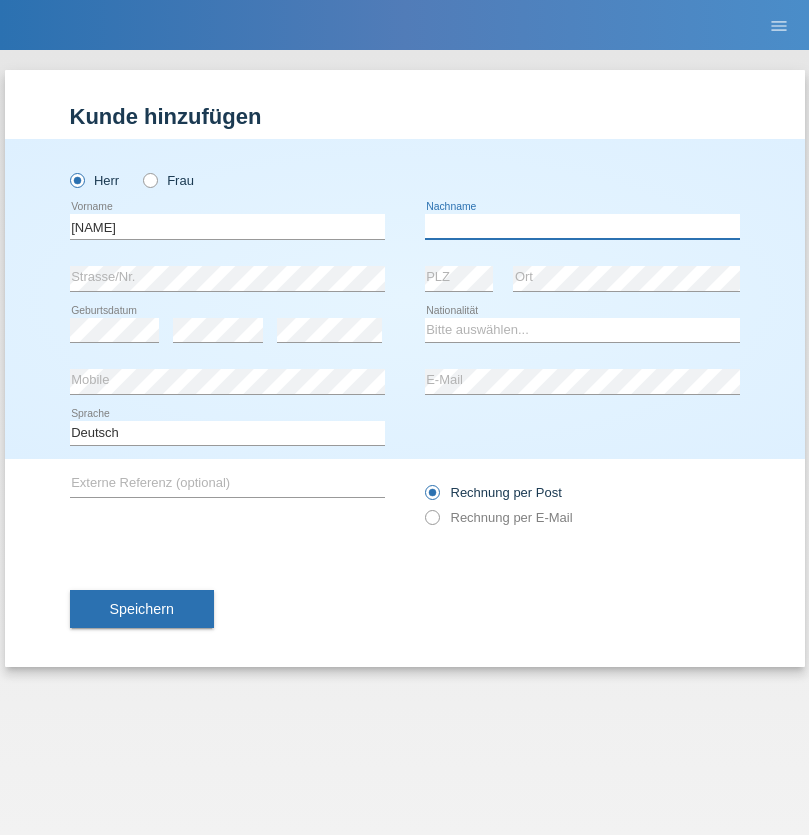 click at bounding box center (582, 226) 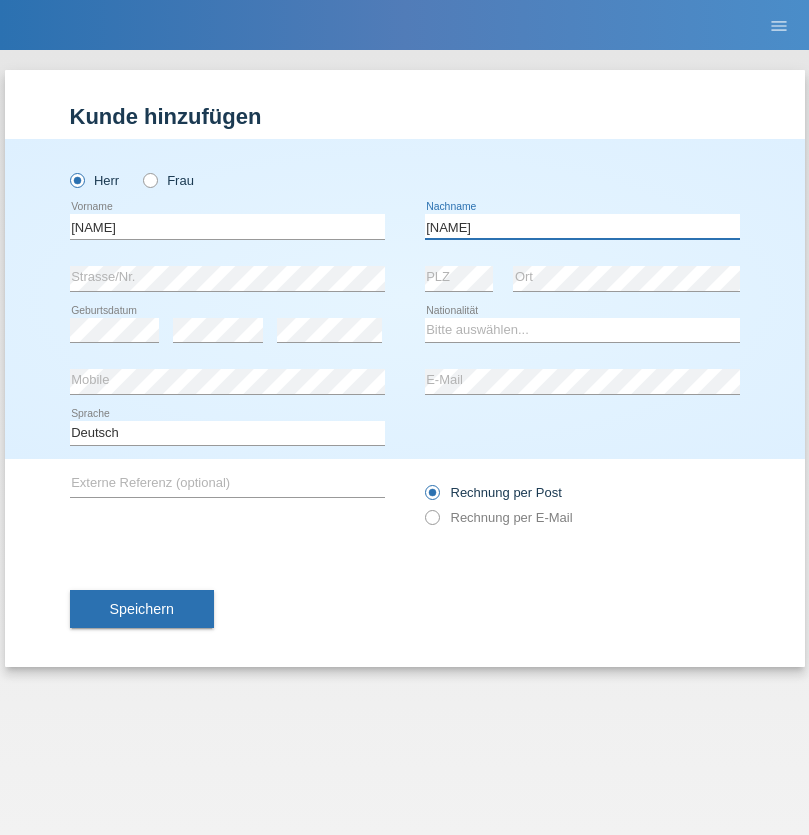 type on "[NAME]" 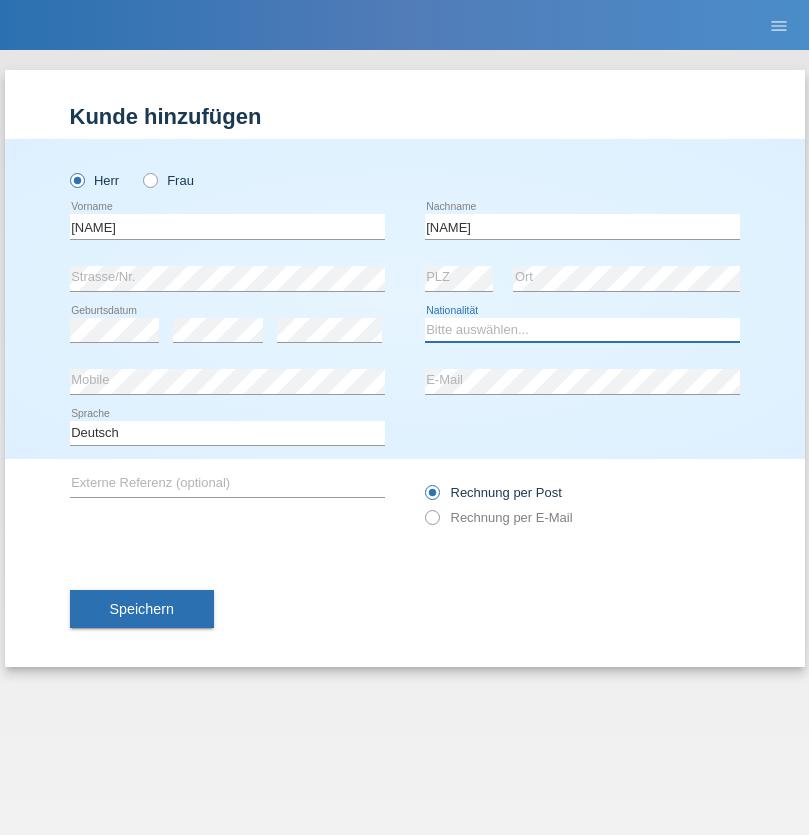 select on "TN" 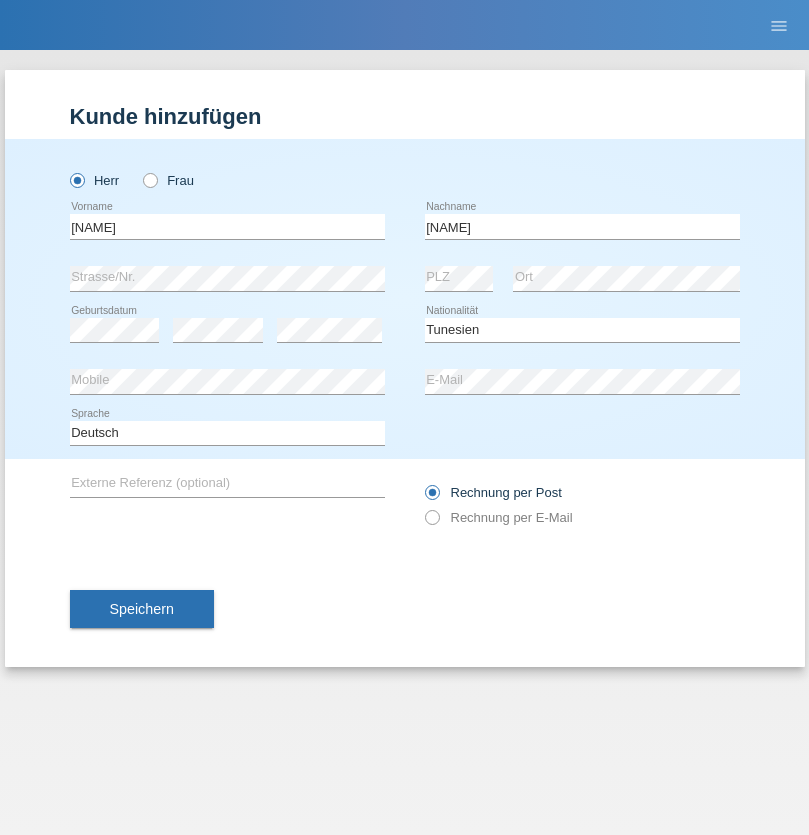 select on "C" 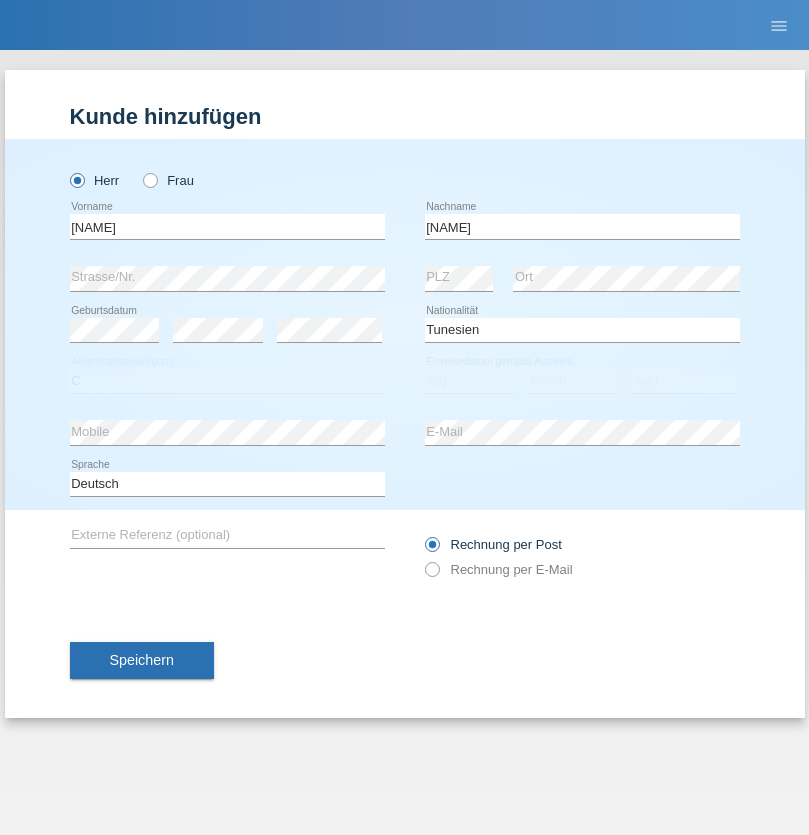 select on "01" 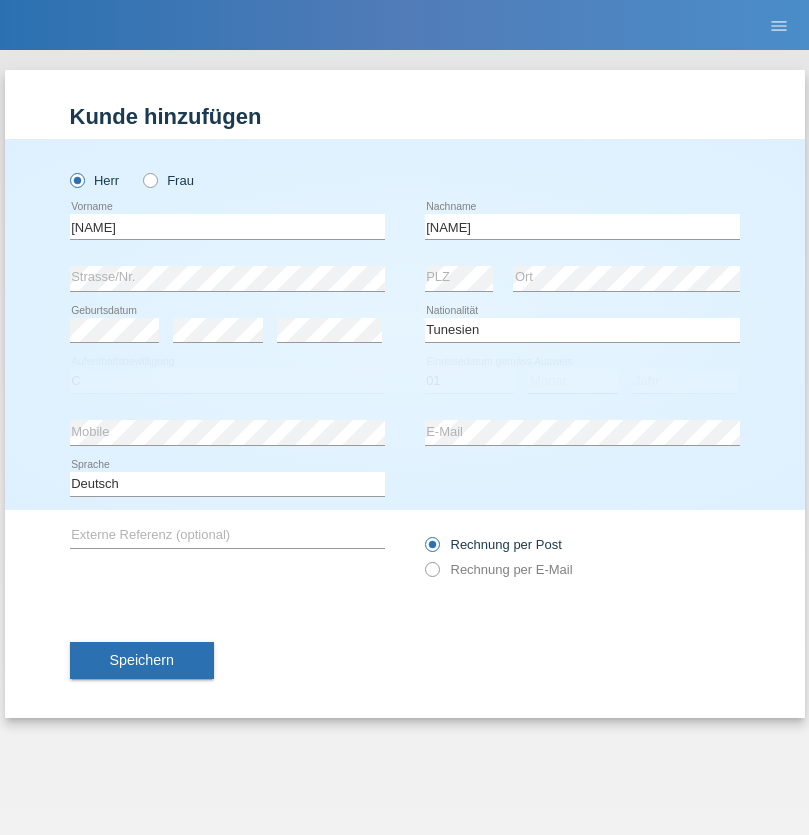 select on "01" 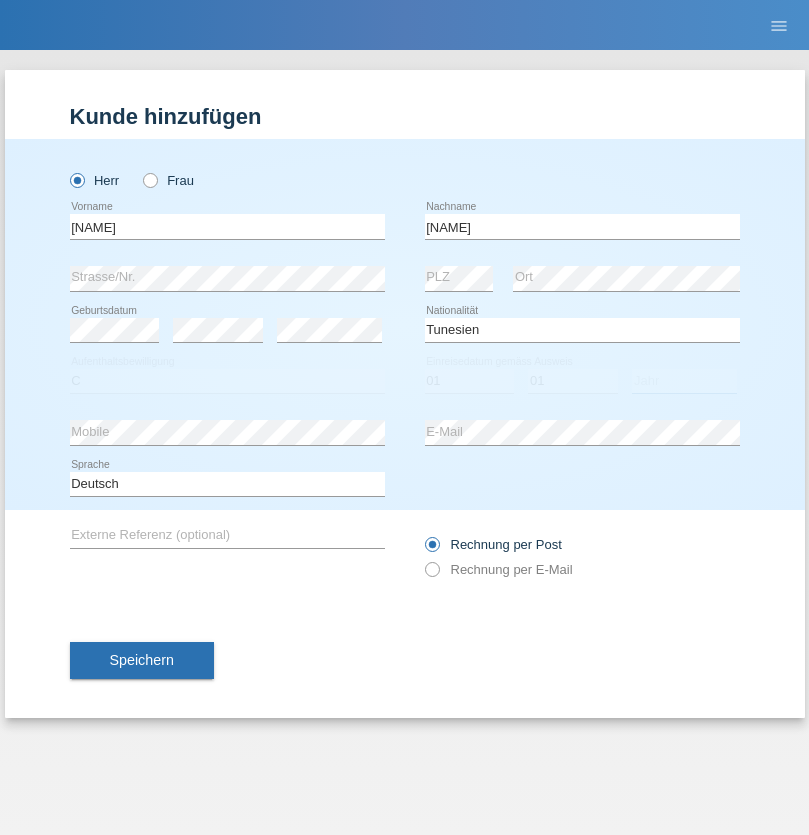 select on "2018" 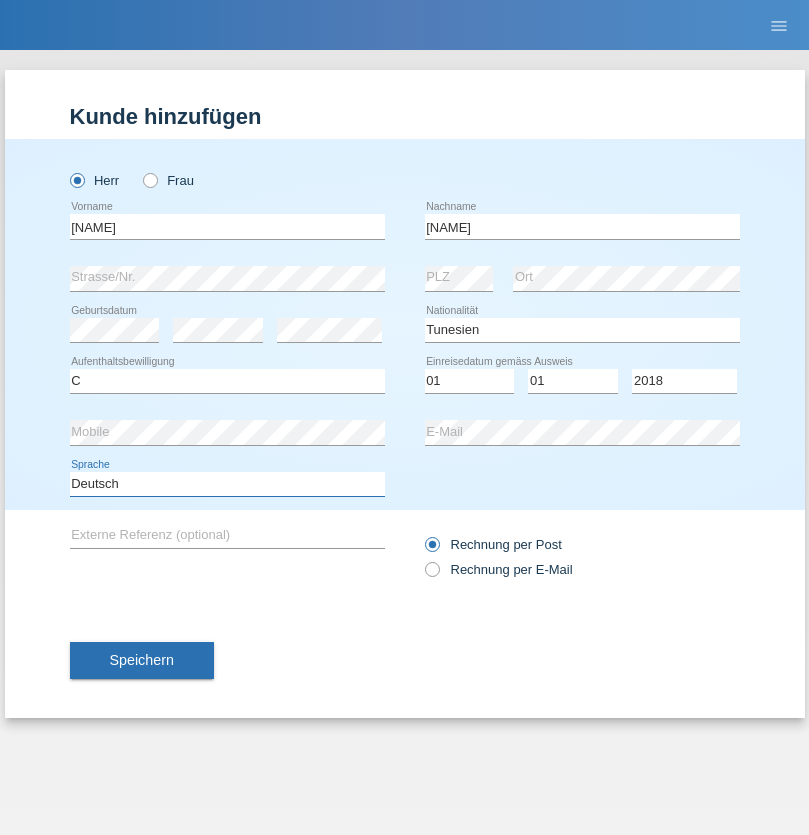 select on "en" 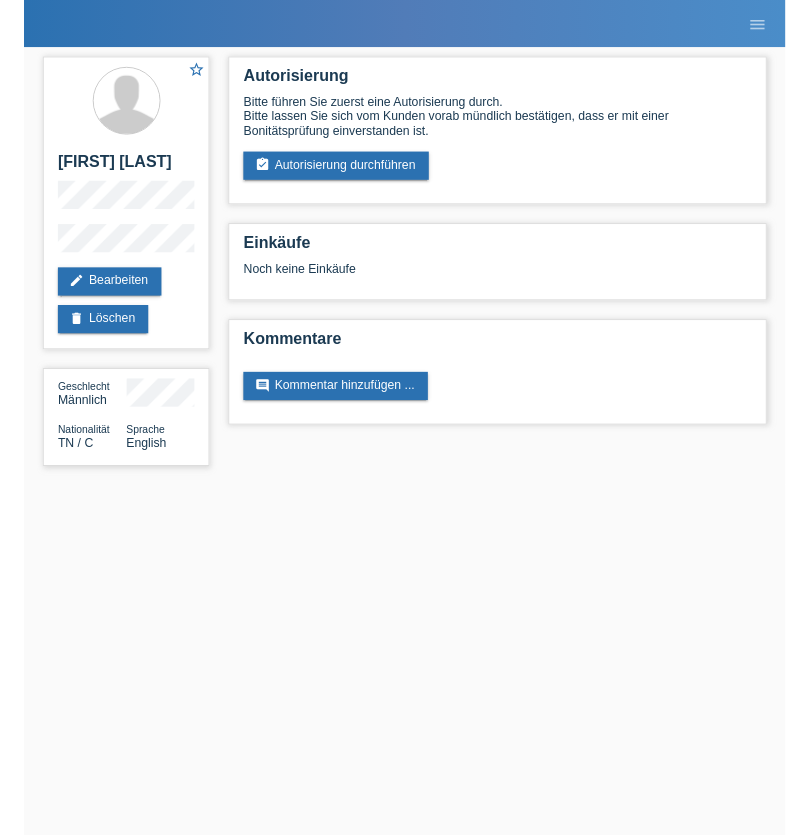 scroll, scrollTop: 0, scrollLeft: 0, axis: both 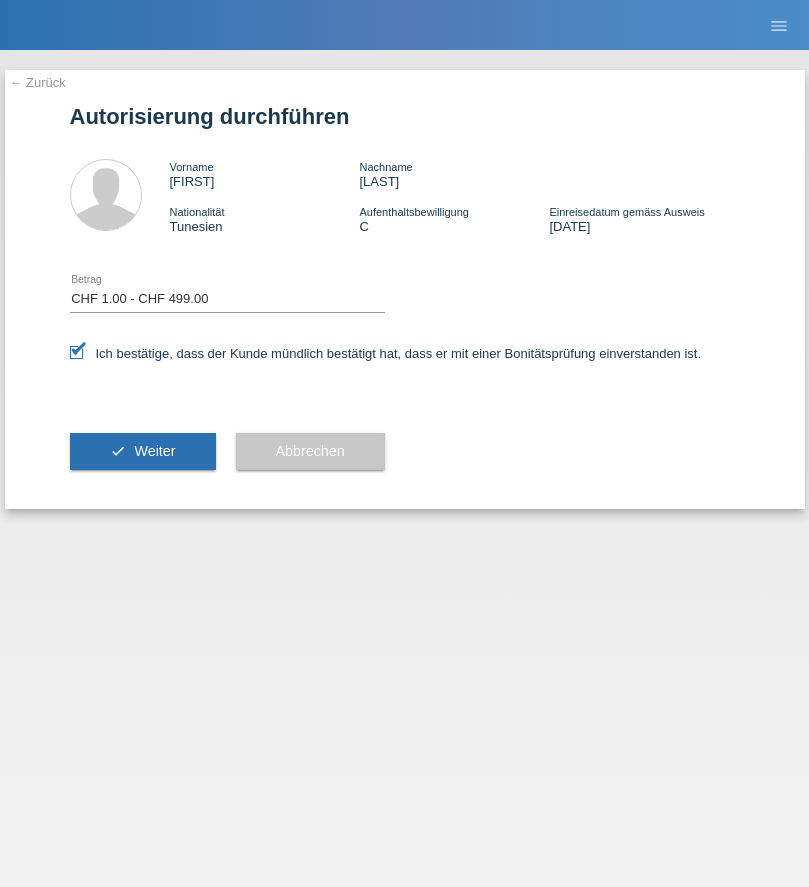 select on "1" 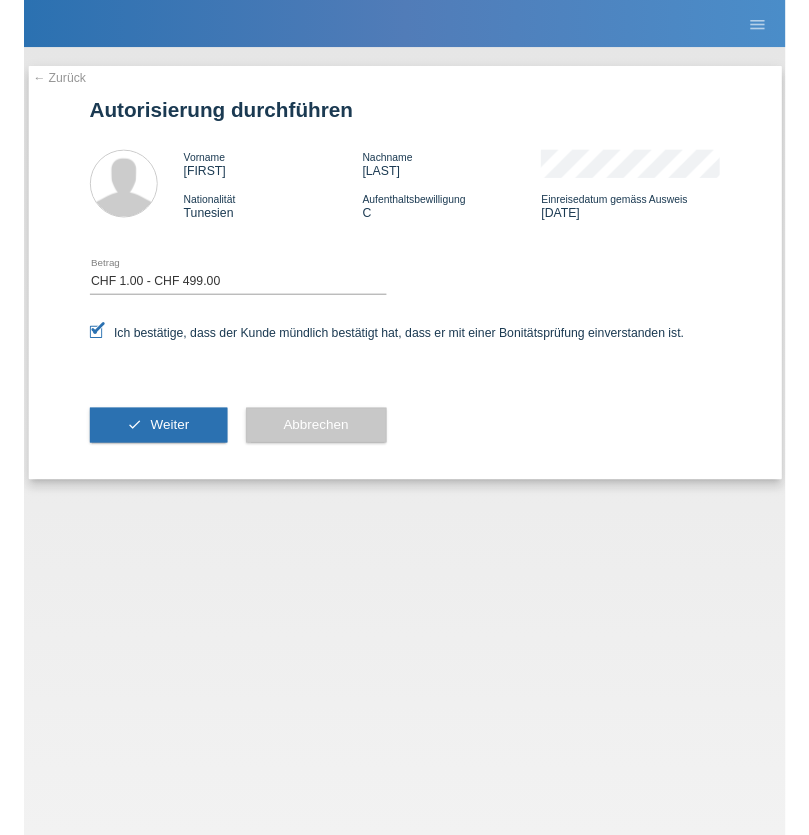 scroll, scrollTop: 0, scrollLeft: 0, axis: both 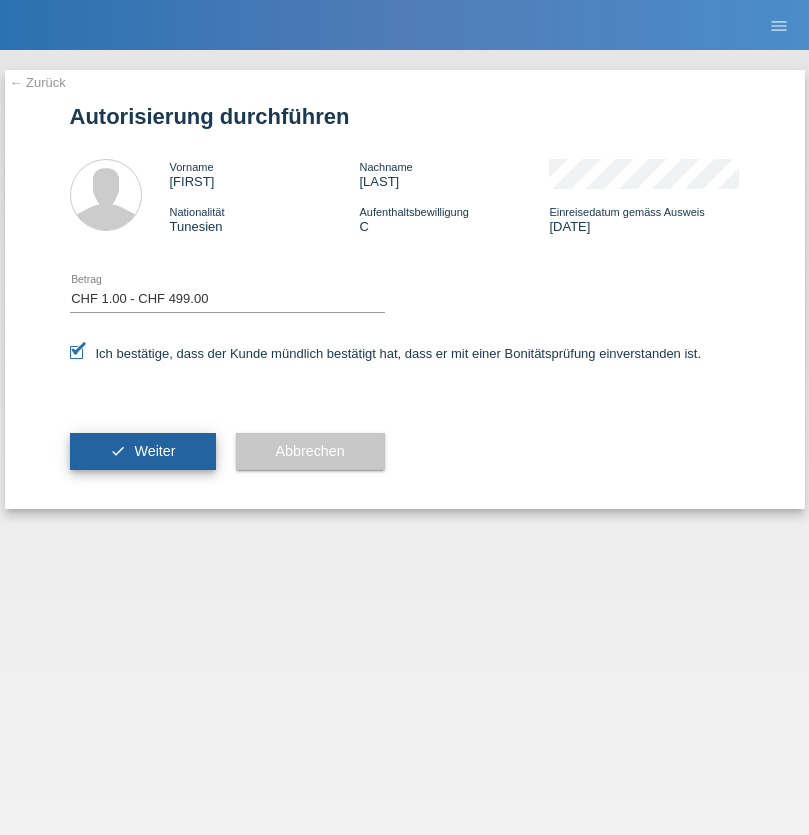 click on "Weiter" at bounding box center [154, 451] 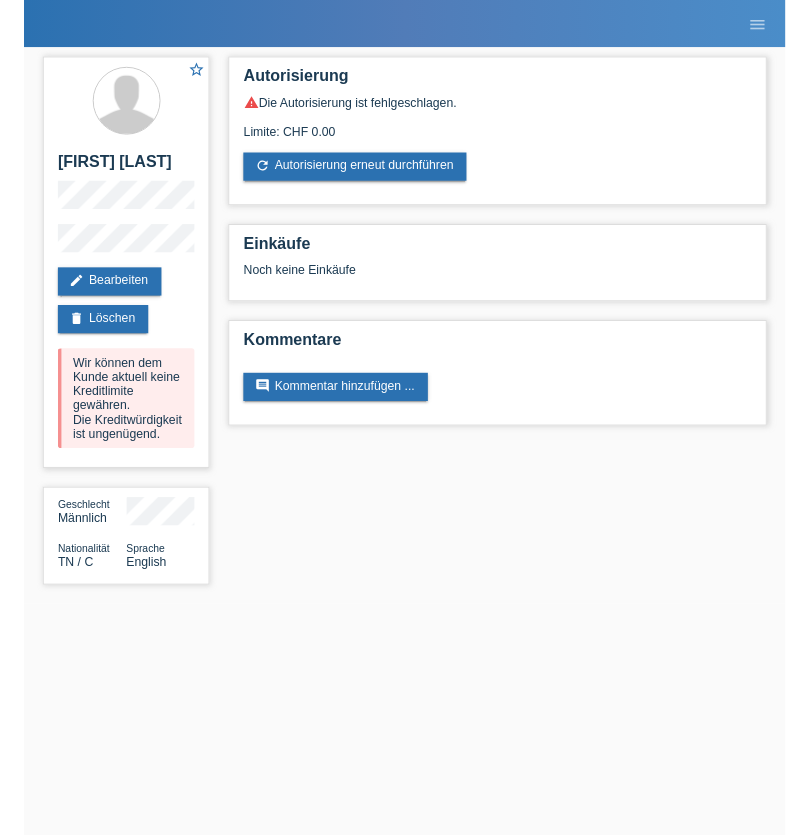 scroll, scrollTop: 0, scrollLeft: 0, axis: both 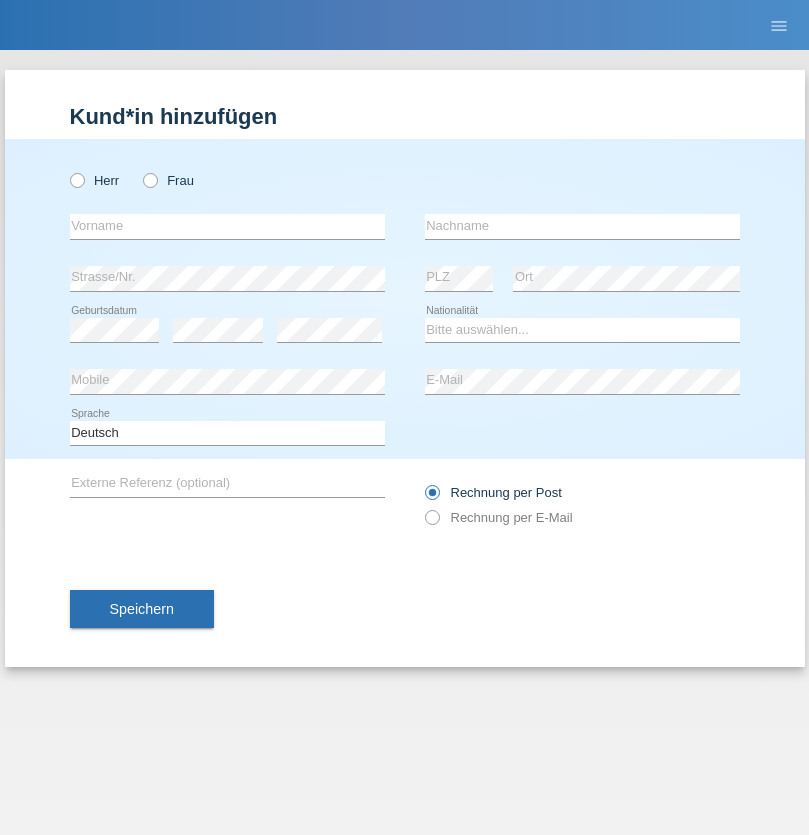 radio on "true" 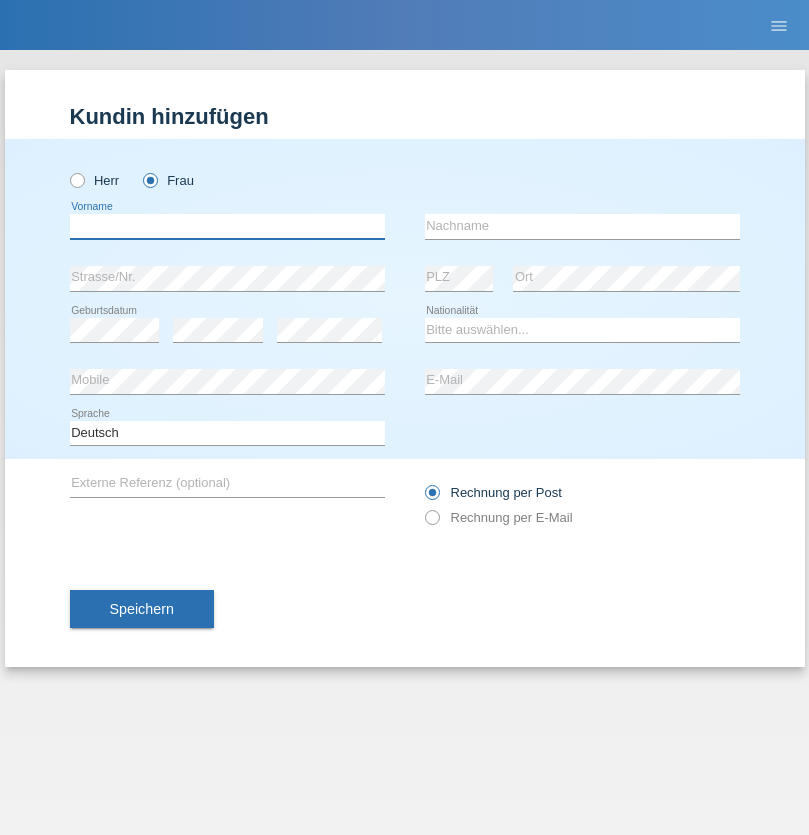 click at bounding box center [227, 226] 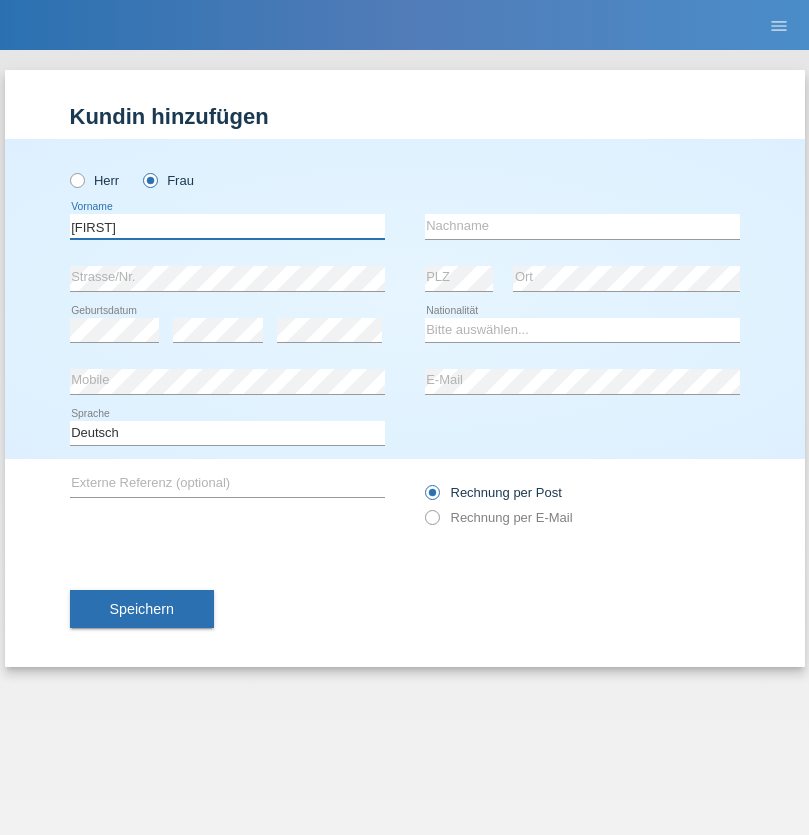 type on "[FIRST]" 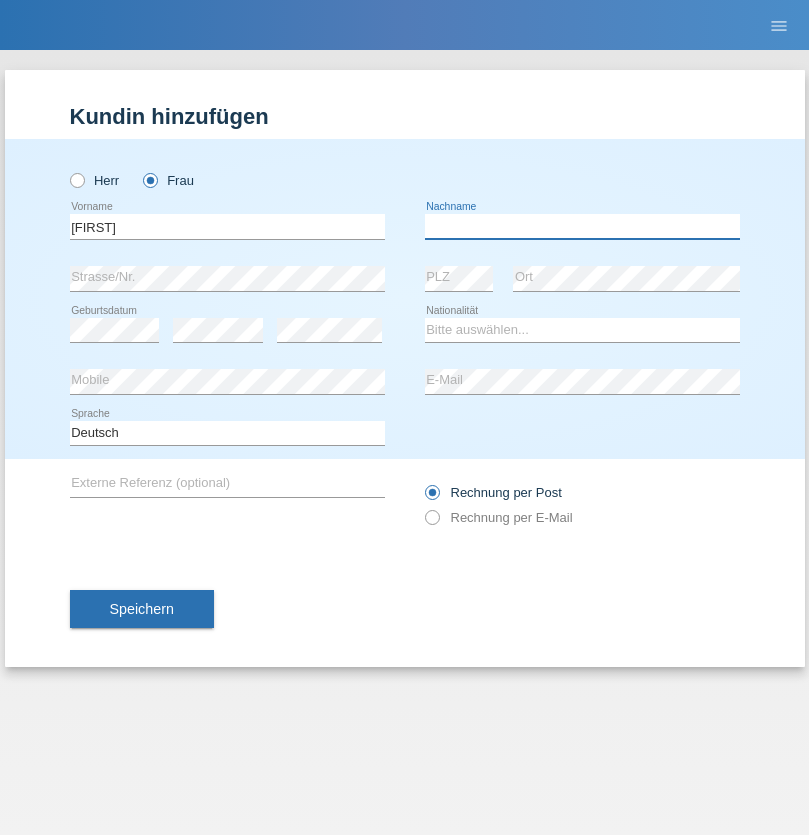 click at bounding box center (582, 226) 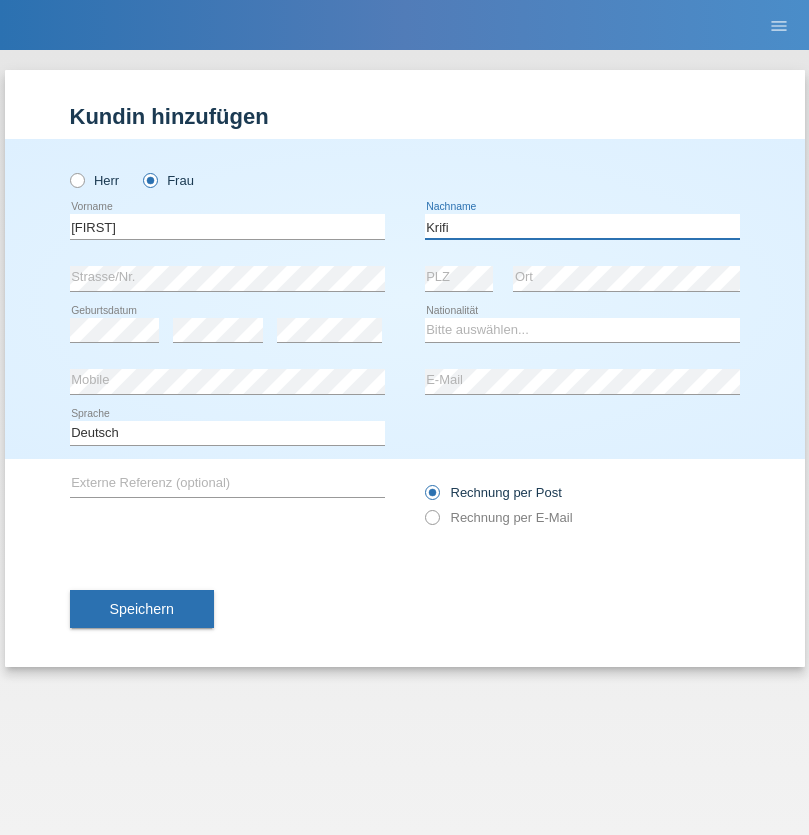 type on "Krifi" 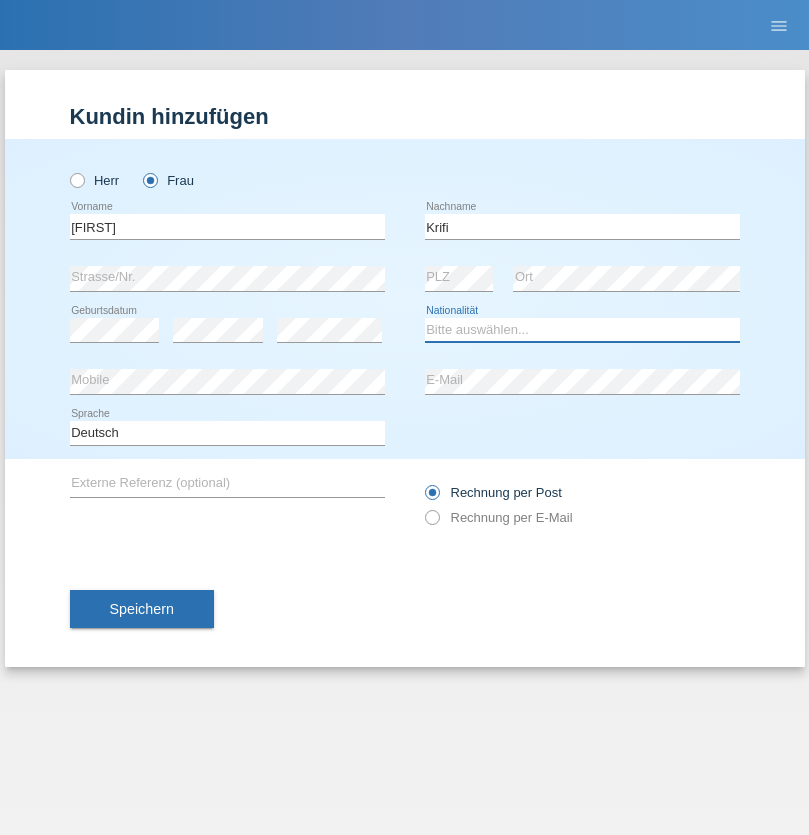 select on "TN" 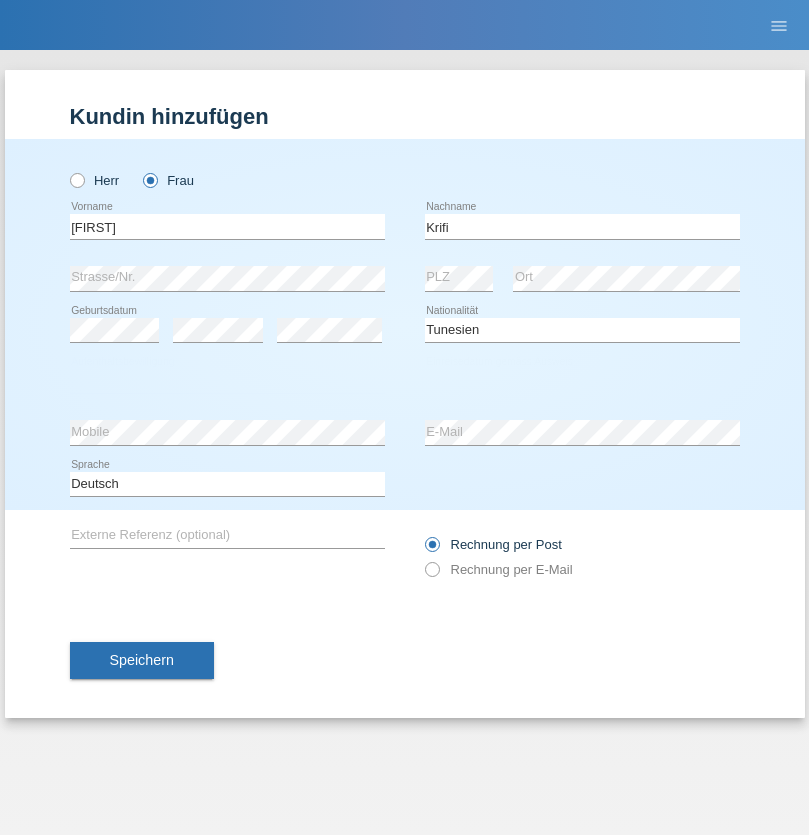 select on "C" 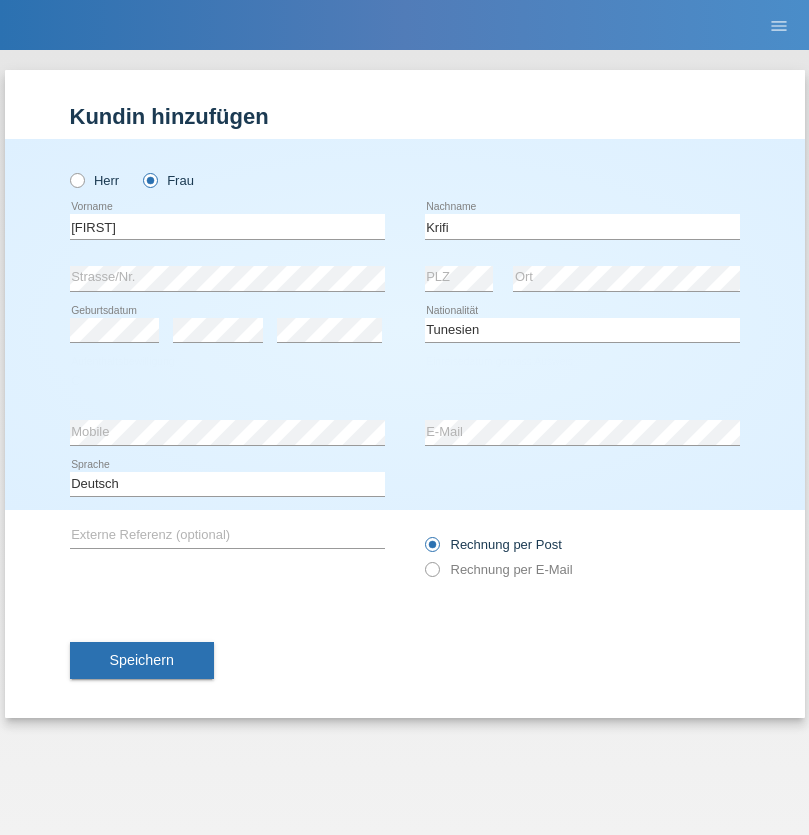 select on "01" 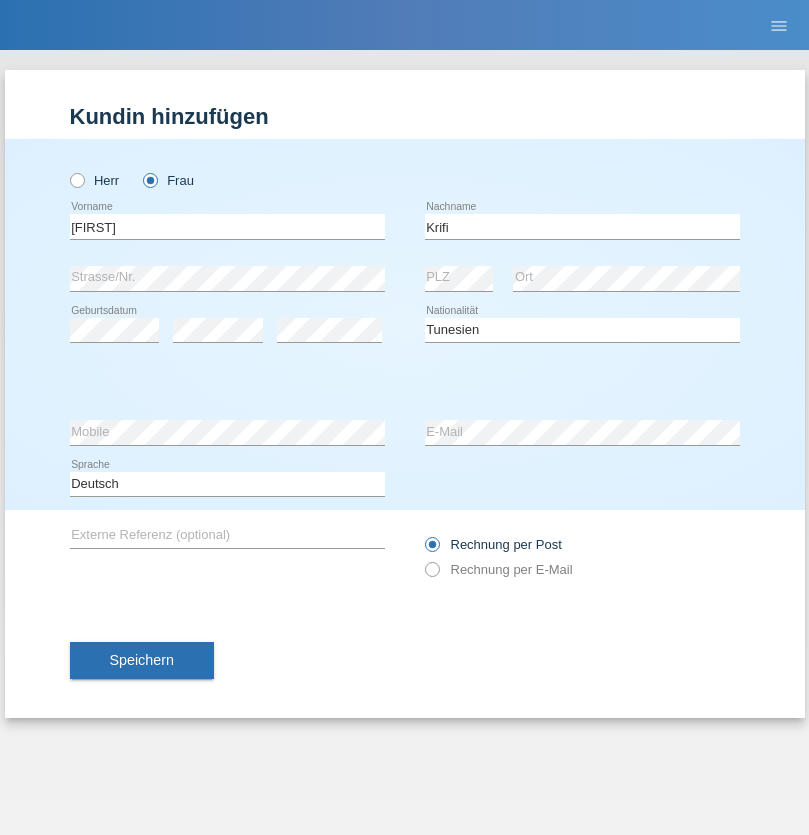 select on "01" 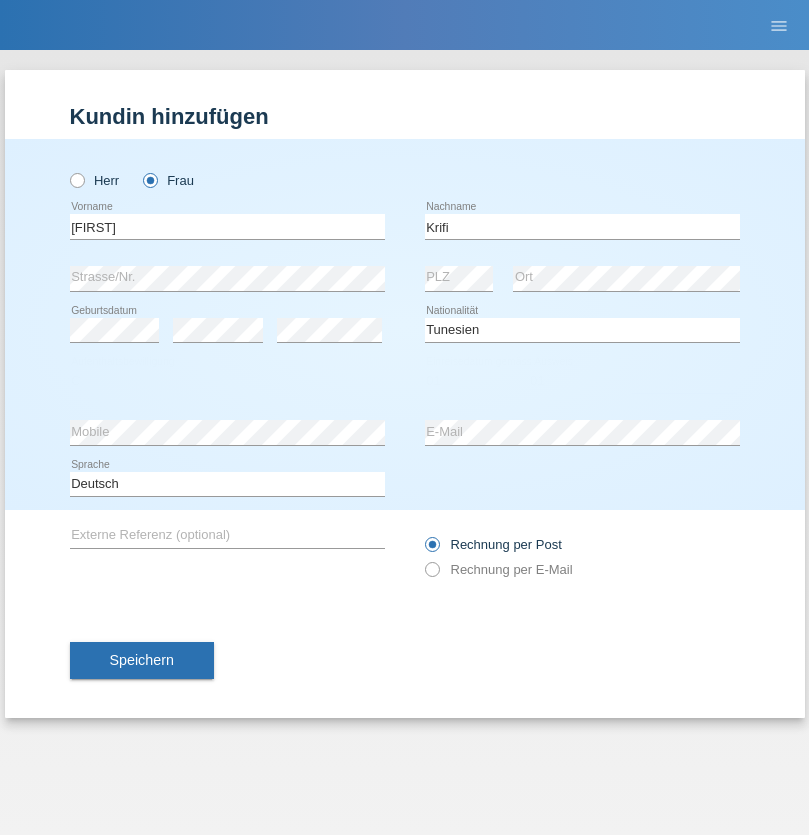 select on "2018" 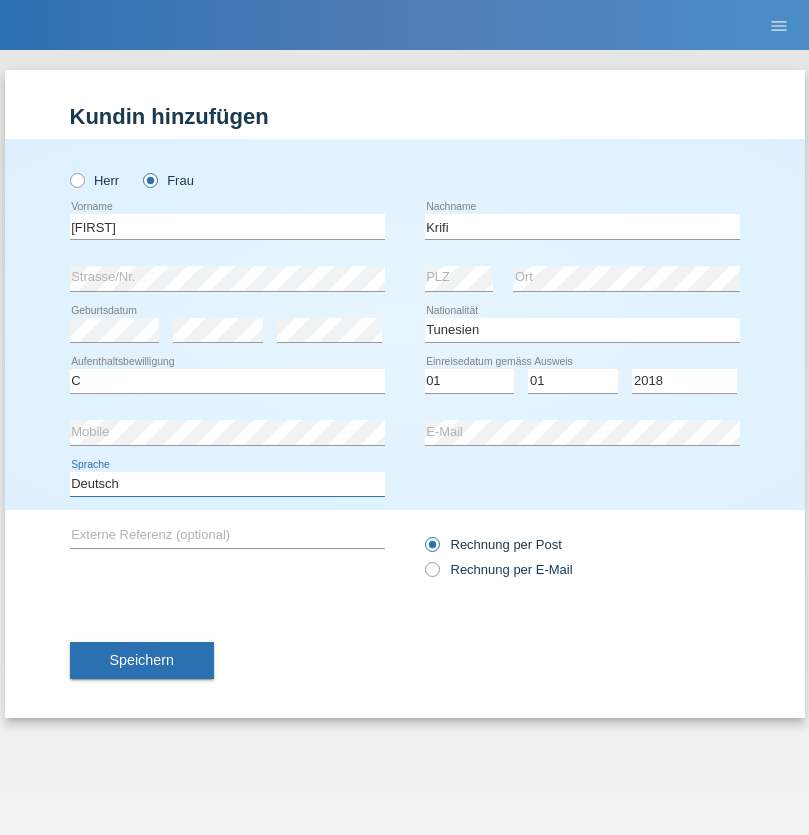select on "en" 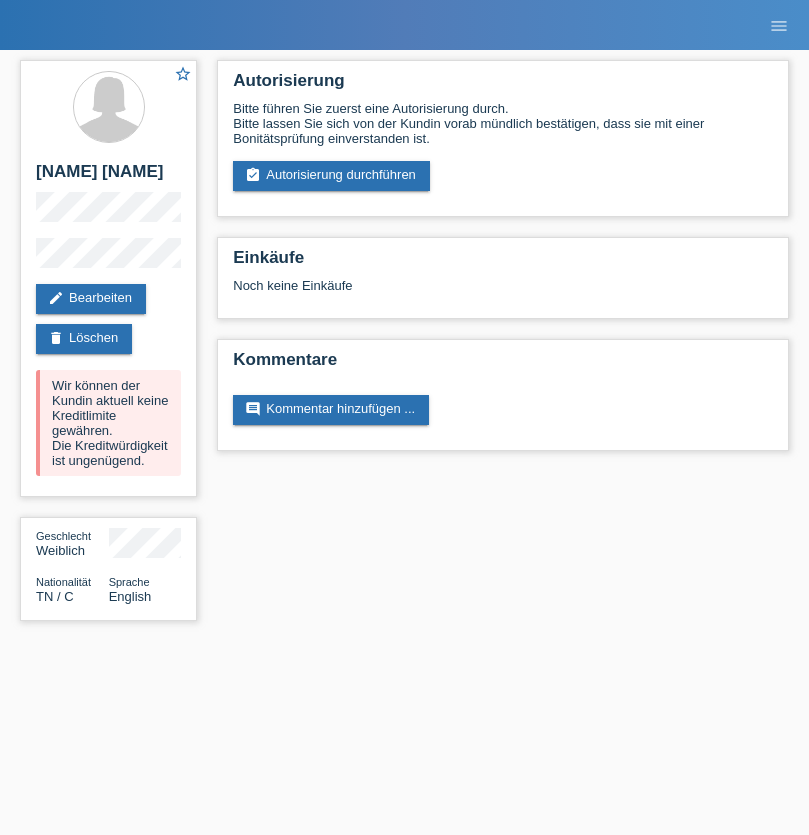 scroll, scrollTop: 0, scrollLeft: 0, axis: both 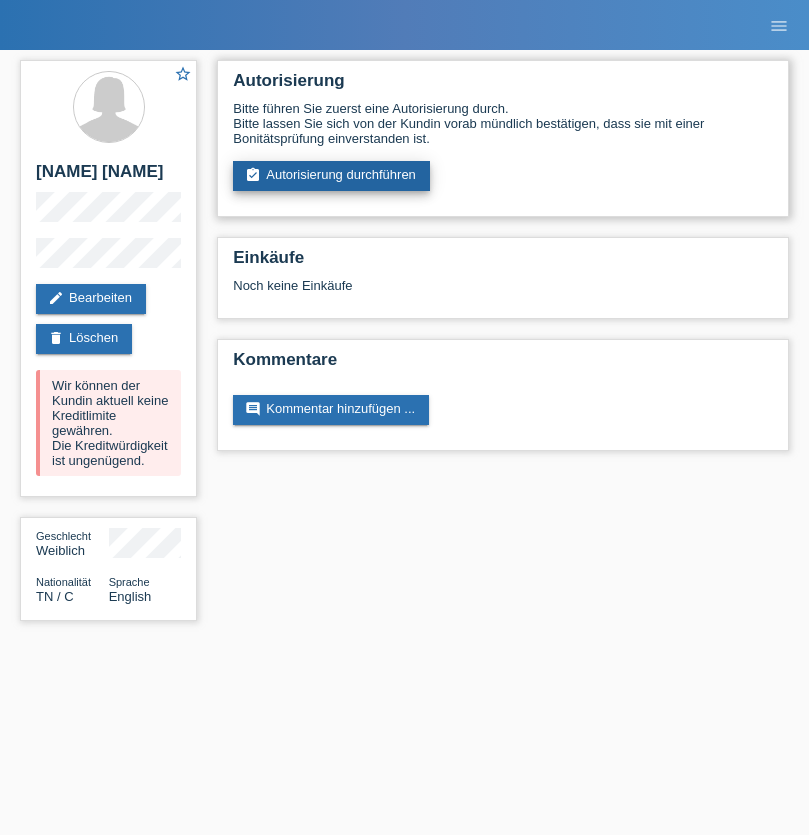 click on "assignment_turned_in  Autorisierung durchführen" at bounding box center (331, 176) 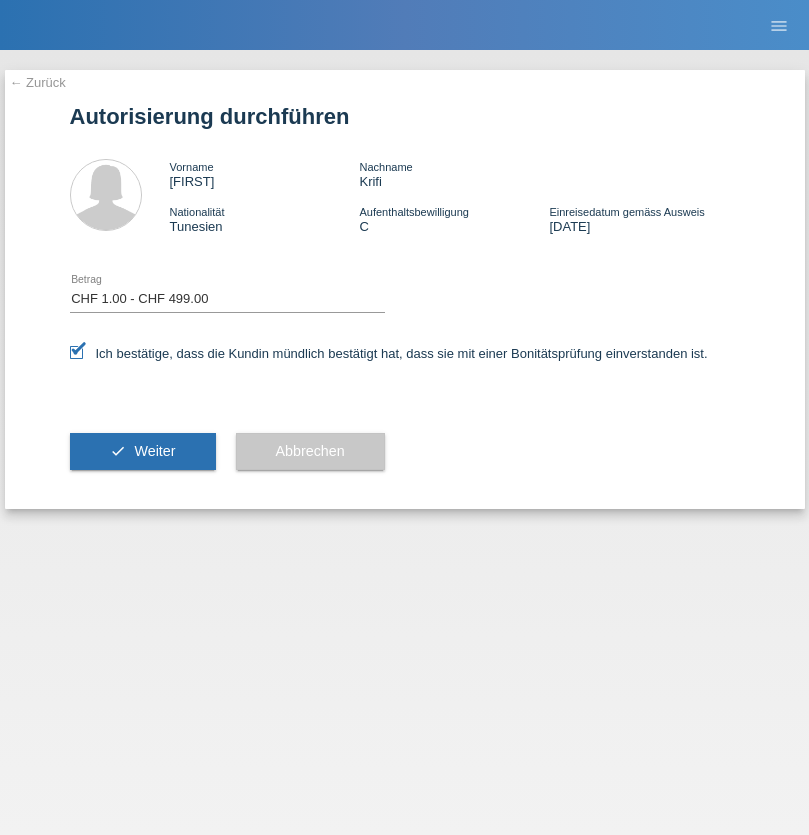 select on "1" 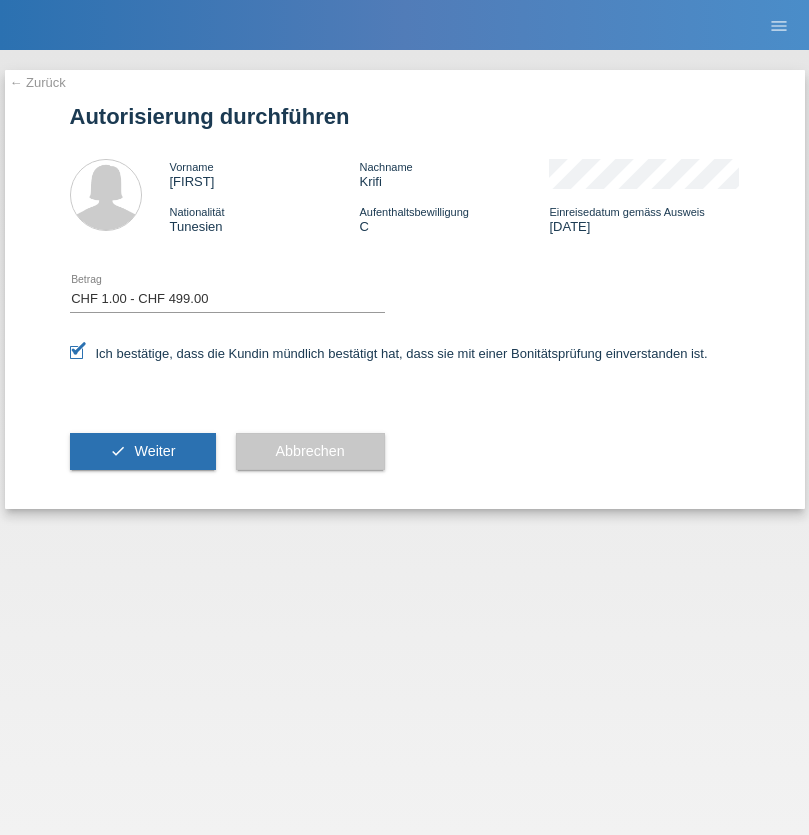 scroll, scrollTop: 0, scrollLeft: 0, axis: both 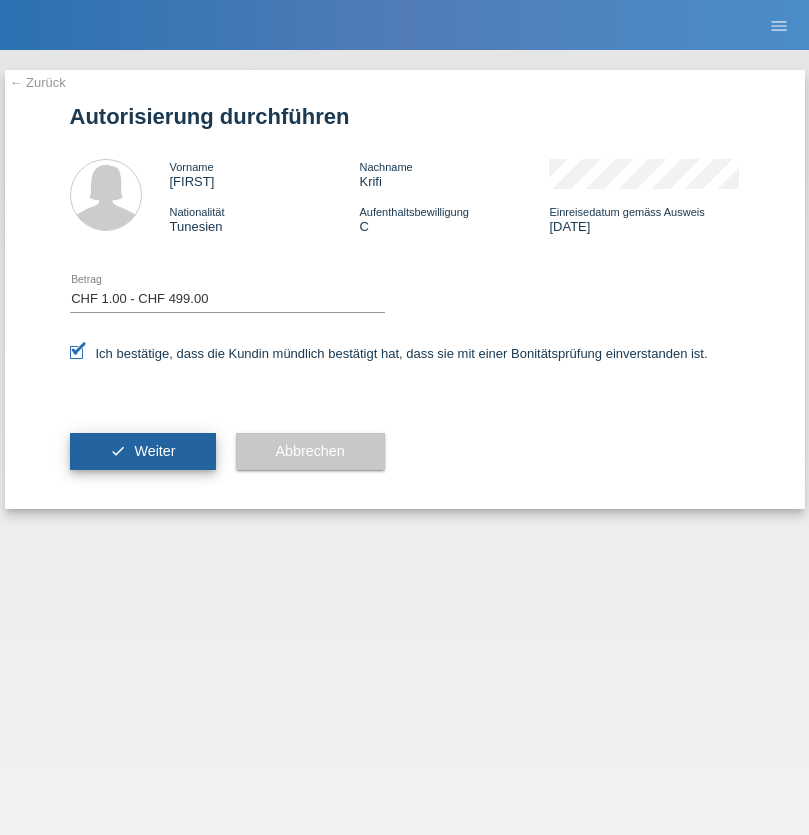 click on "Weiter" at bounding box center [154, 451] 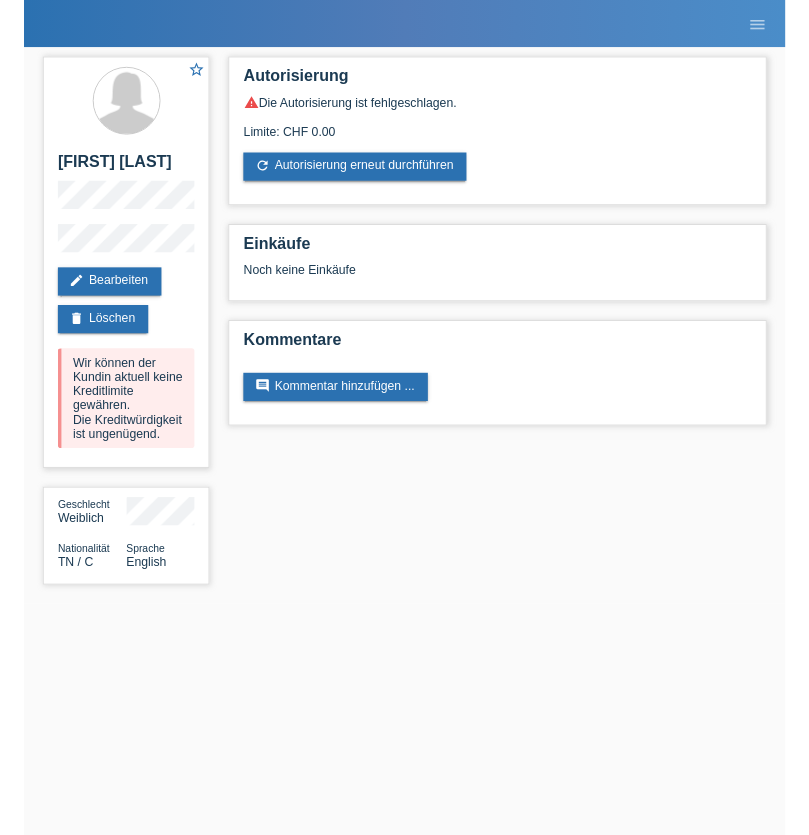 scroll, scrollTop: 0, scrollLeft: 0, axis: both 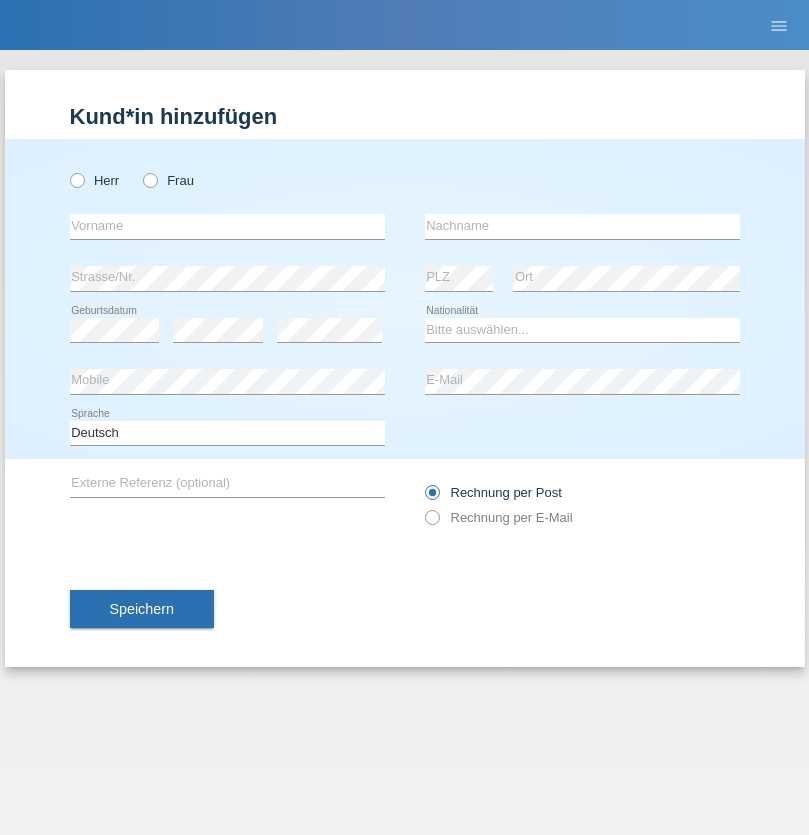 radio on "true" 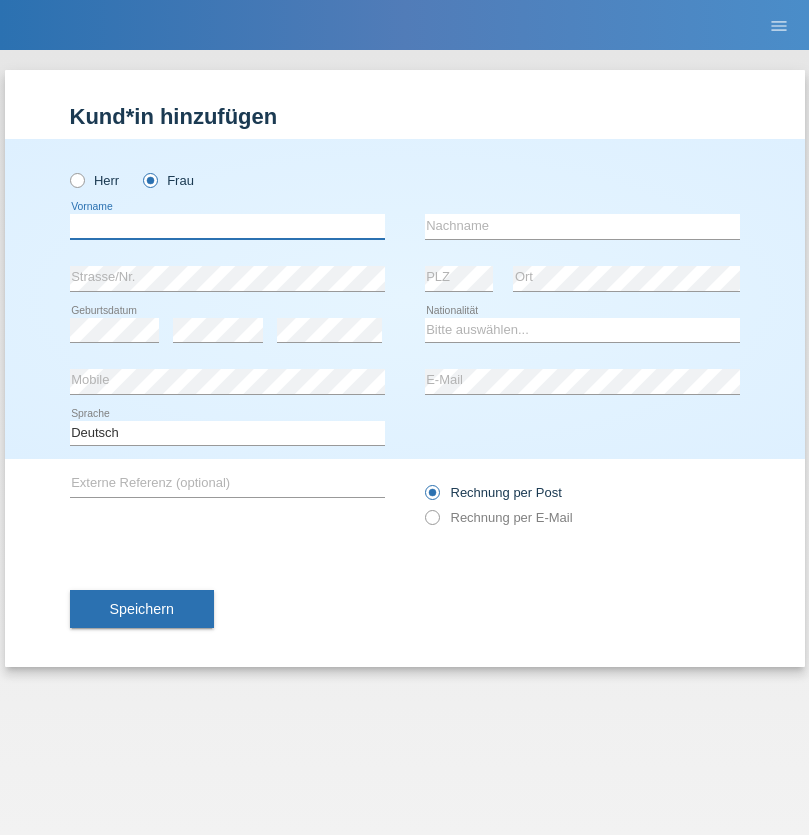 click at bounding box center [227, 226] 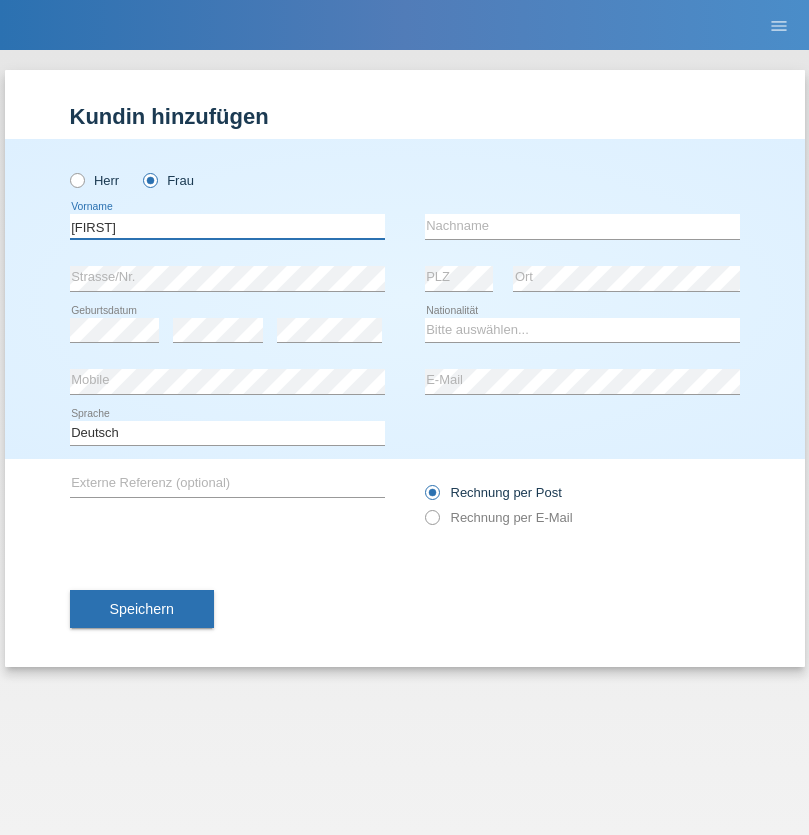 type on "[FIRST]" 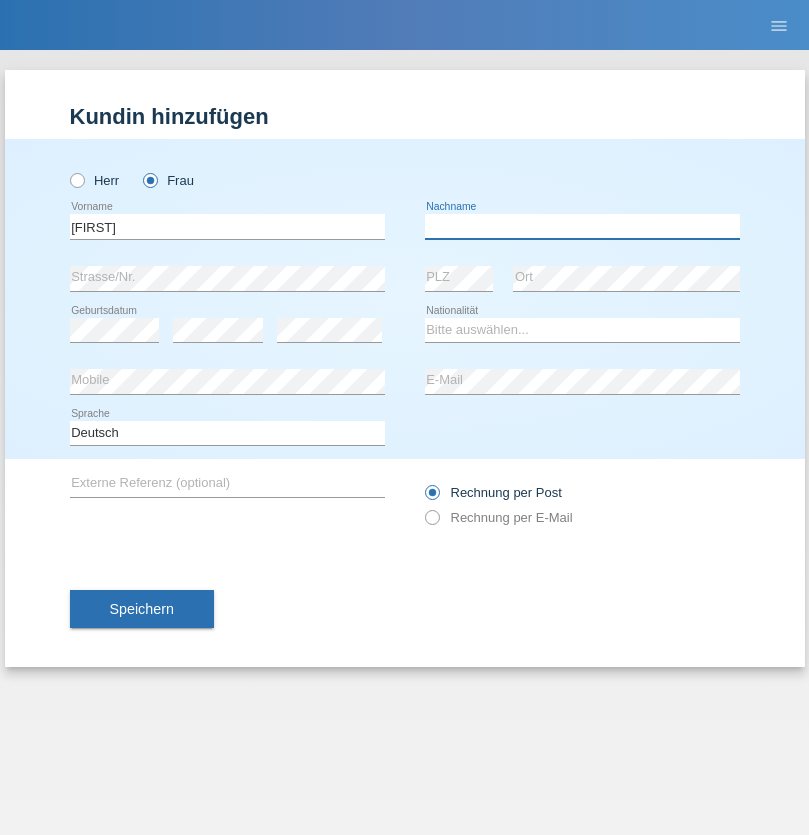 click at bounding box center [582, 226] 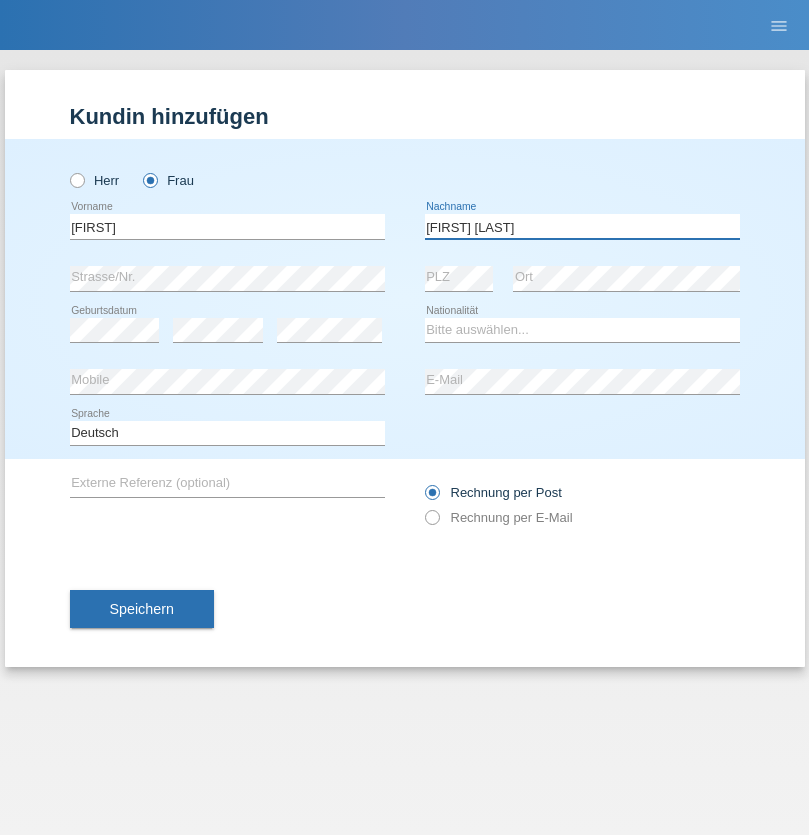 type on "Baltazar Manuel" 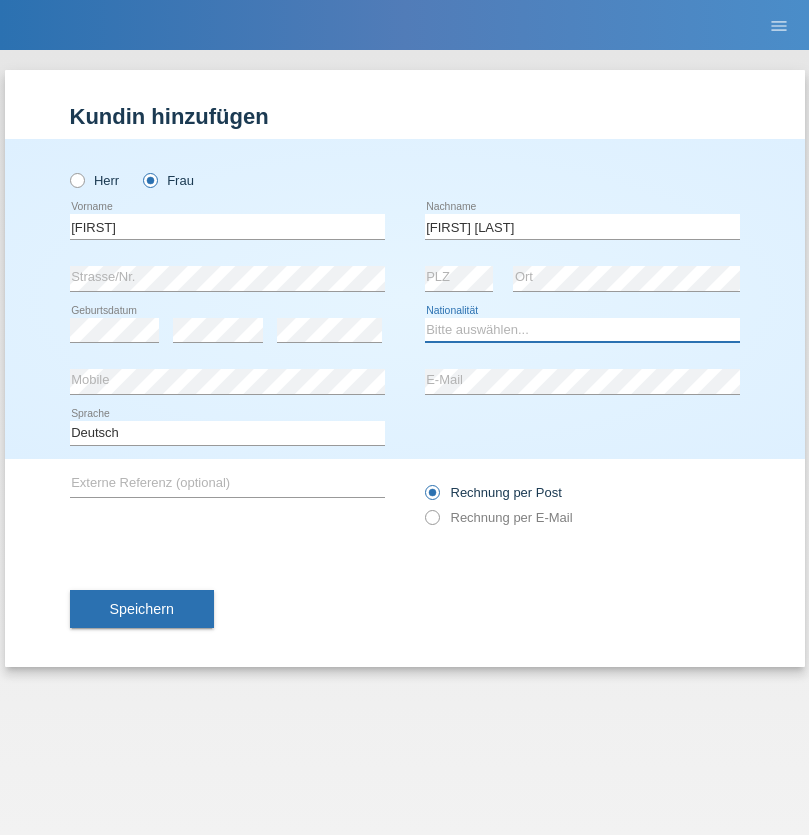 select on "CH" 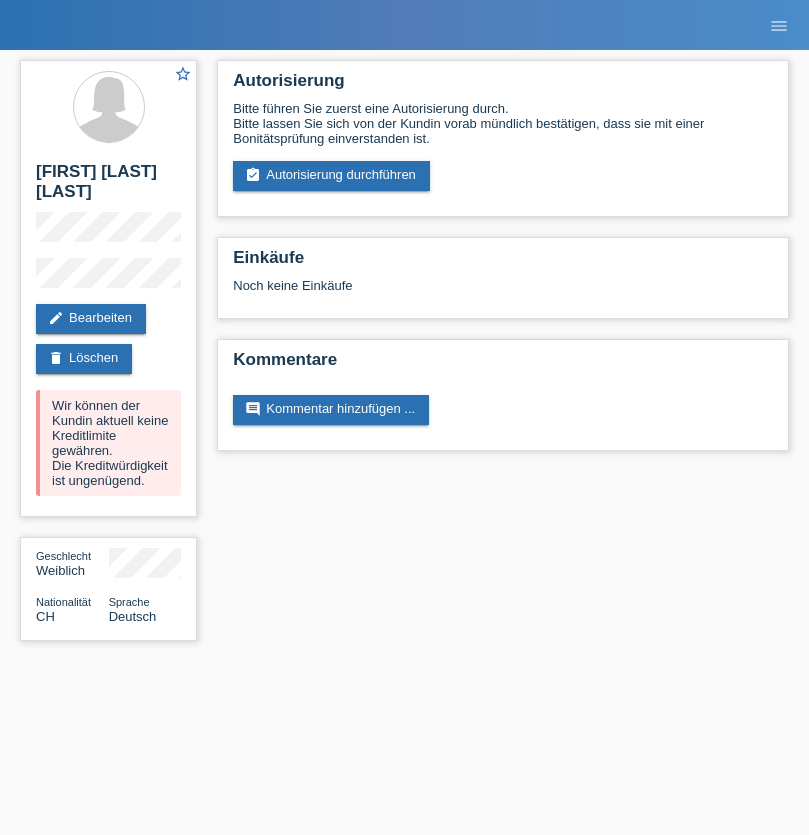 scroll, scrollTop: 0, scrollLeft: 0, axis: both 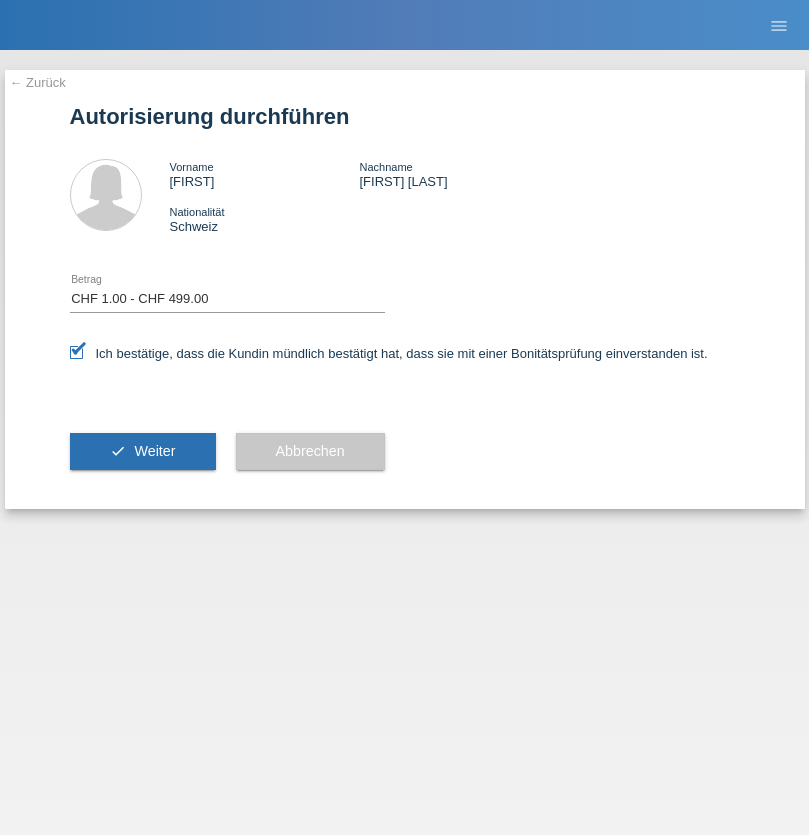 select on "1" 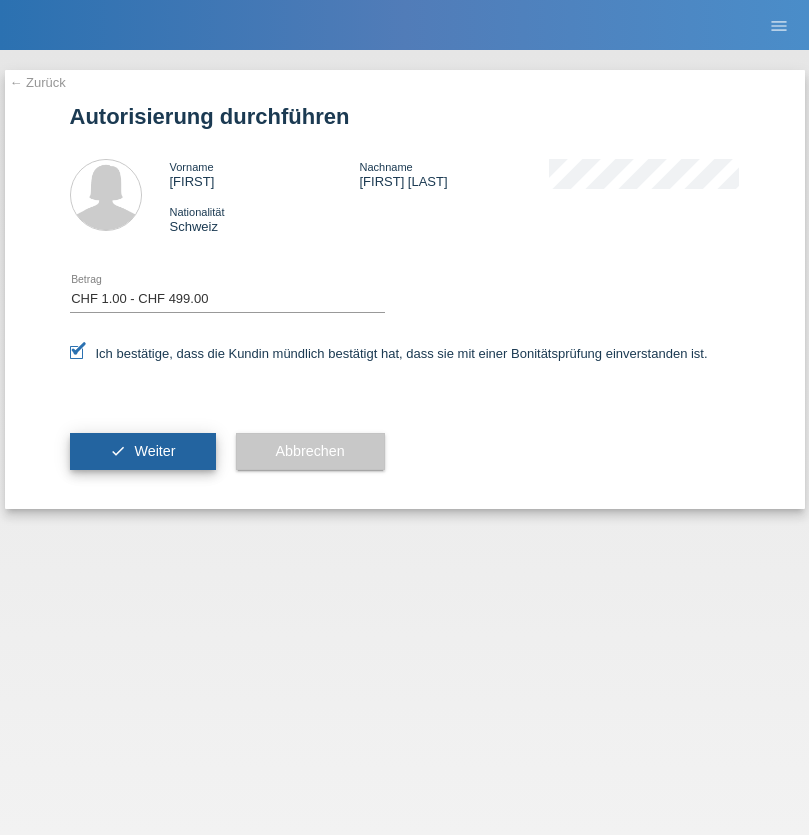 click on "Weiter" at bounding box center [154, 451] 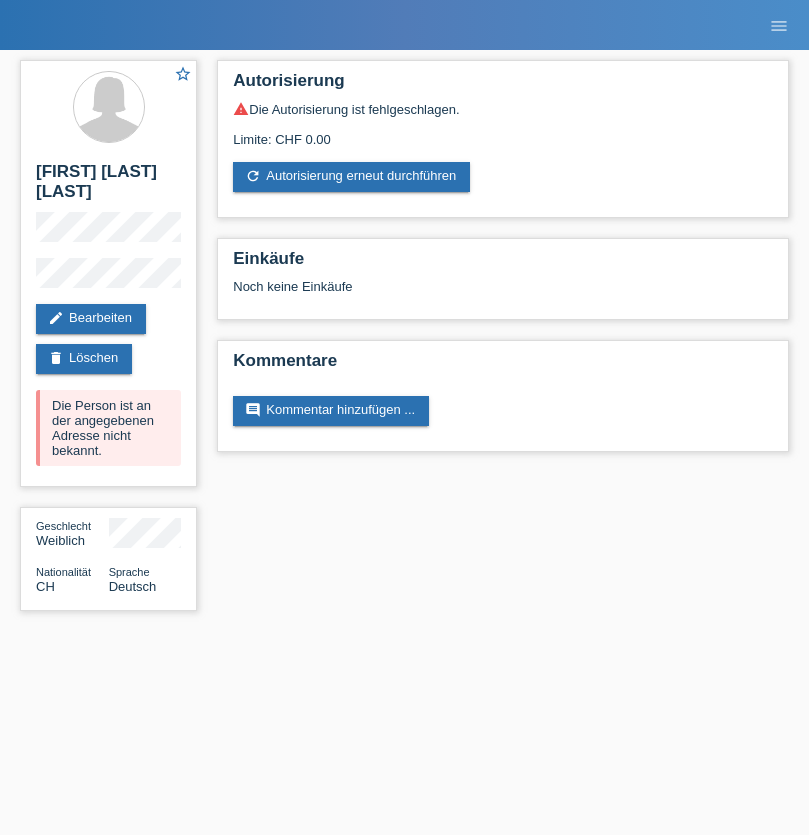 scroll, scrollTop: 0, scrollLeft: 0, axis: both 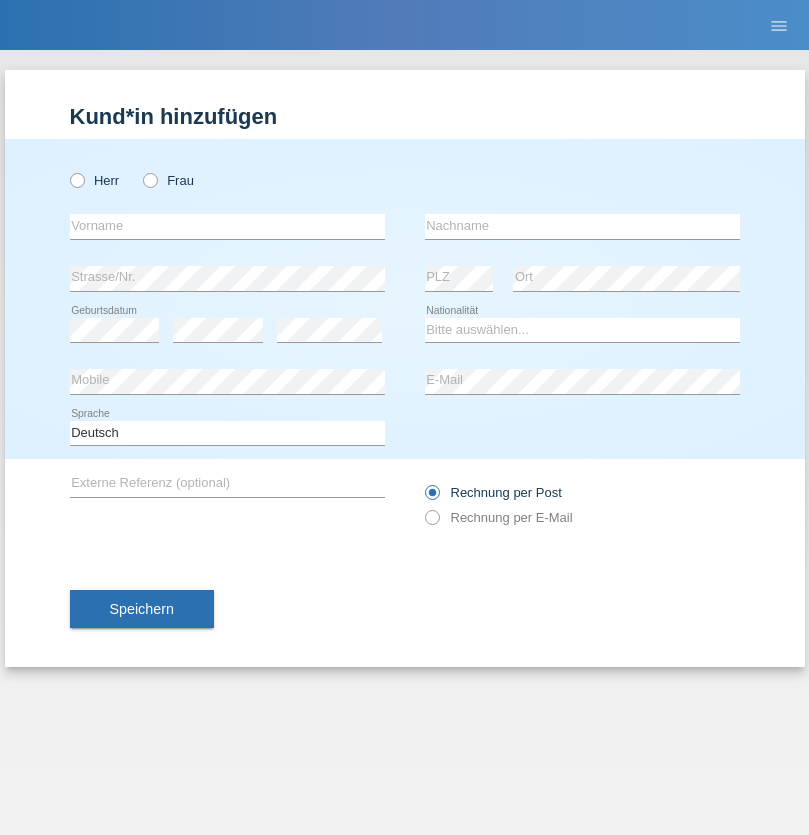 radio on "true" 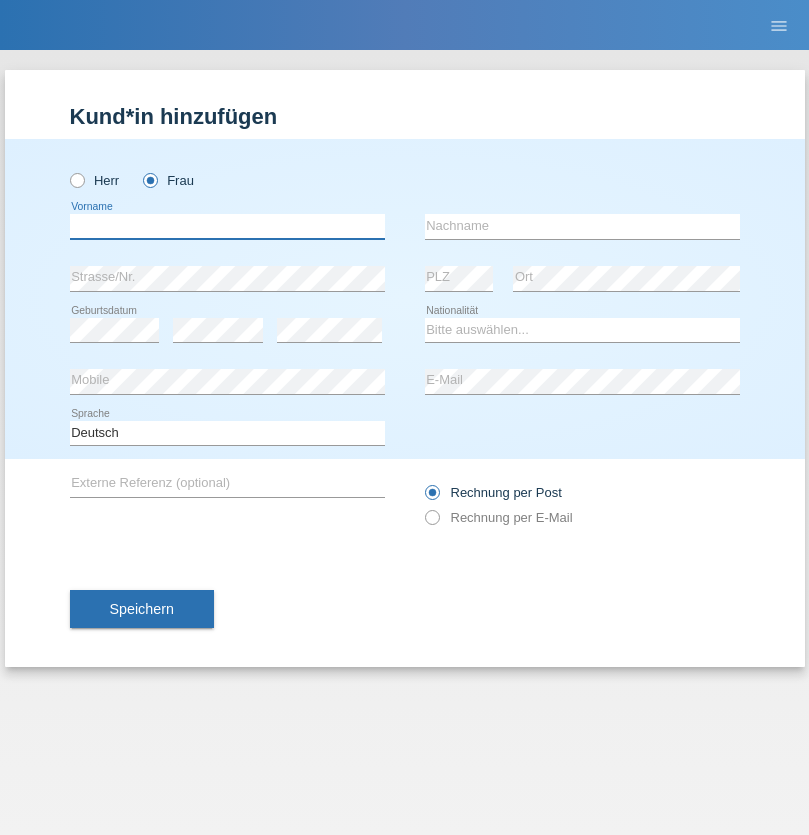 click at bounding box center (227, 226) 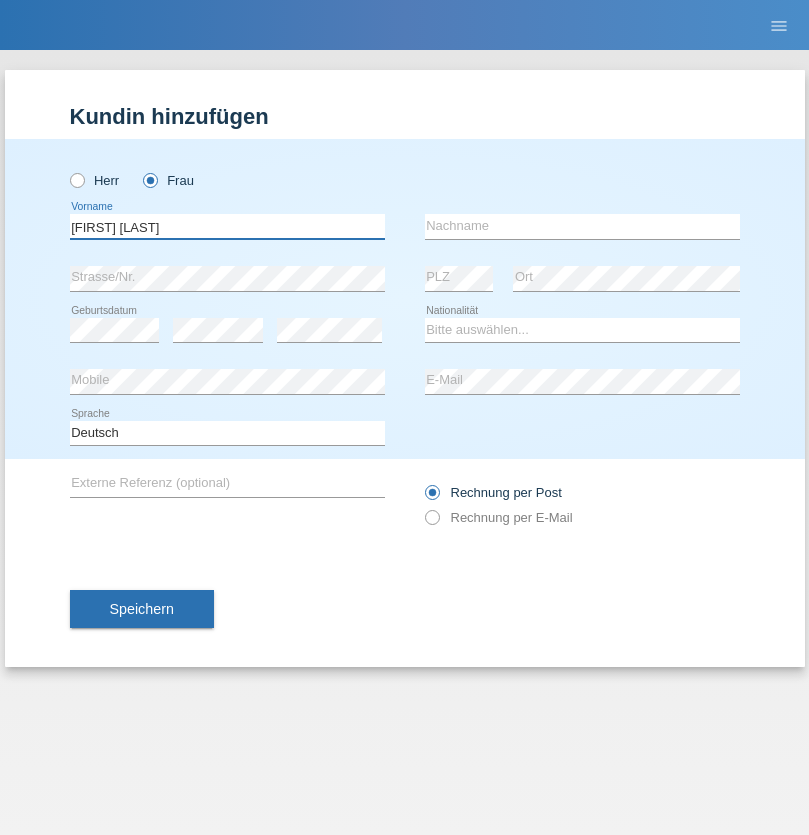 type on "Margare Asucena" 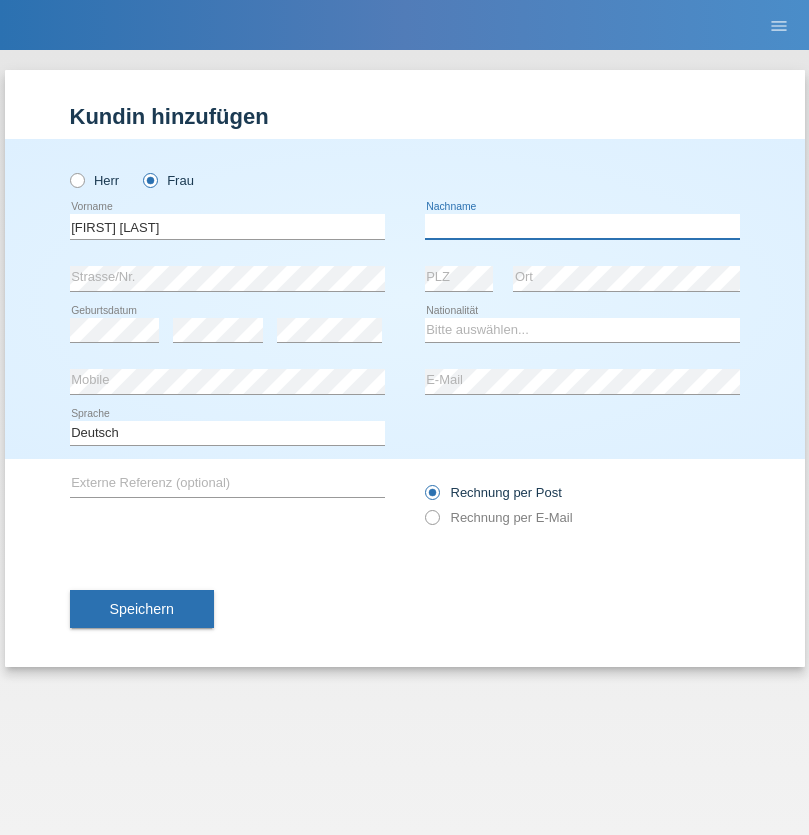 click at bounding box center (582, 226) 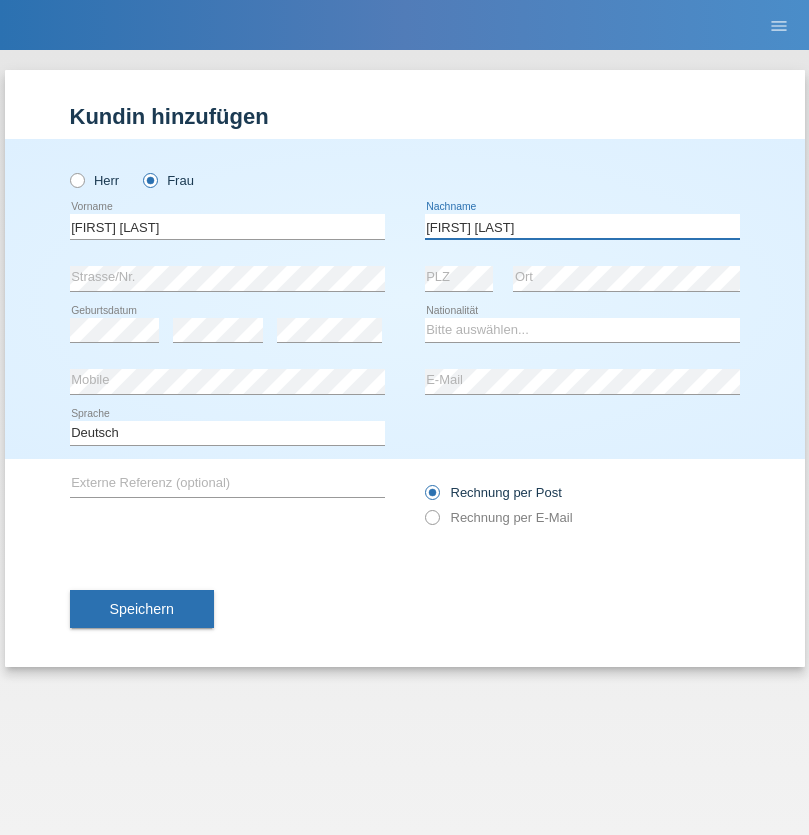type on "Herebia de Beck" 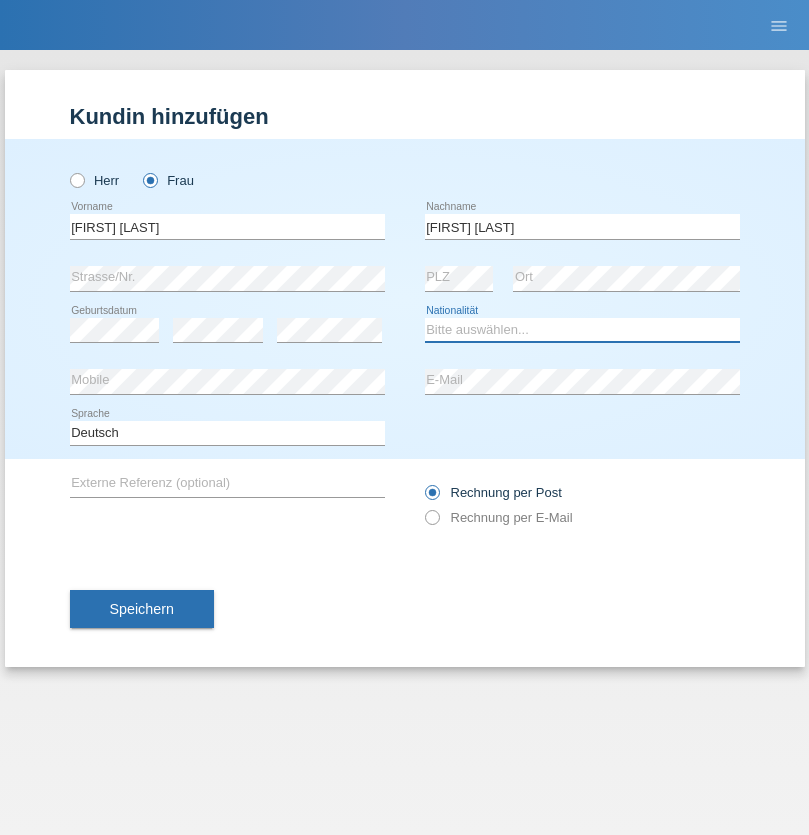 select on "CH" 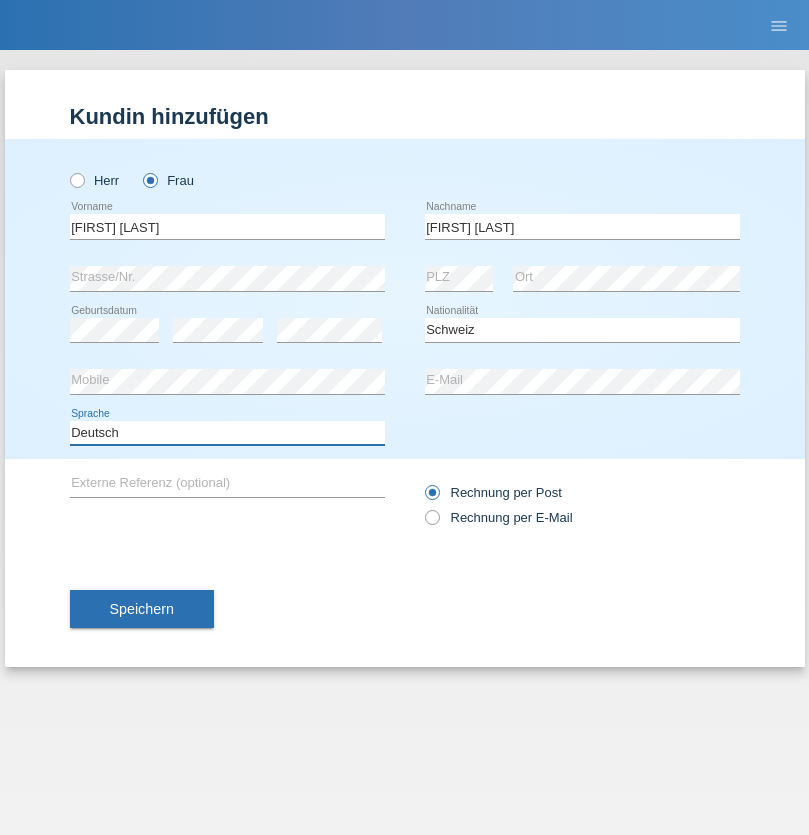 select on "en" 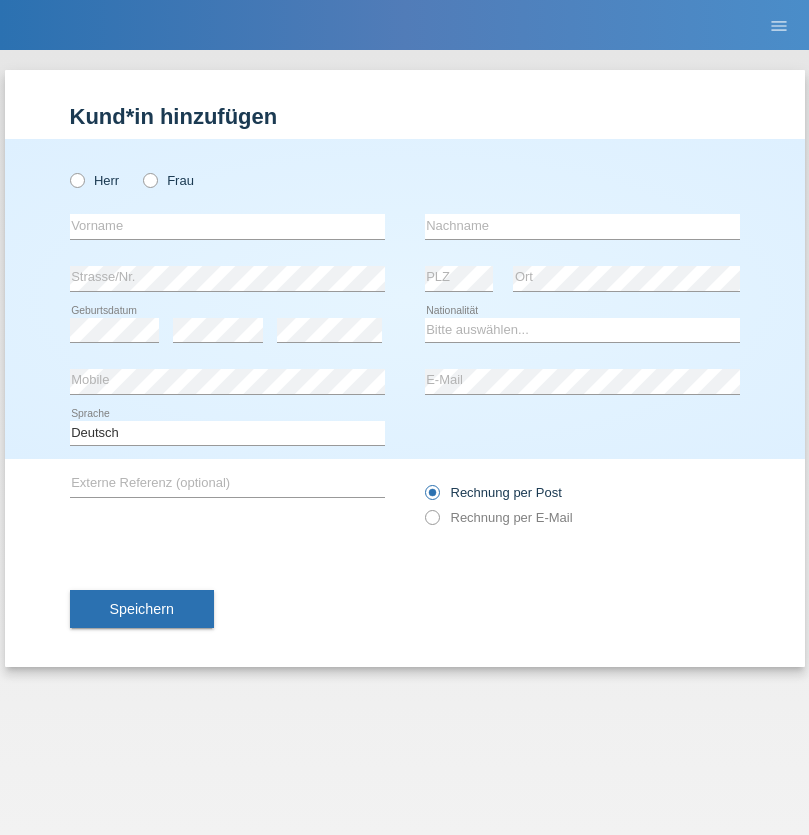scroll, scrollTop: 0, scrollLeft: 0, axis: both 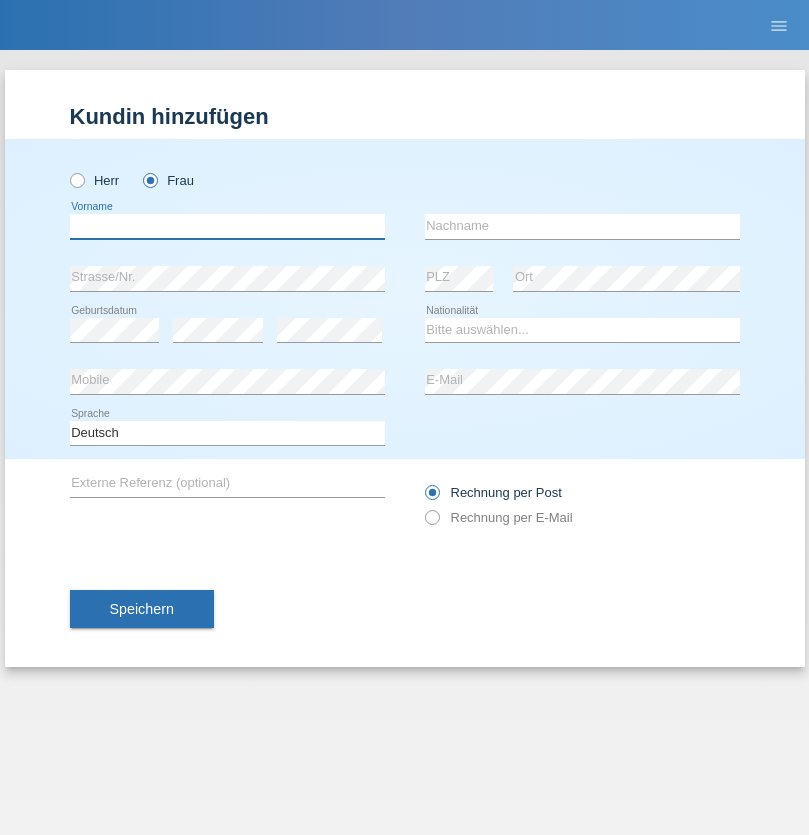 click at bounding box center [227, 226] 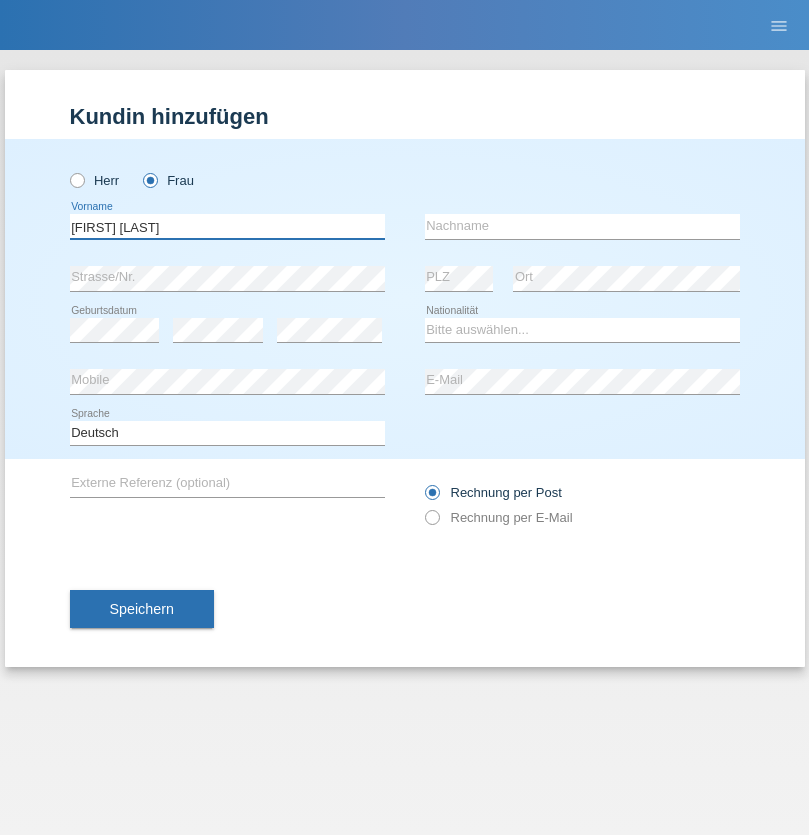 type on "[FIRST] [LAST]" 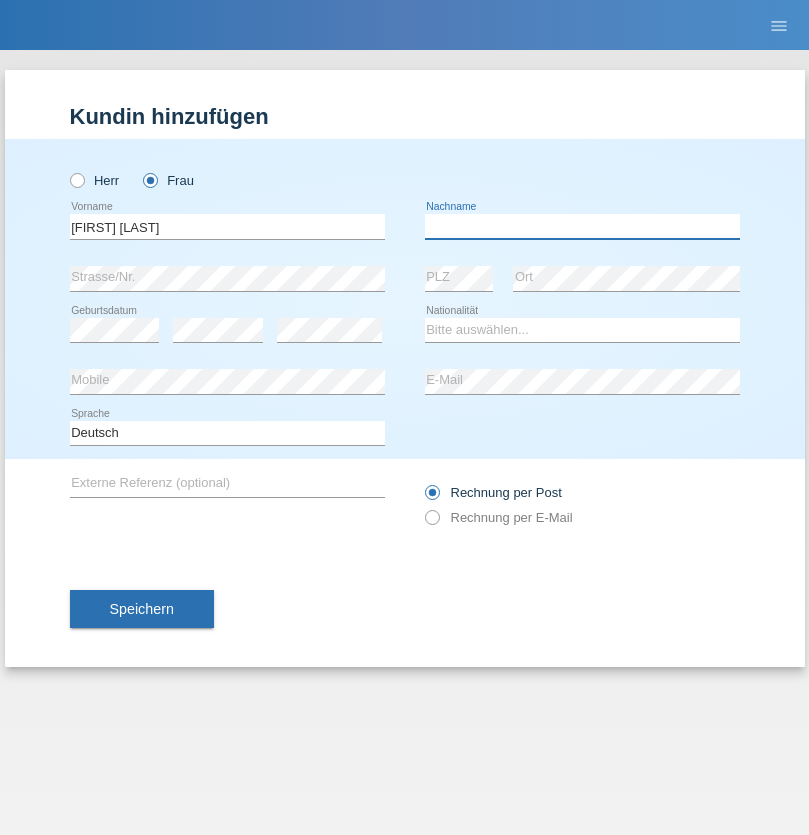 click at bounding box center (582, 226) 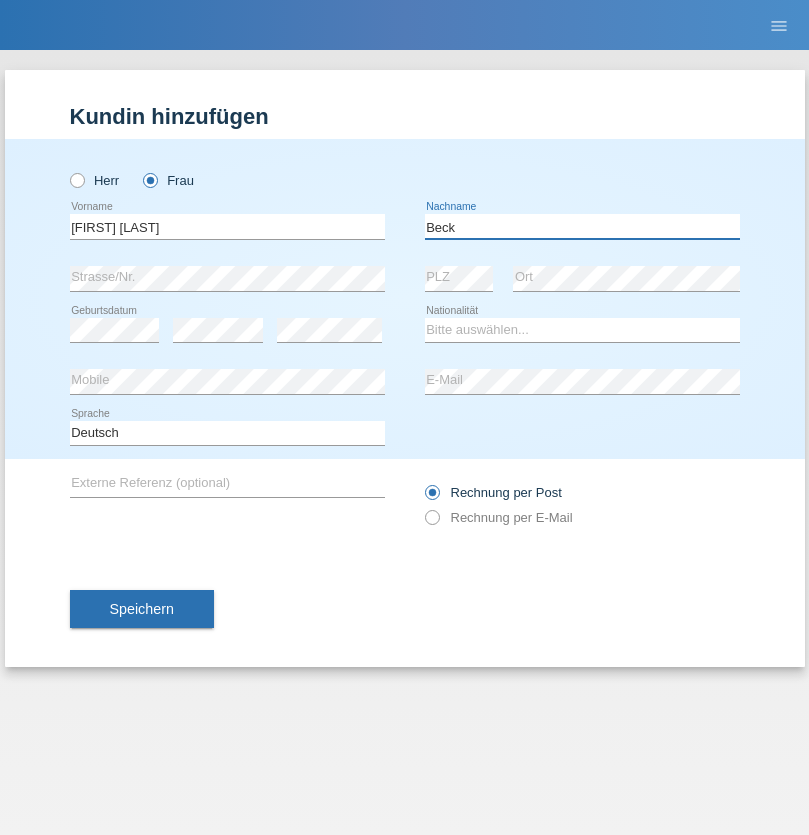 type on "Beck" 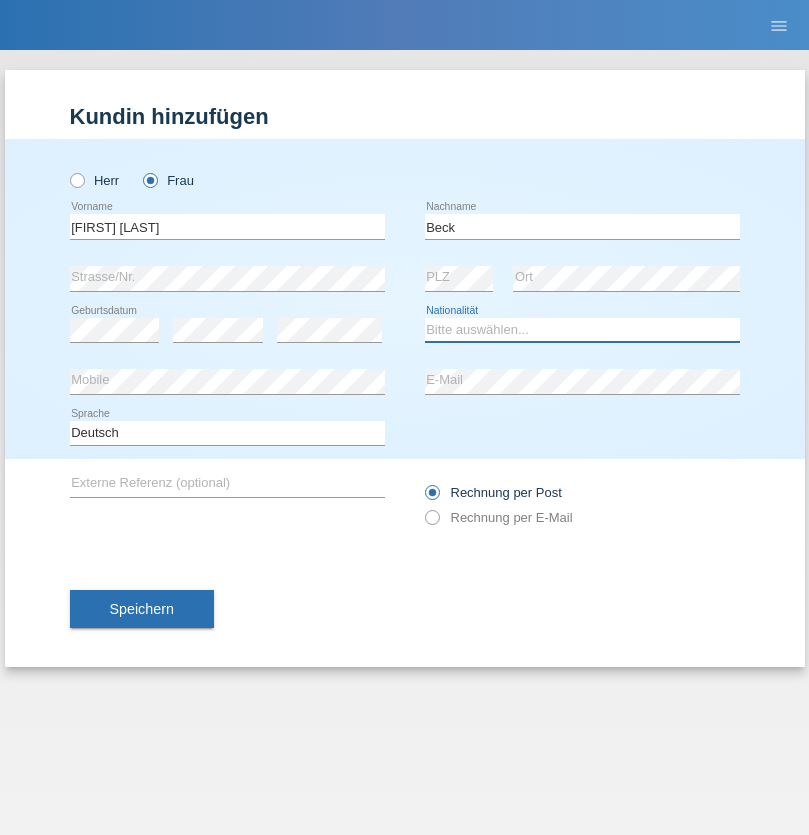select on "CH" 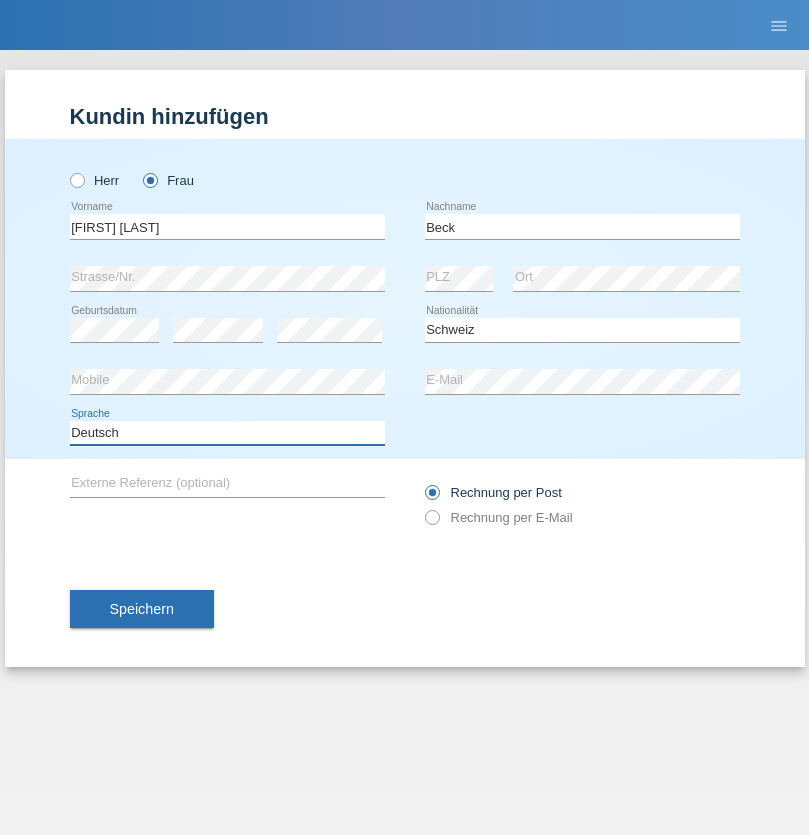 select on "en" 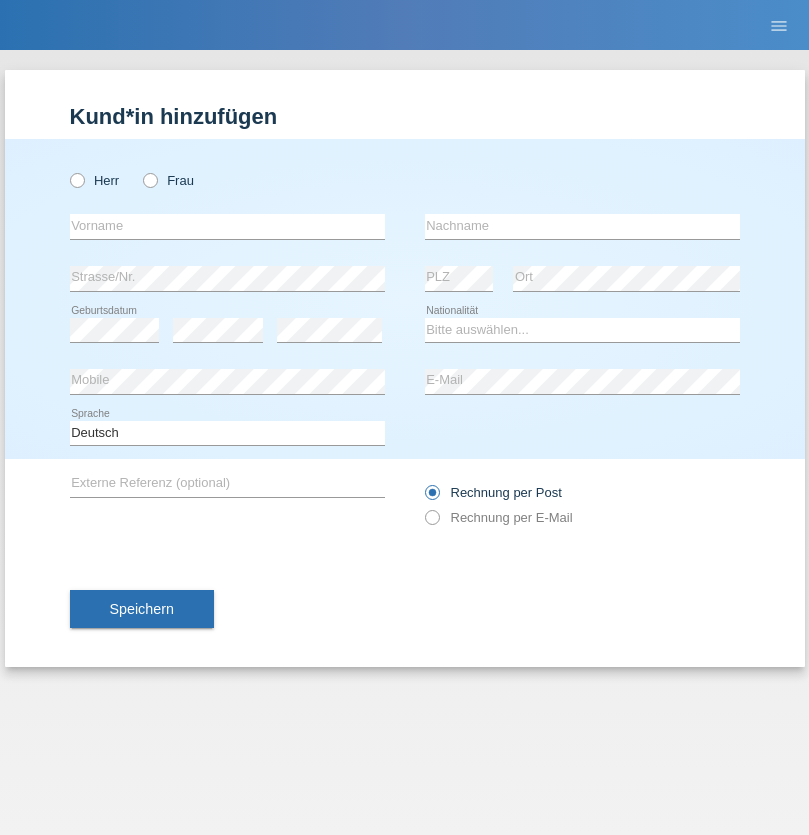 scroll, scrollTop: 0, scrollLeft: 0, axis: both 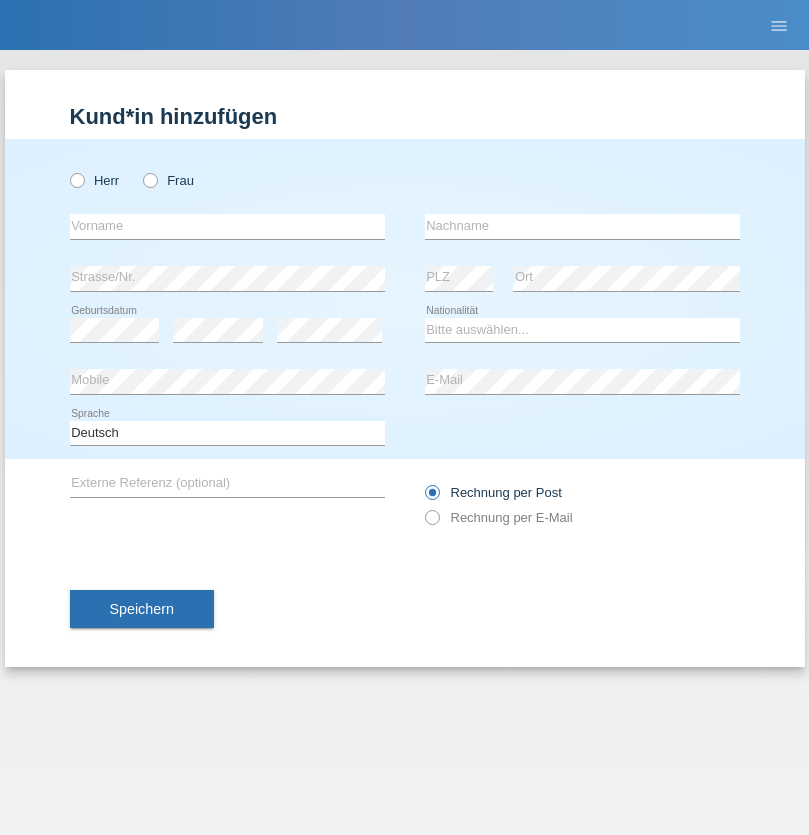 radio on "true" 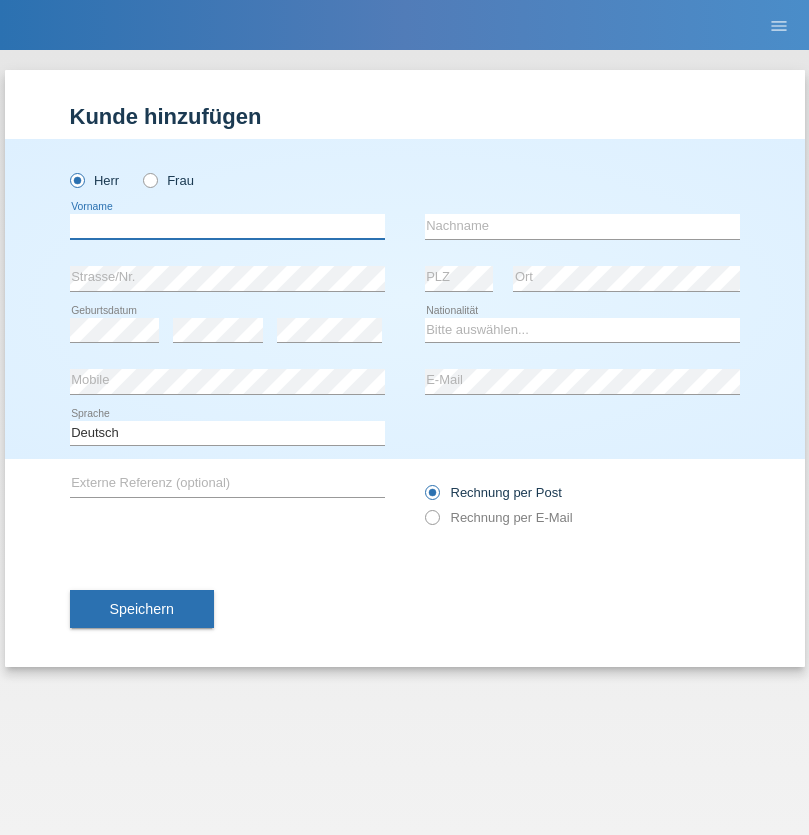 click at bounding box center [227, 226] 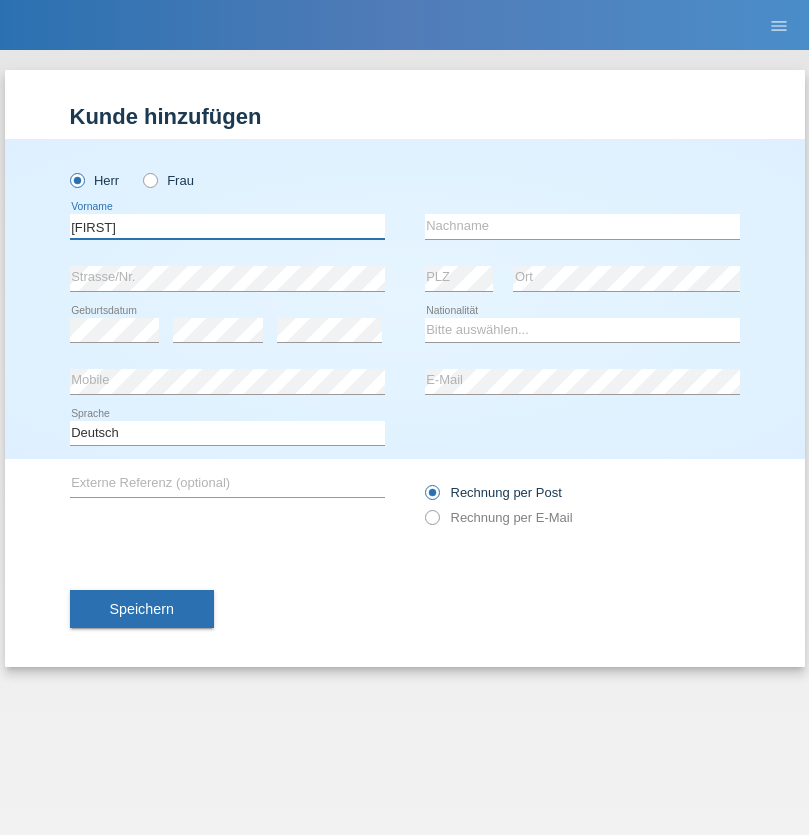 type on "[FIRST]" 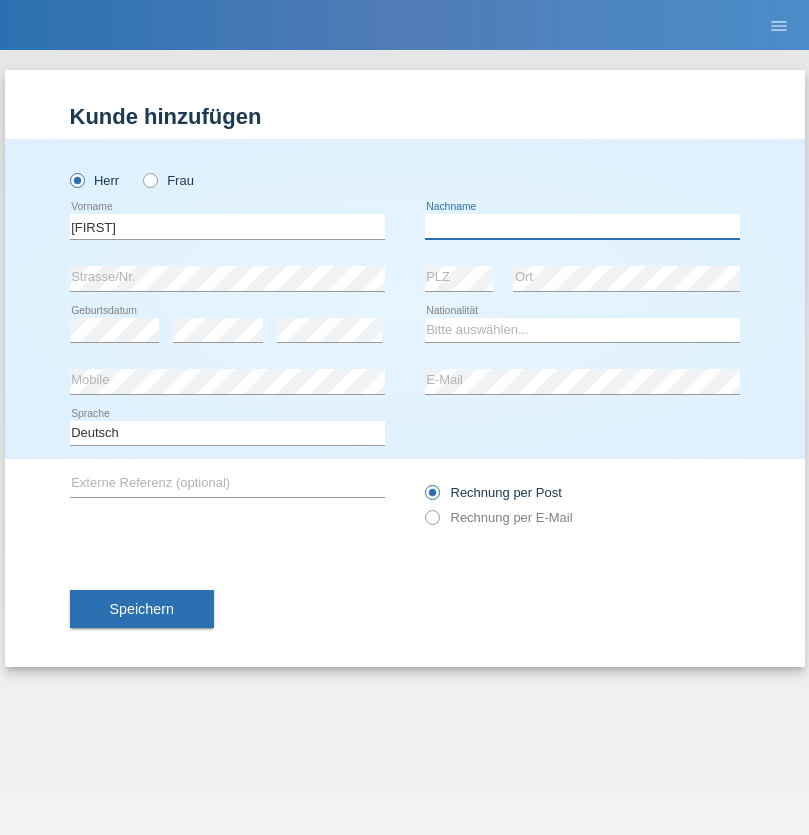 click at bounding box center (582, 226) 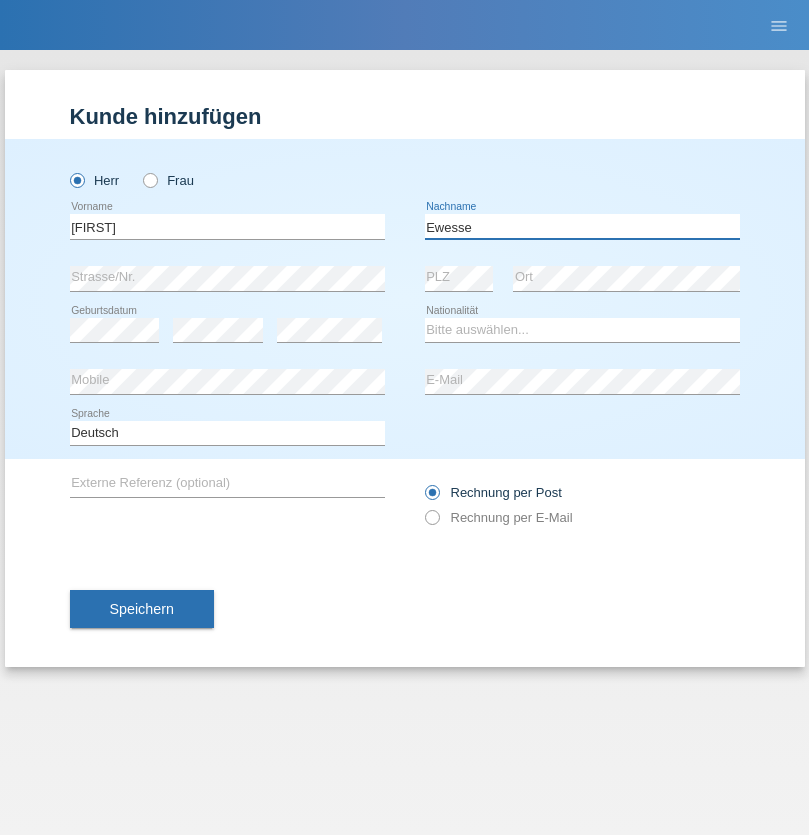 type on "Ewesse" 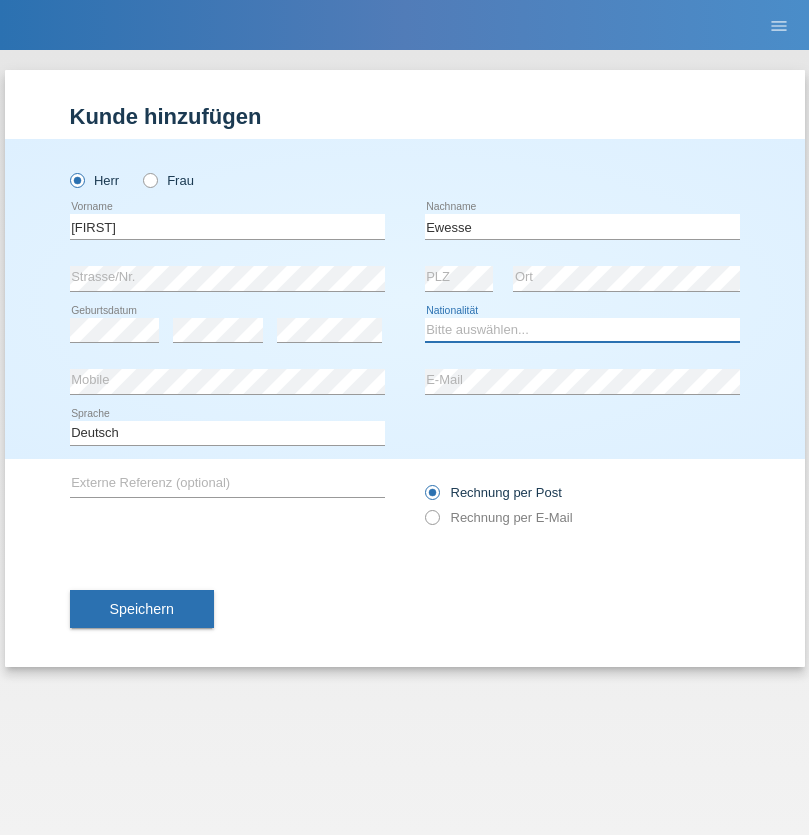select on "FR" 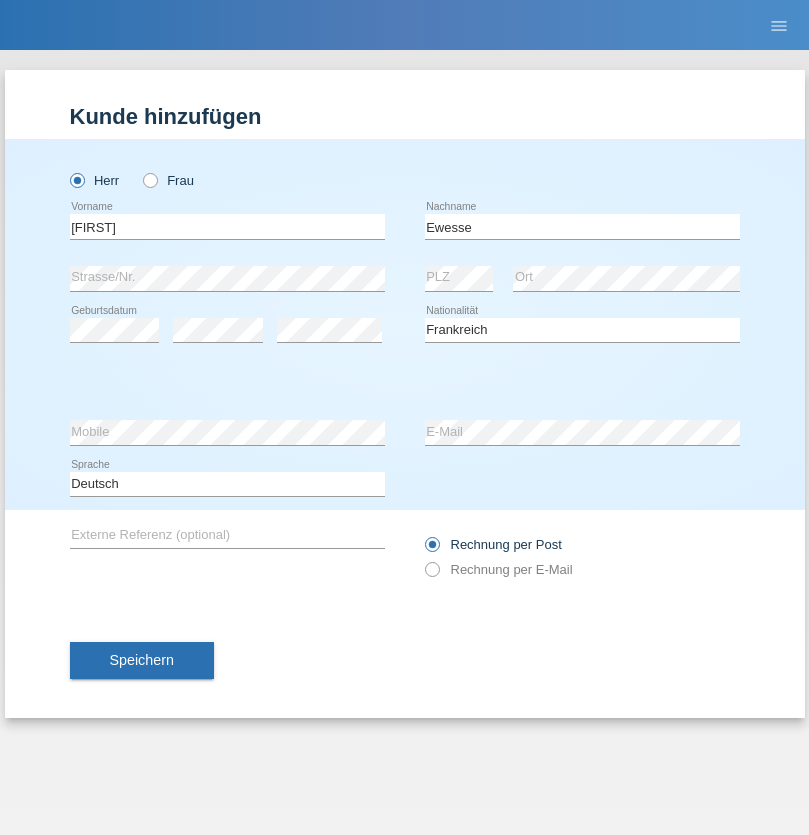 select on "C" 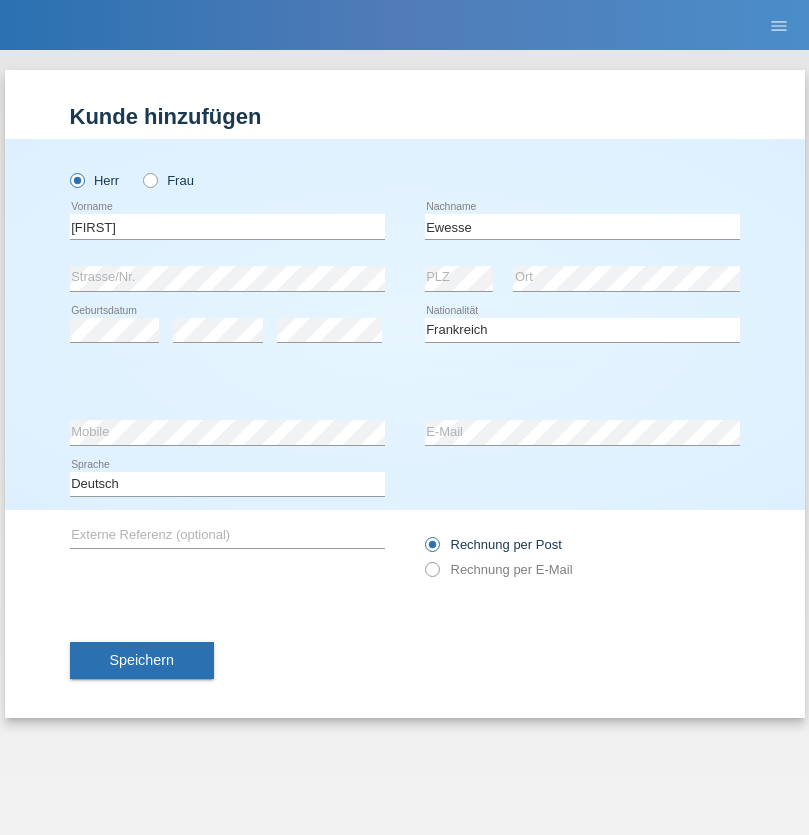 select on "24" 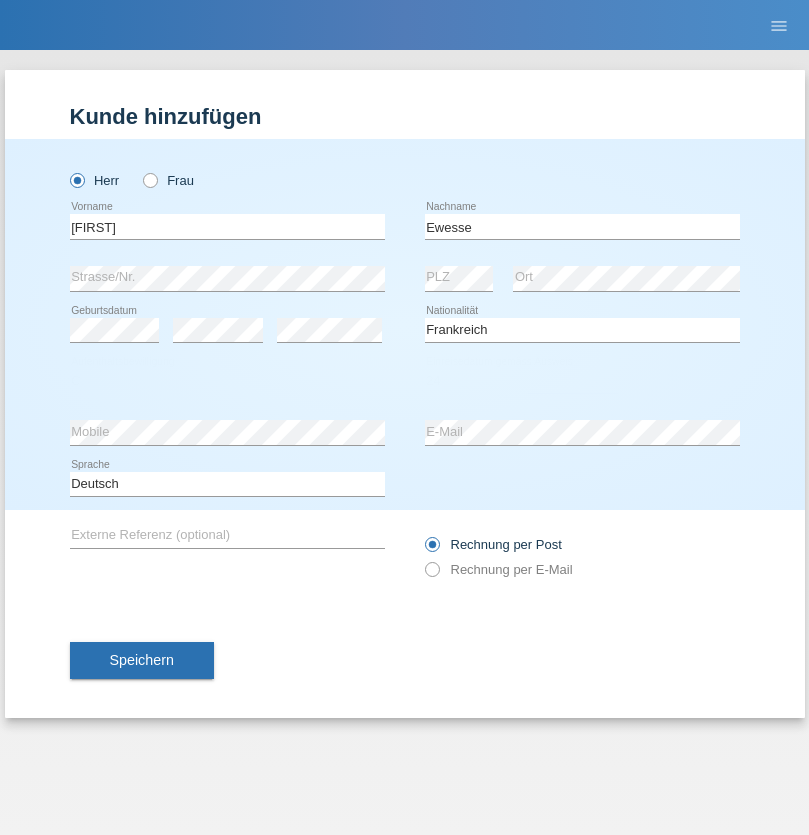 select on "12" 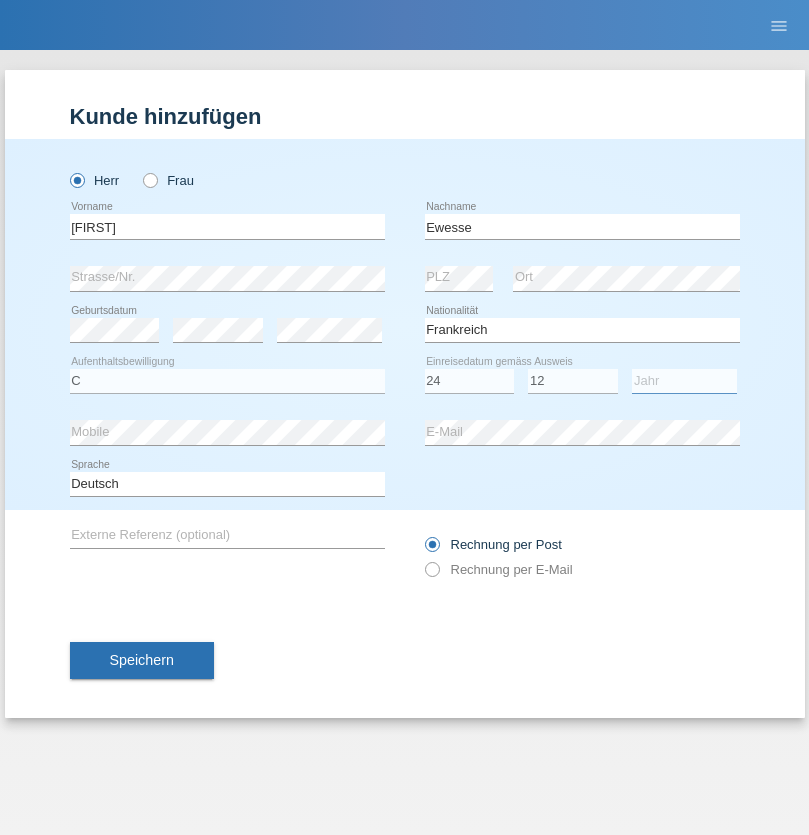 select on "1926" 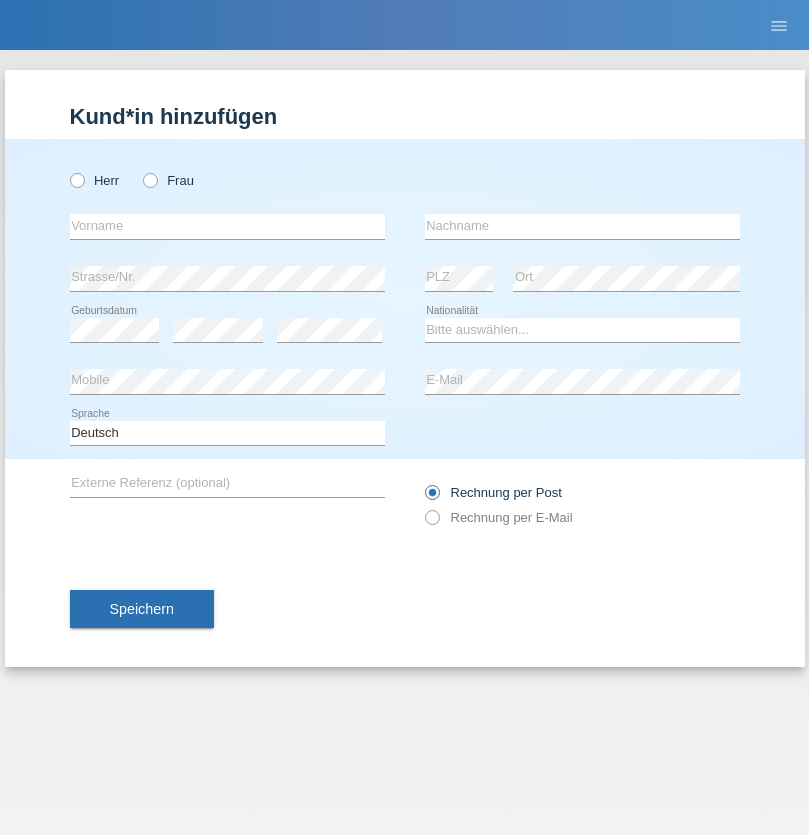 scroll, scrollTop: 0, scrollLeft: 0, axis: both 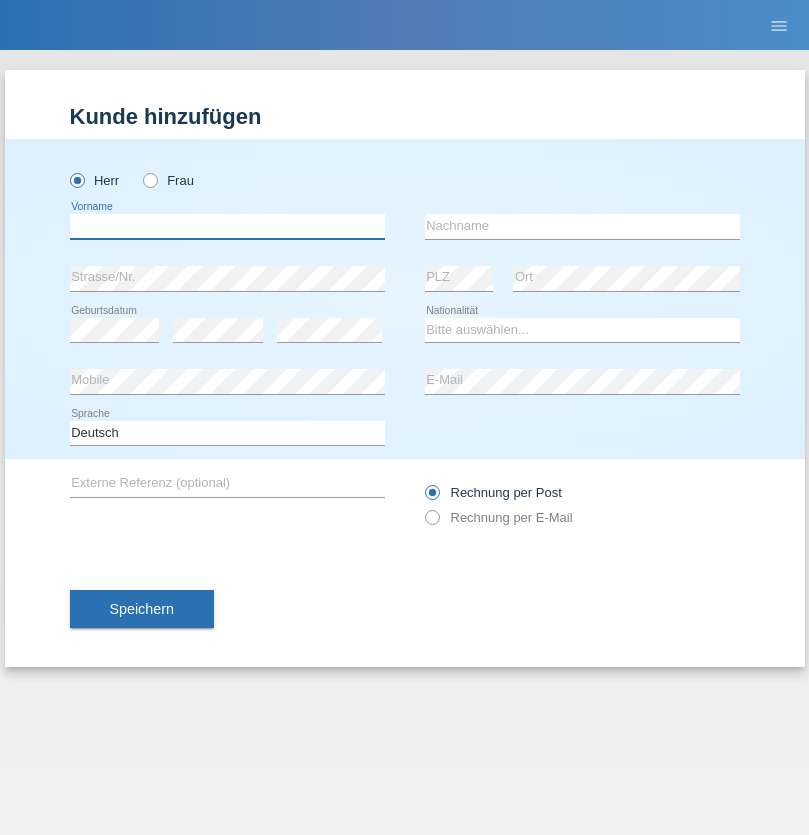 click at bounding box center [227, 226] 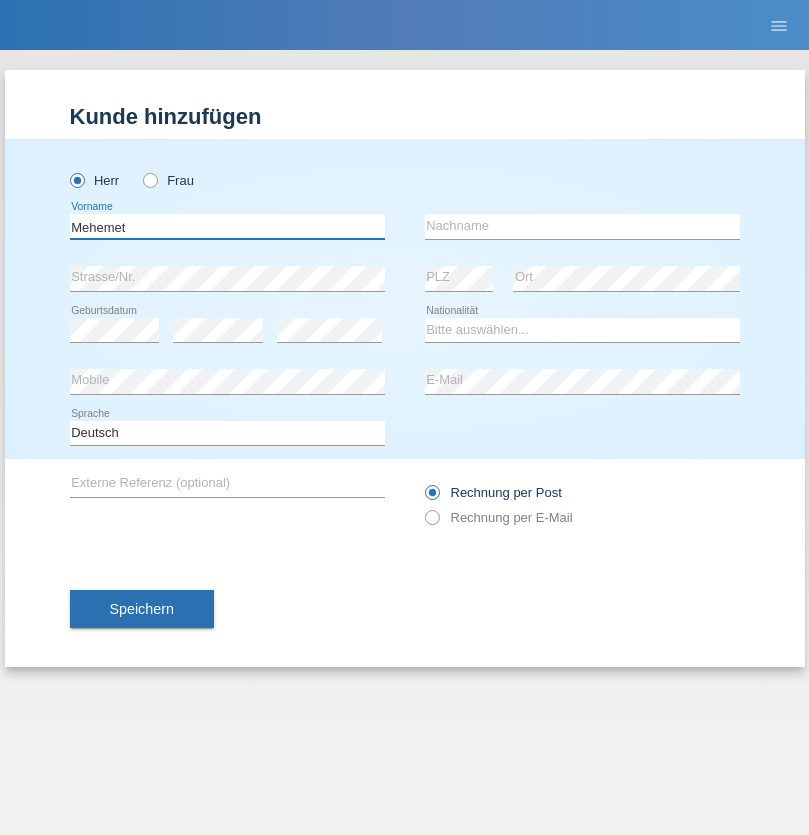 type on "Mehmet" 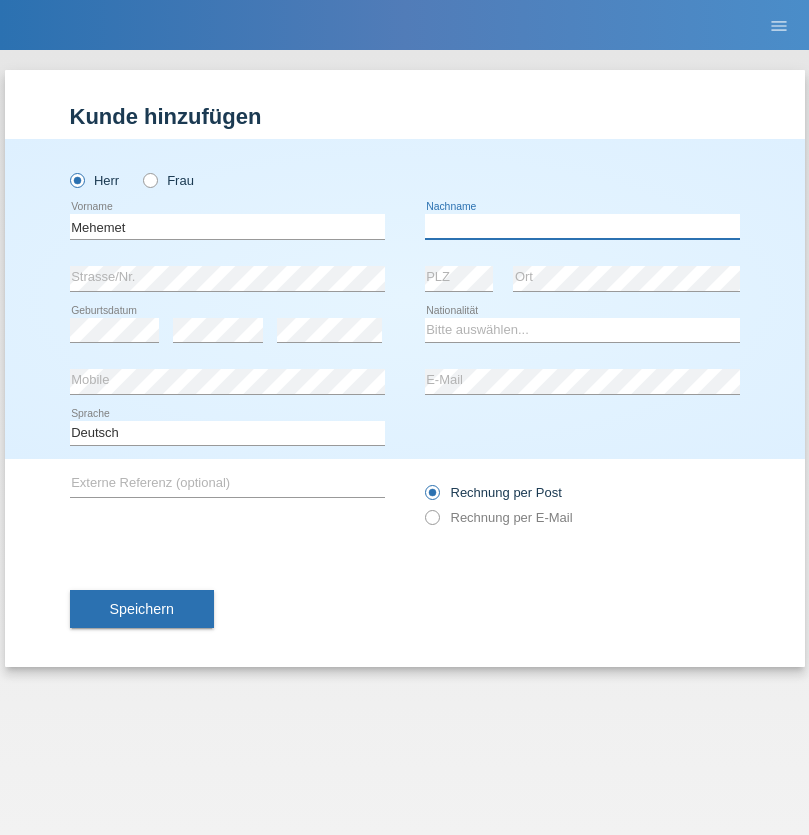 click at bounding box center [582, 226] 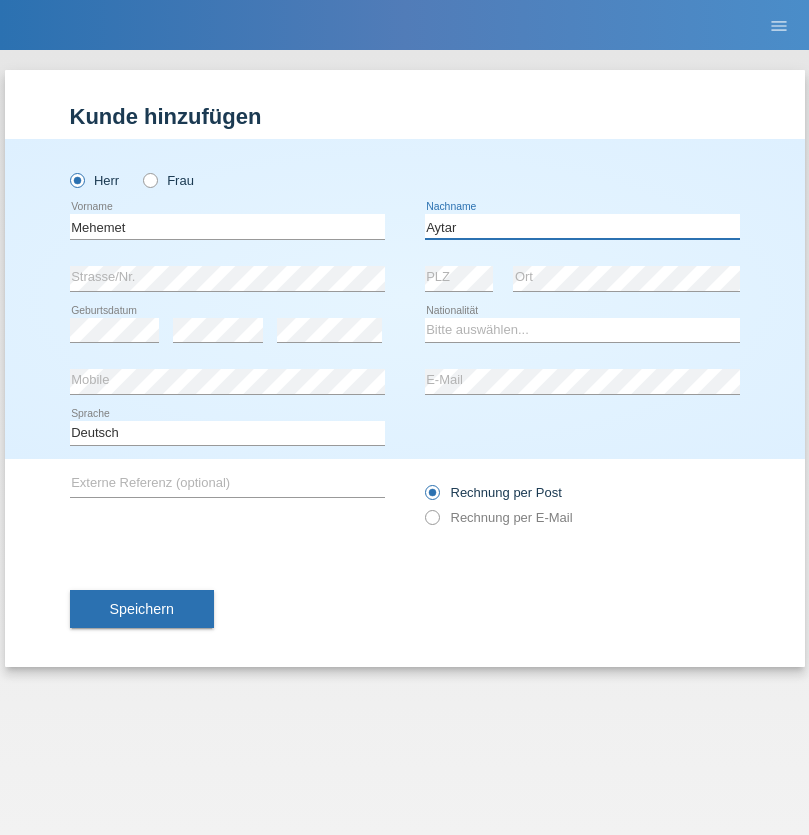 type on "Aytar" 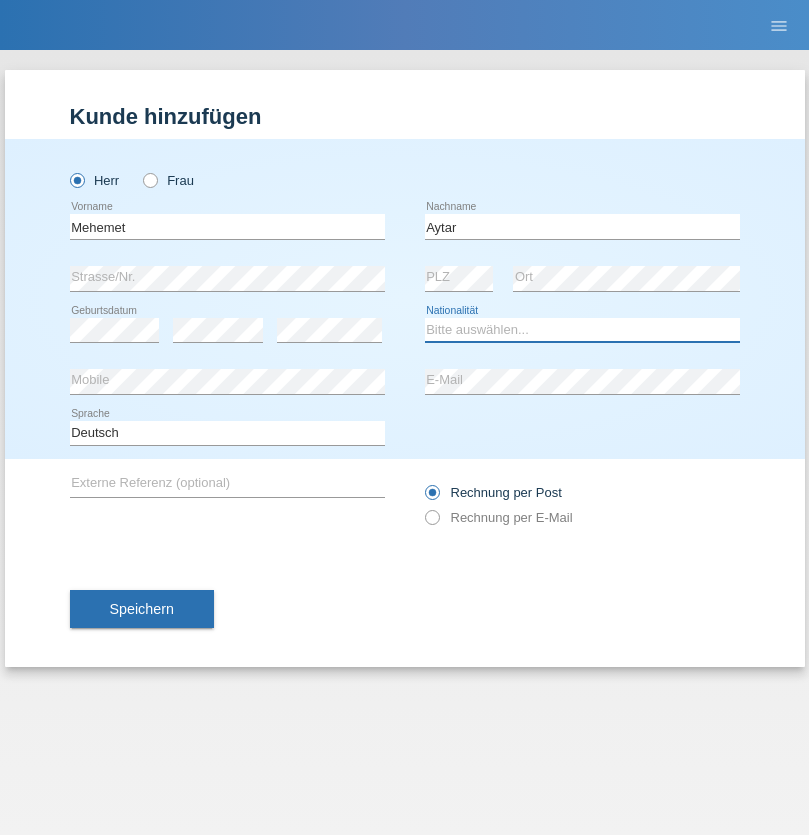 select on "CH" 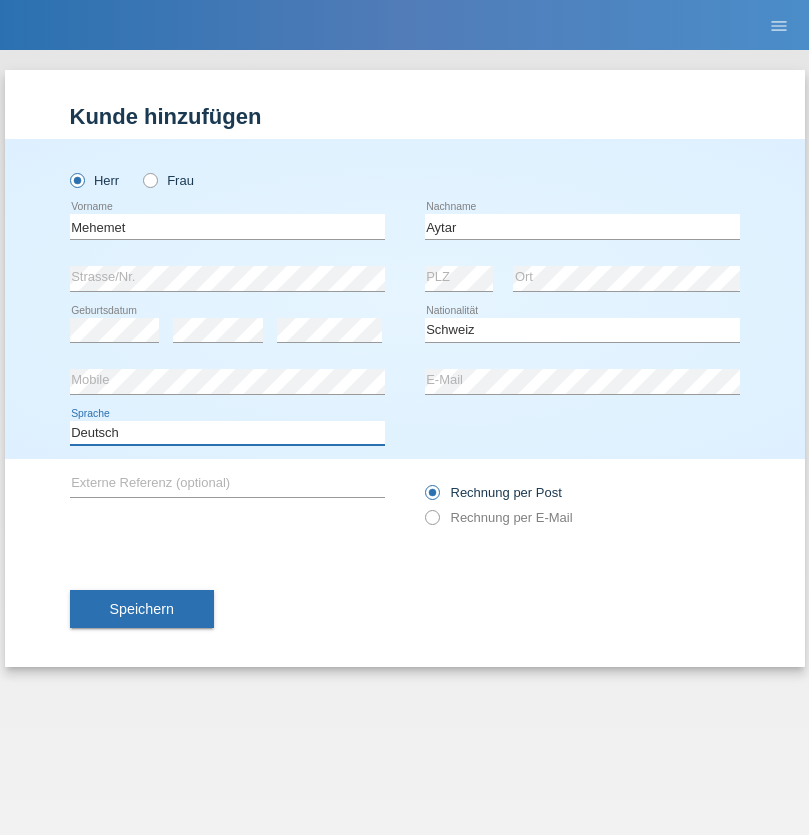 select on "en" 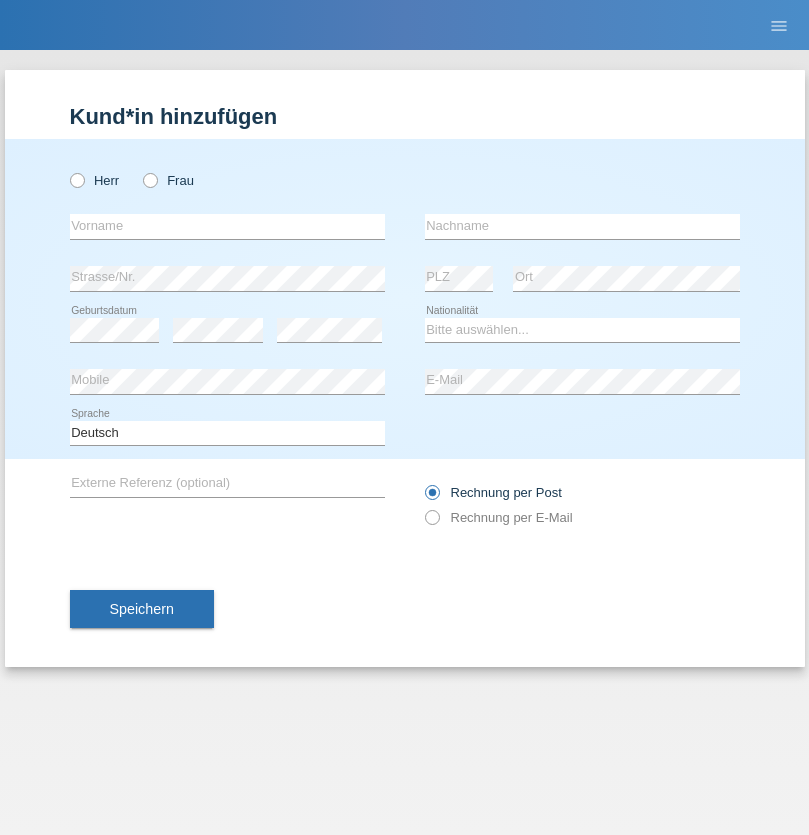 scroll, scrollTop: 0, scrollLeft: 0, axis: both 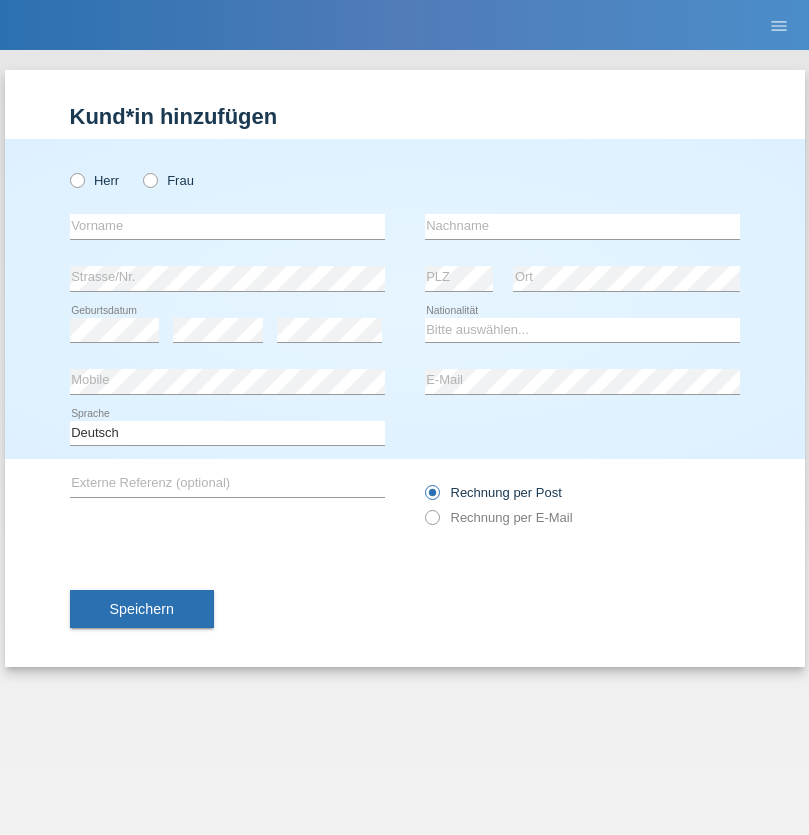 radio on "true" 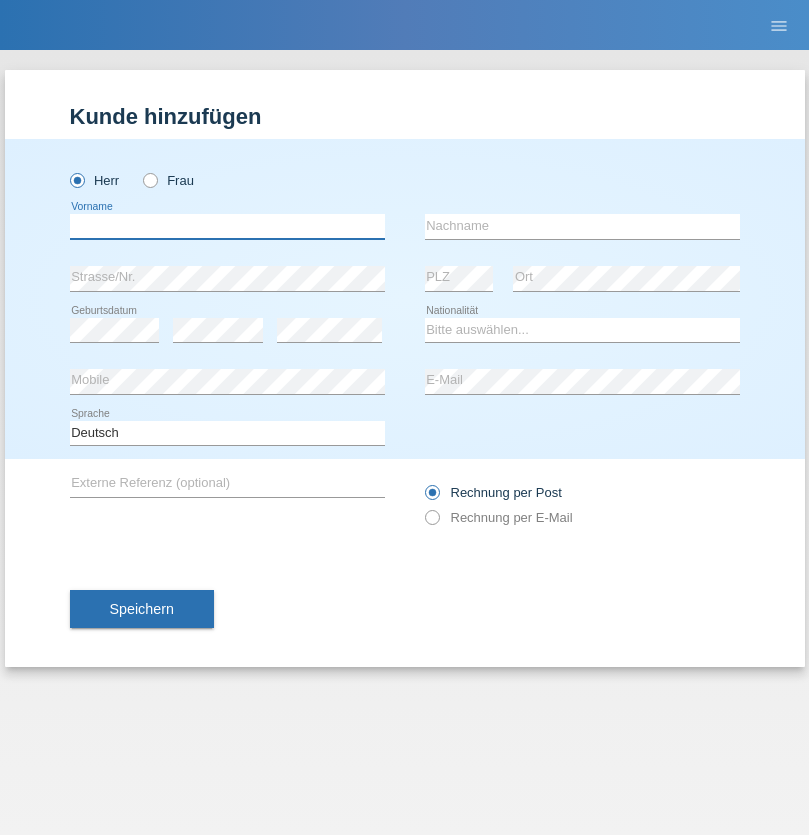 click at bounding box center (227, 226) 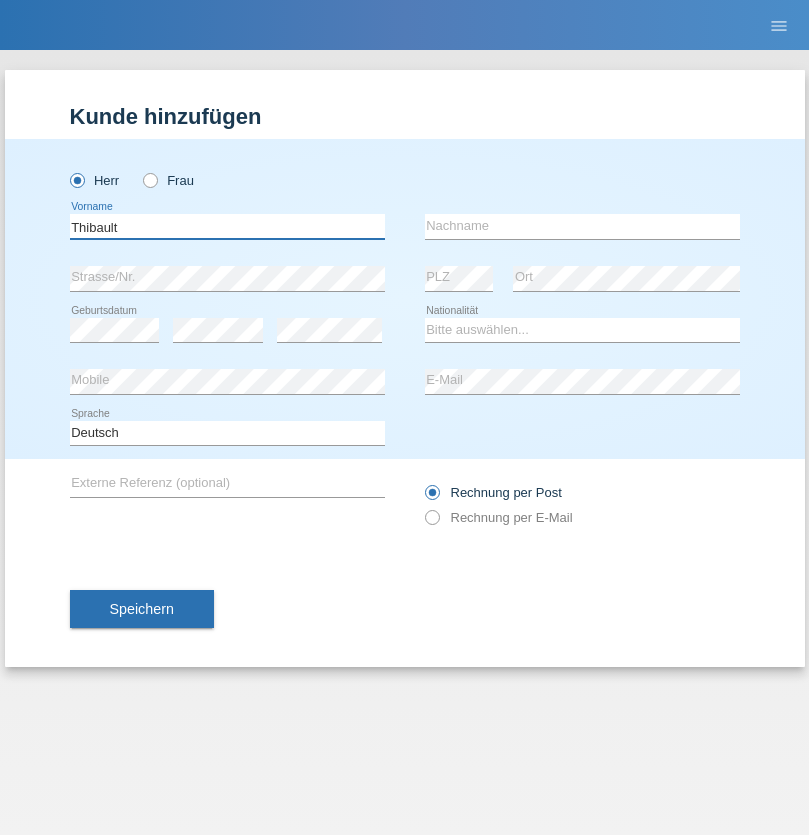 type on "Thibault" 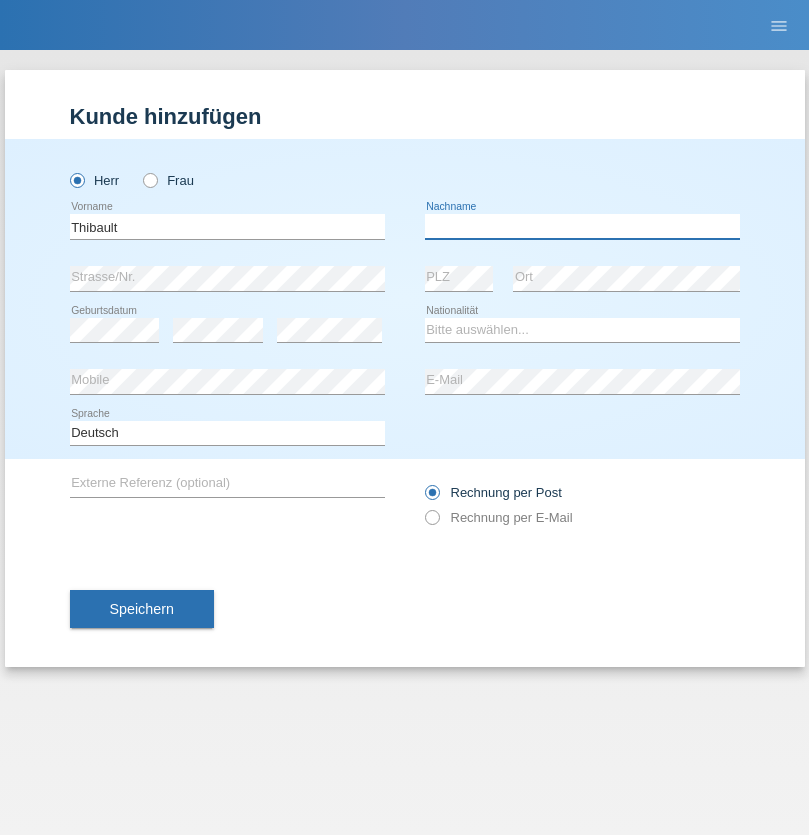 click at bounding box center (582, 226) 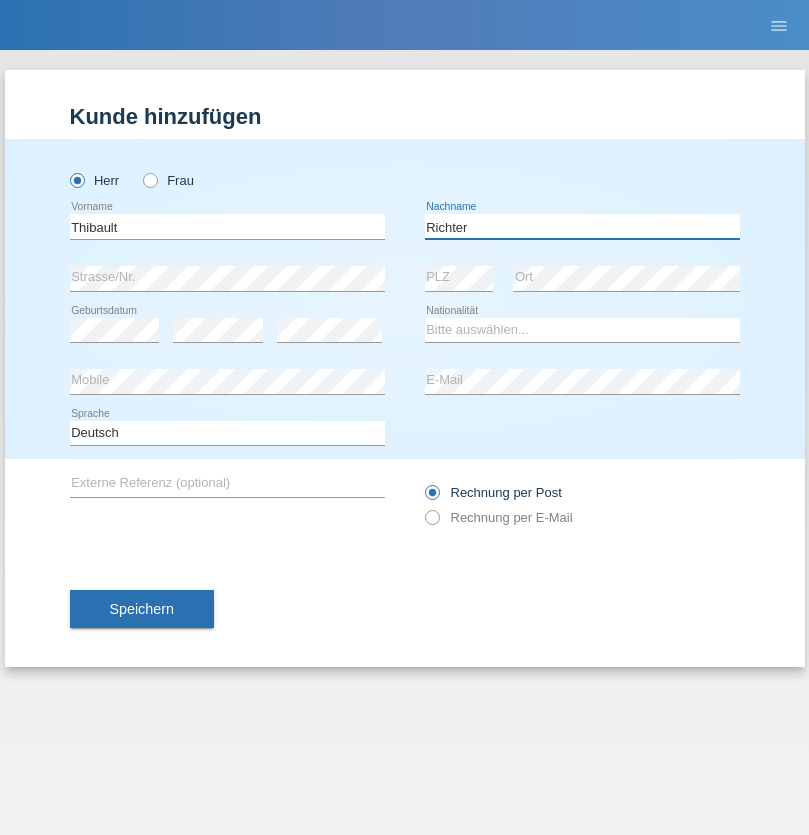 type on "Richter" 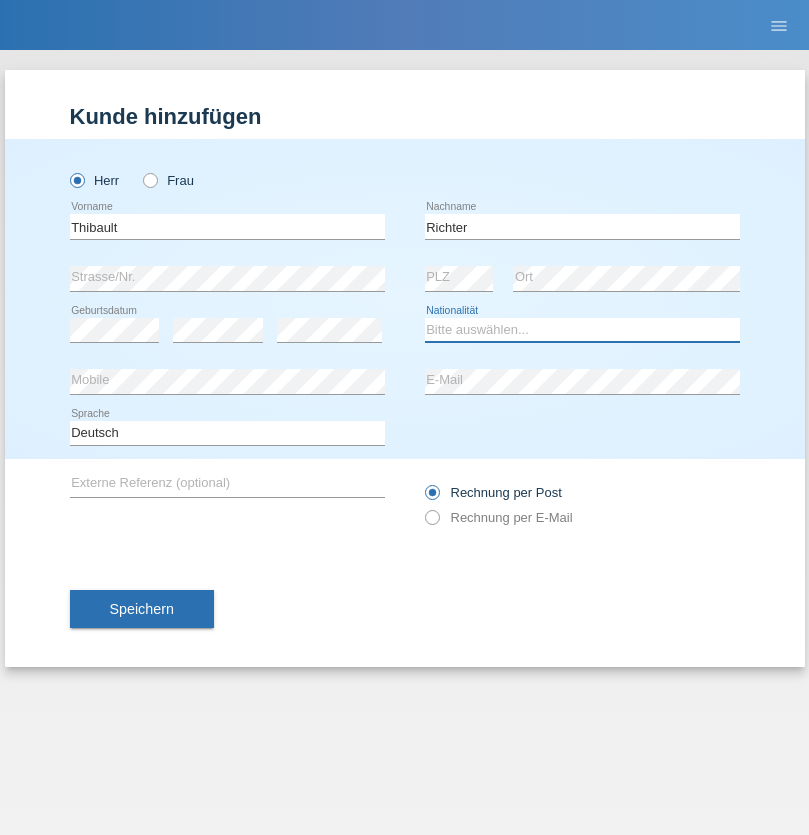select on "CH" 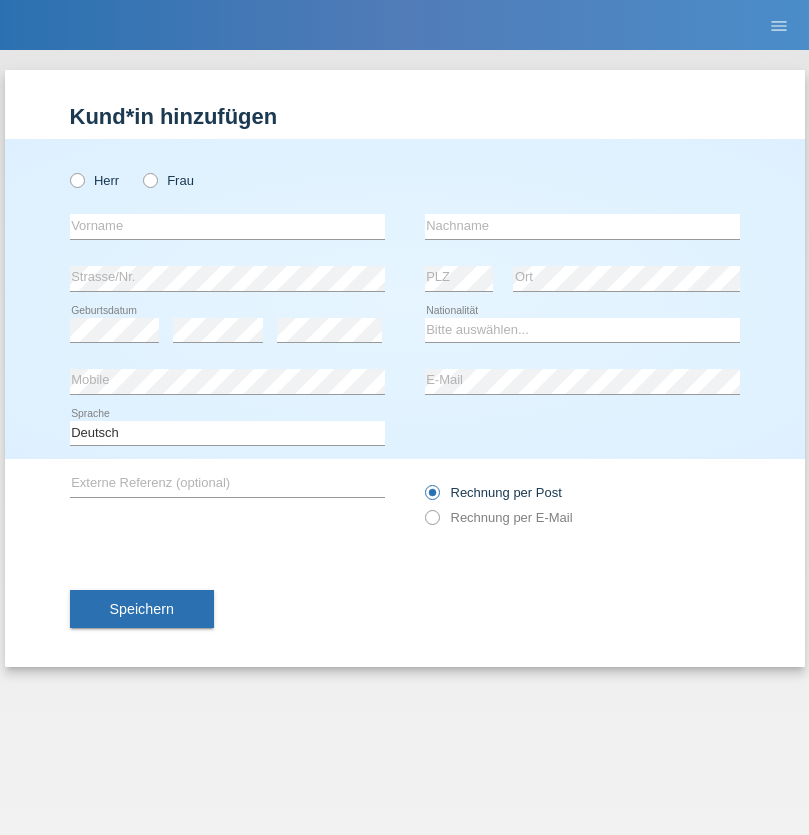 scroll, scrollTop: 0, scrollLeft: 0, axis: both 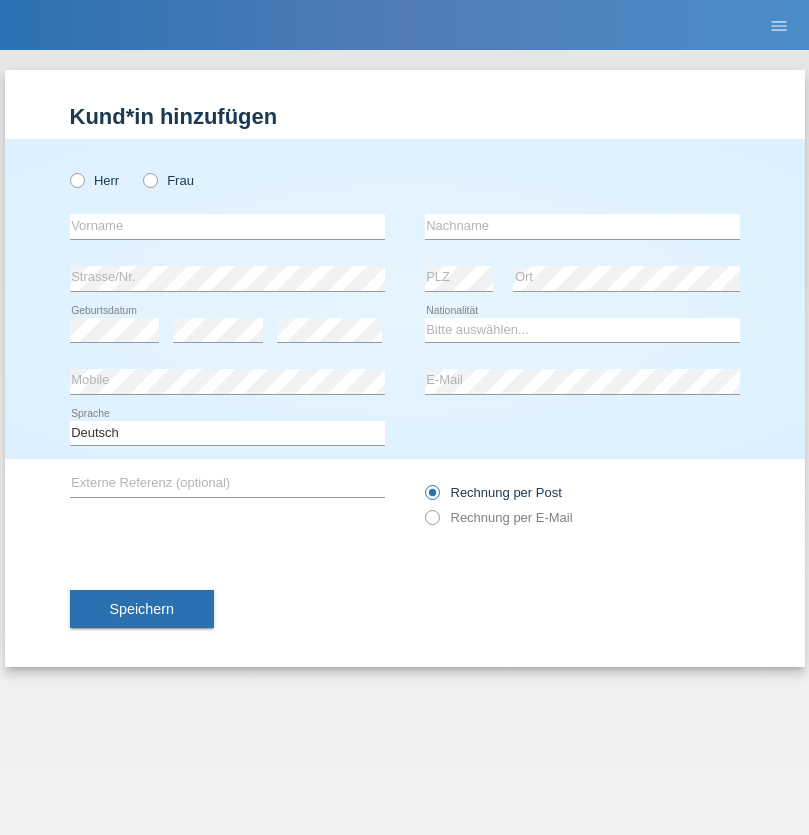 radio on "true" 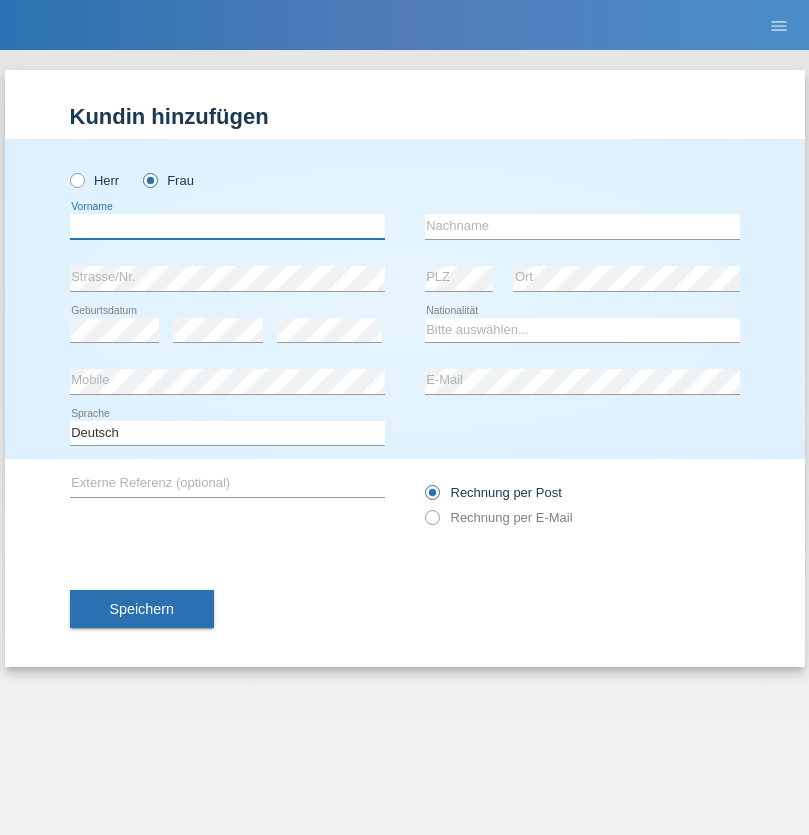 click at bounding box center (227, 226) 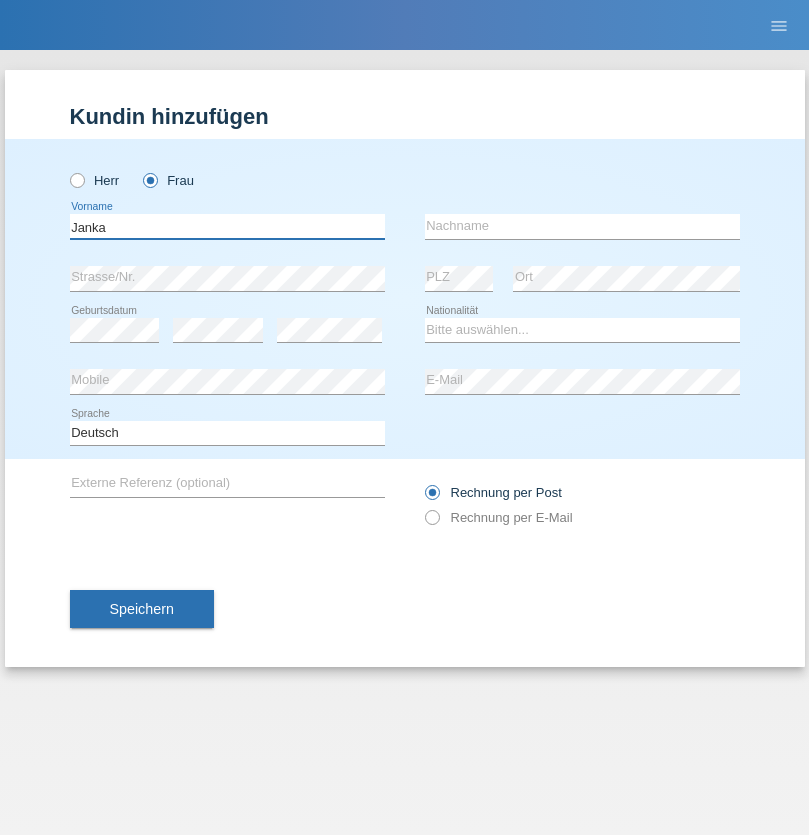 type on "Janka" 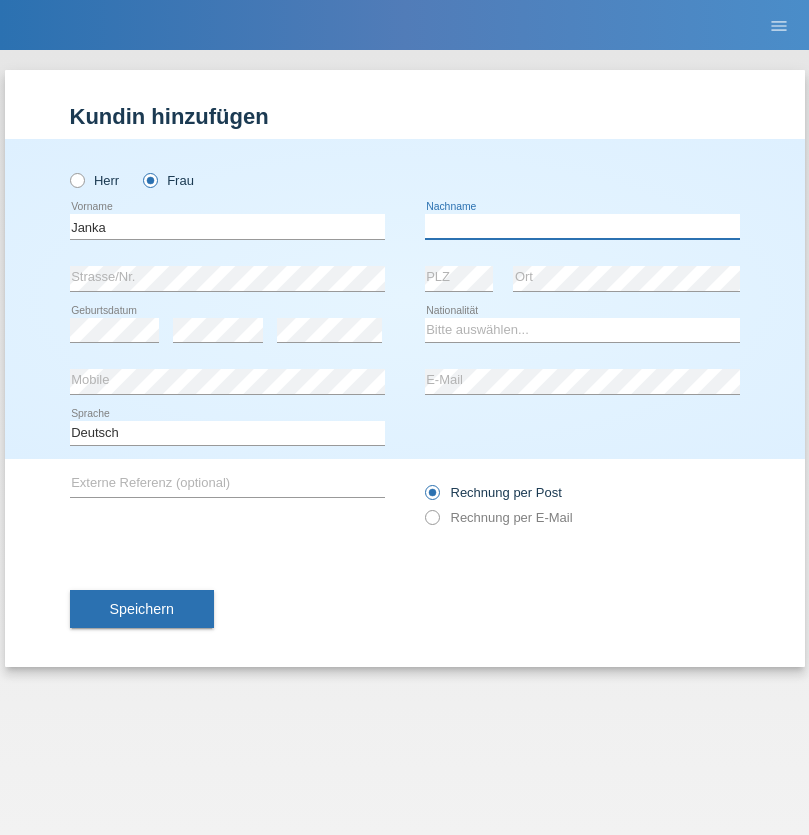 click at bounding box center [582, 226] 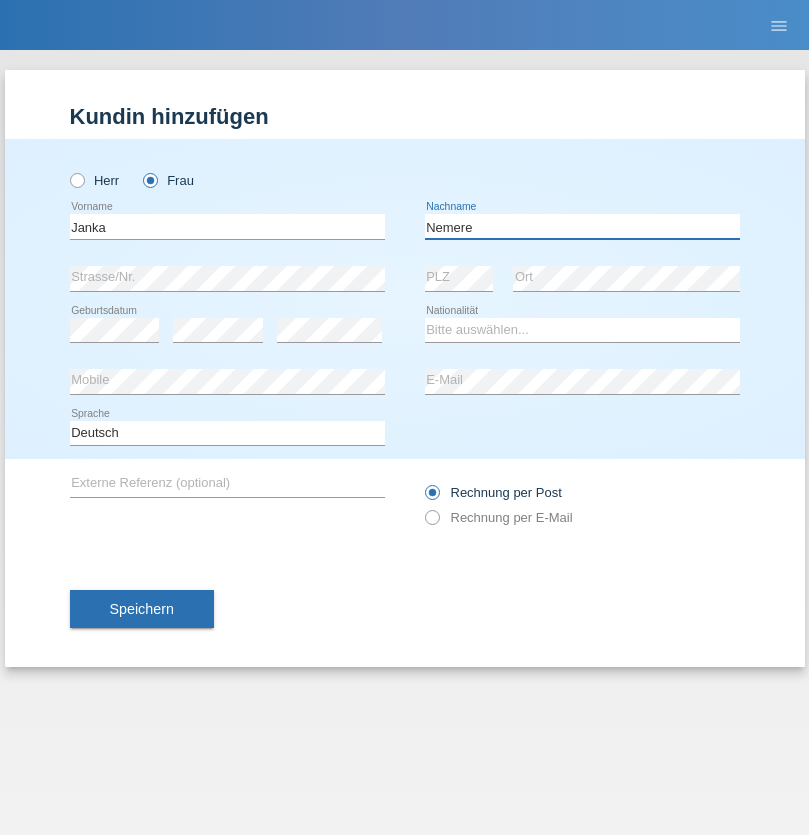 type on "Nemere" 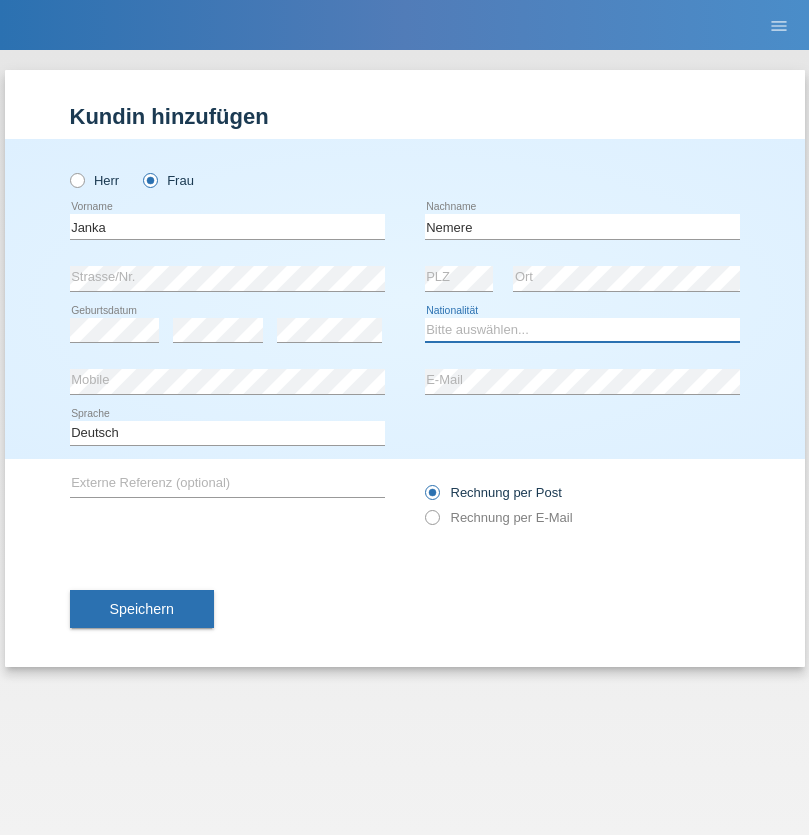 select on "HU" 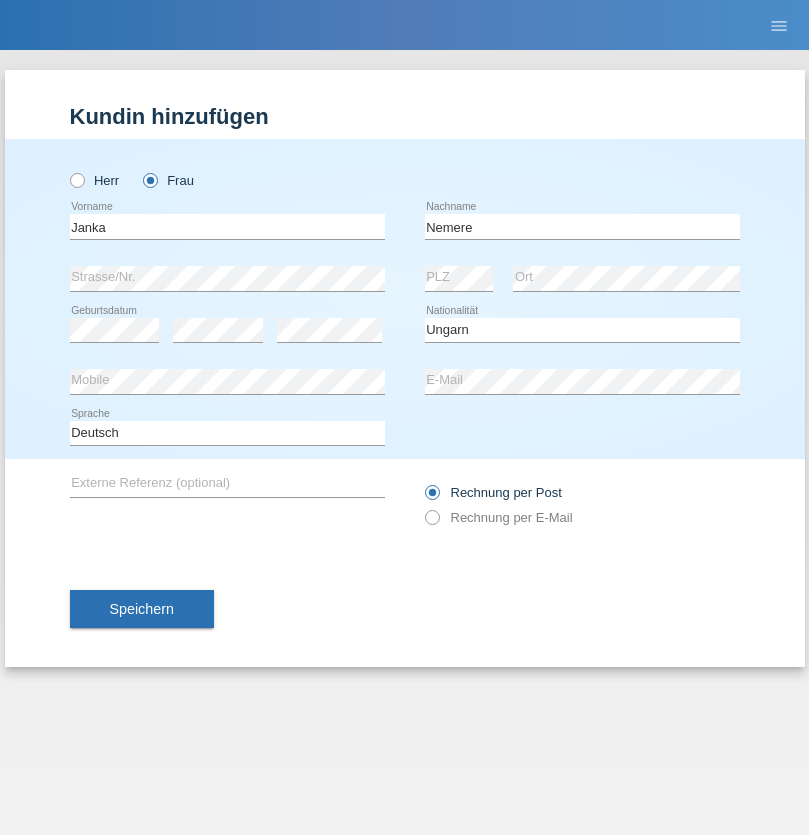 select on "C" 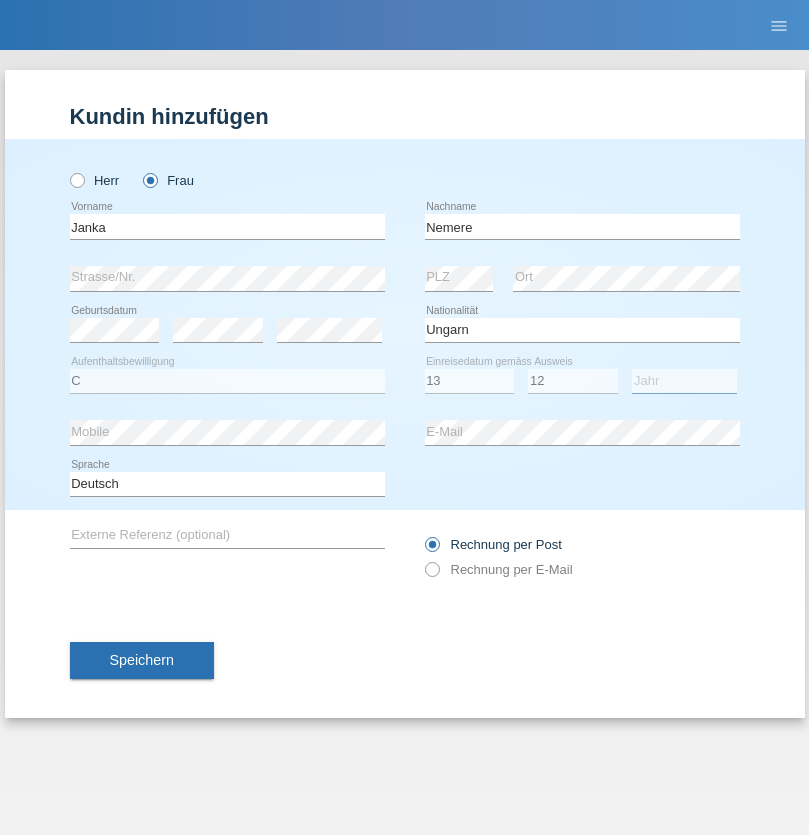 select on "2021" 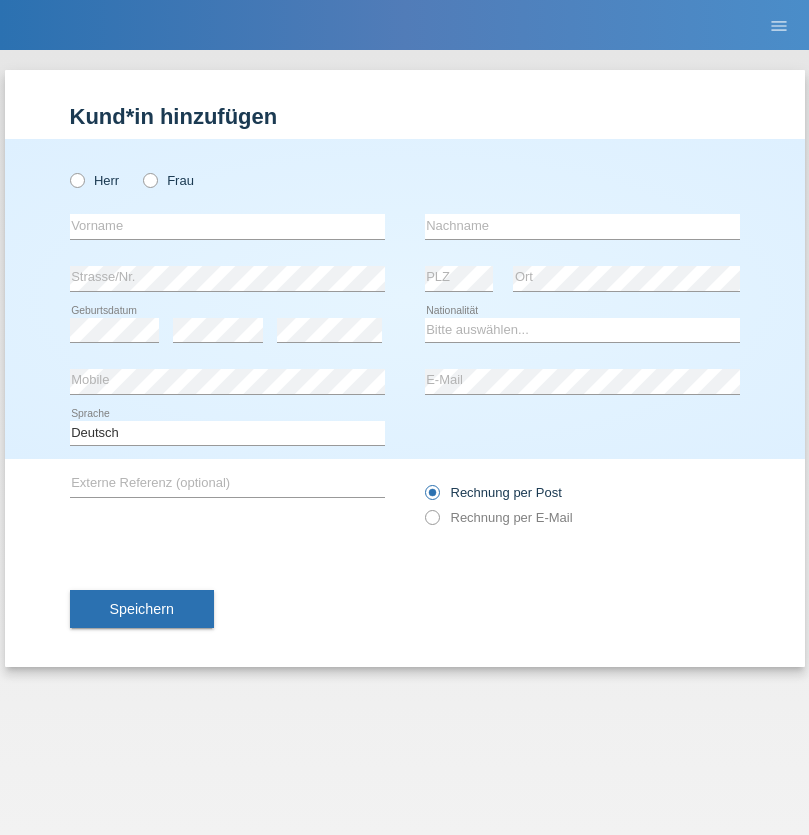 scroll, scrollTop: 0, scrollLeft: 0, axis: both 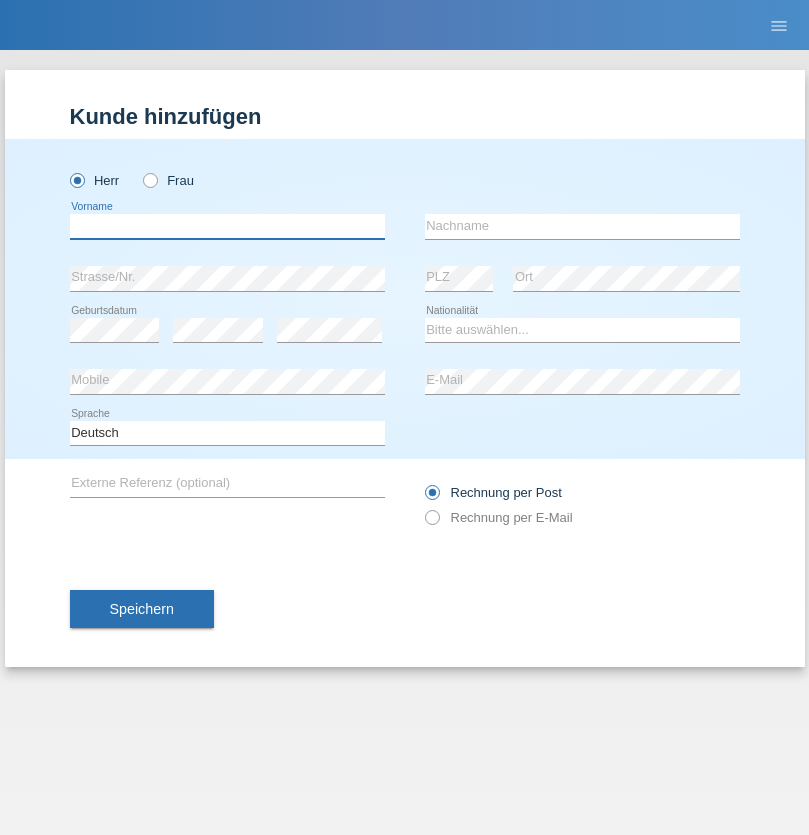 click at bounding box center [227, 226] 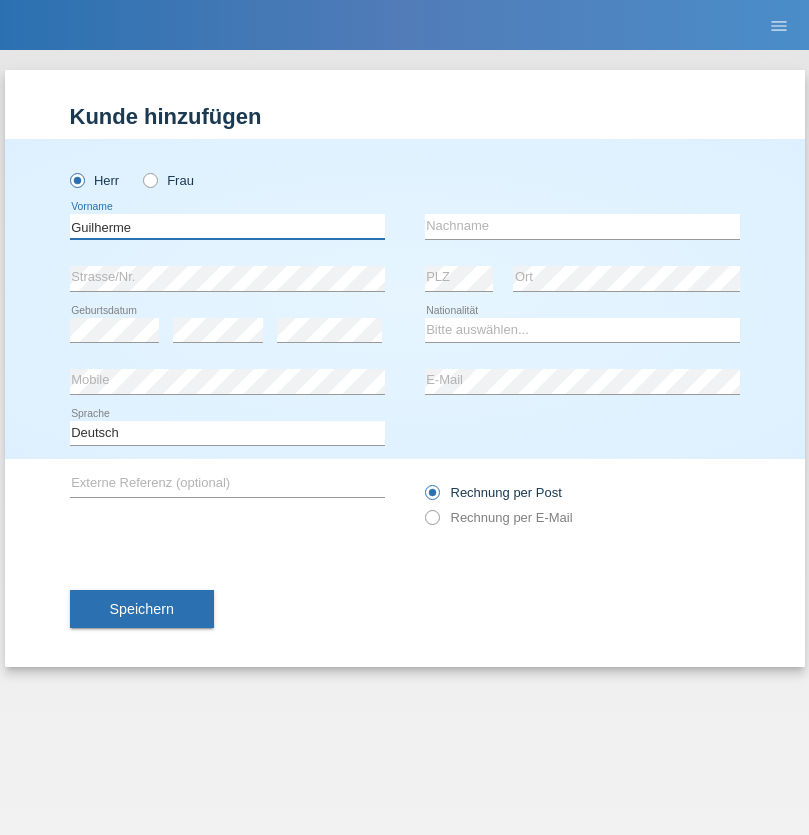 type on "Guilherme" 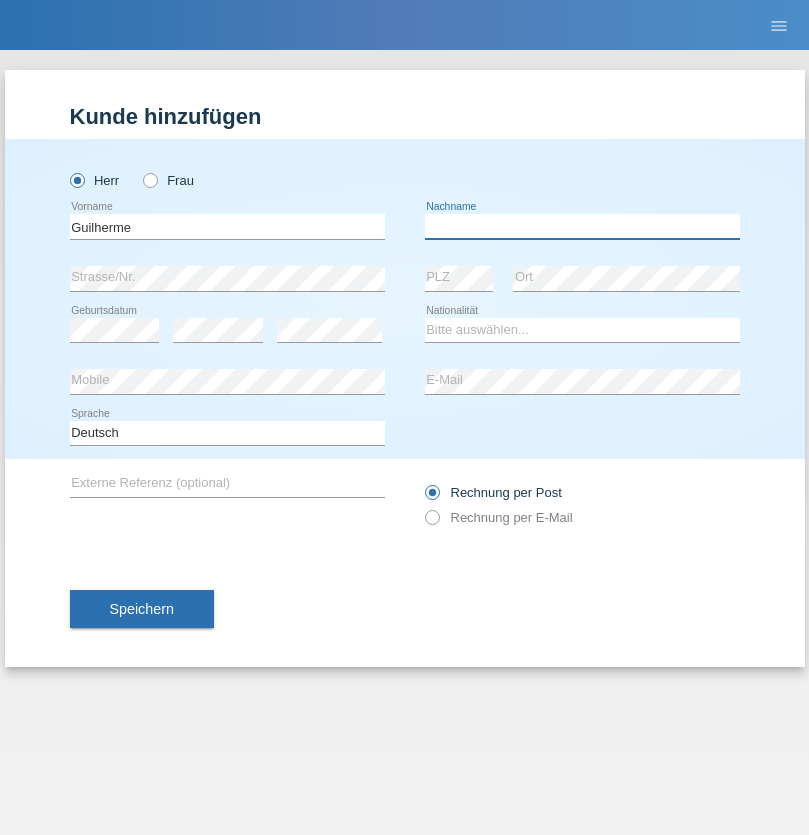 click at bounding box center [582, 226] 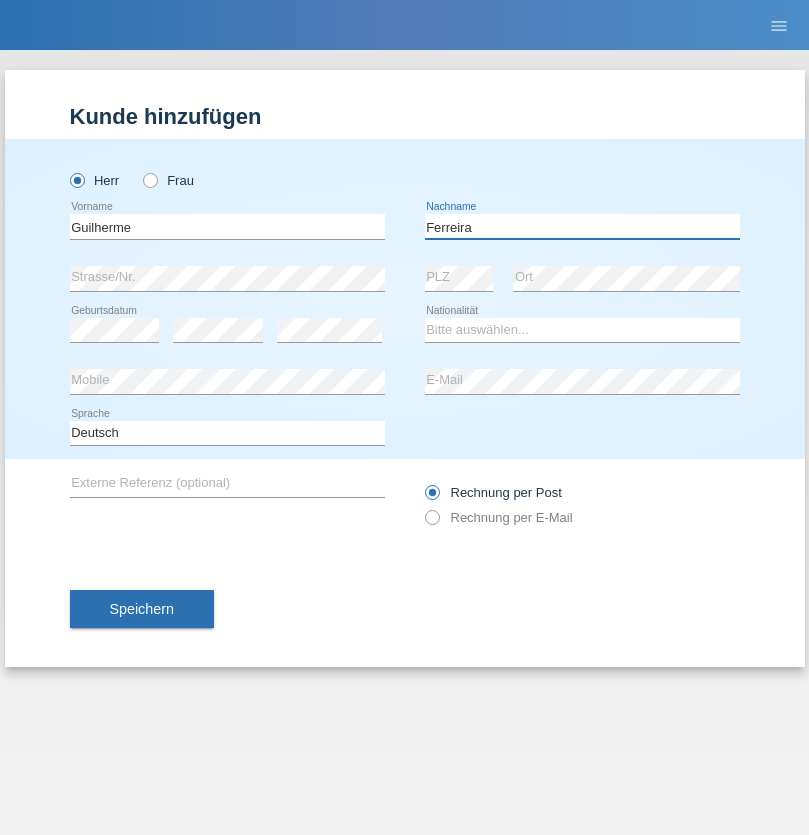 type on "Ferreira" 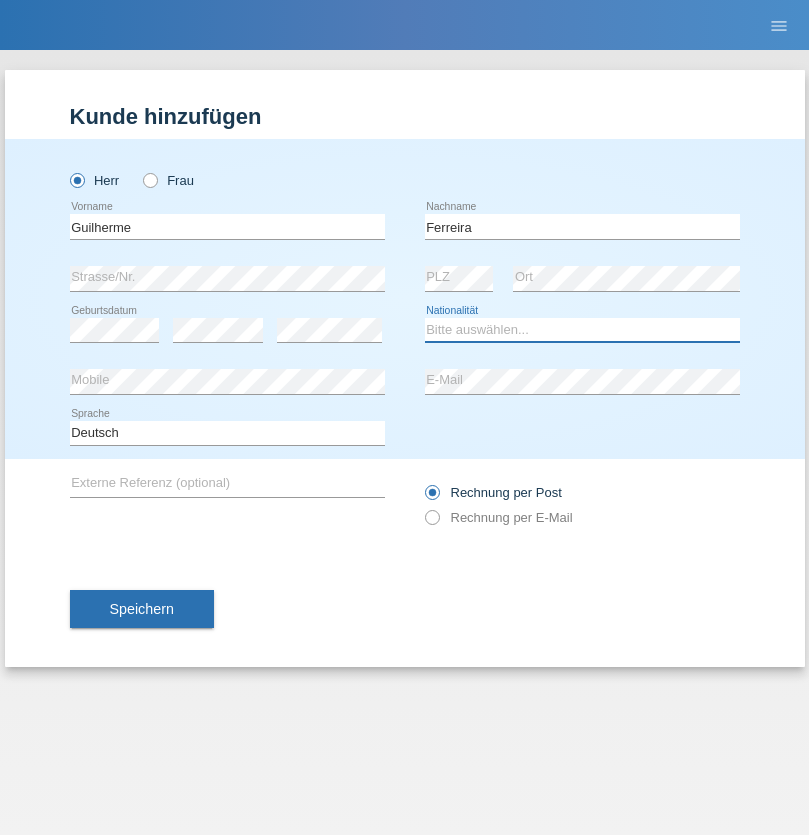 select on "PT" 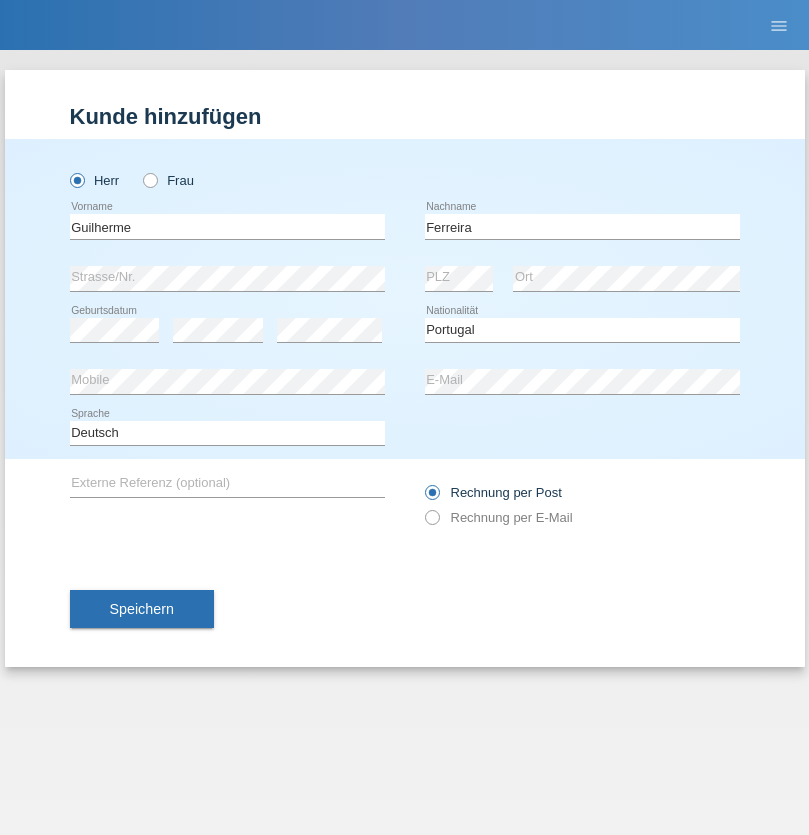 select on "C" 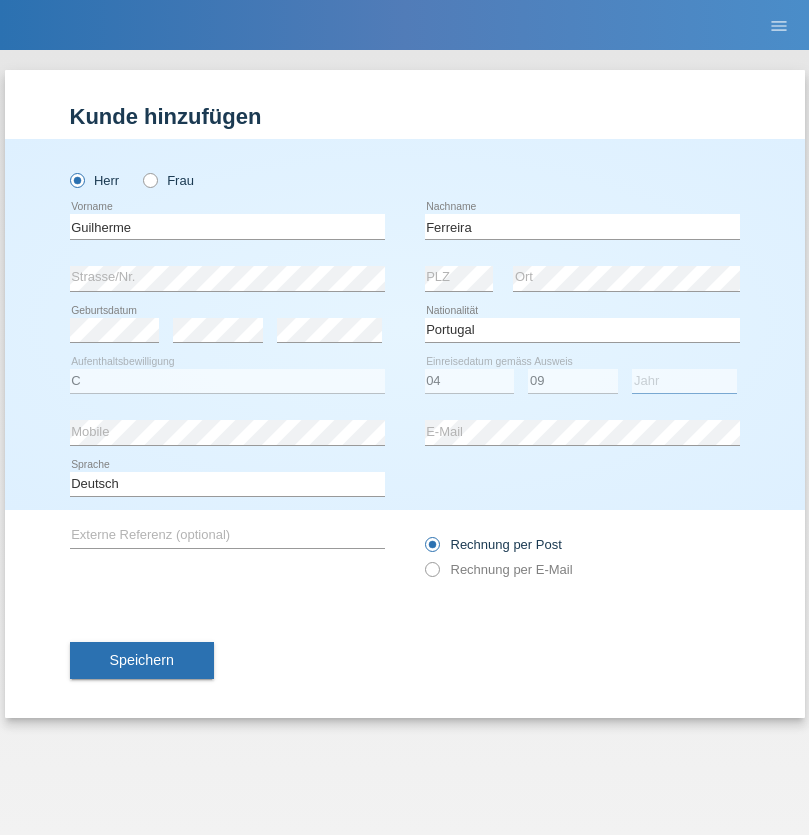 select on "2021" 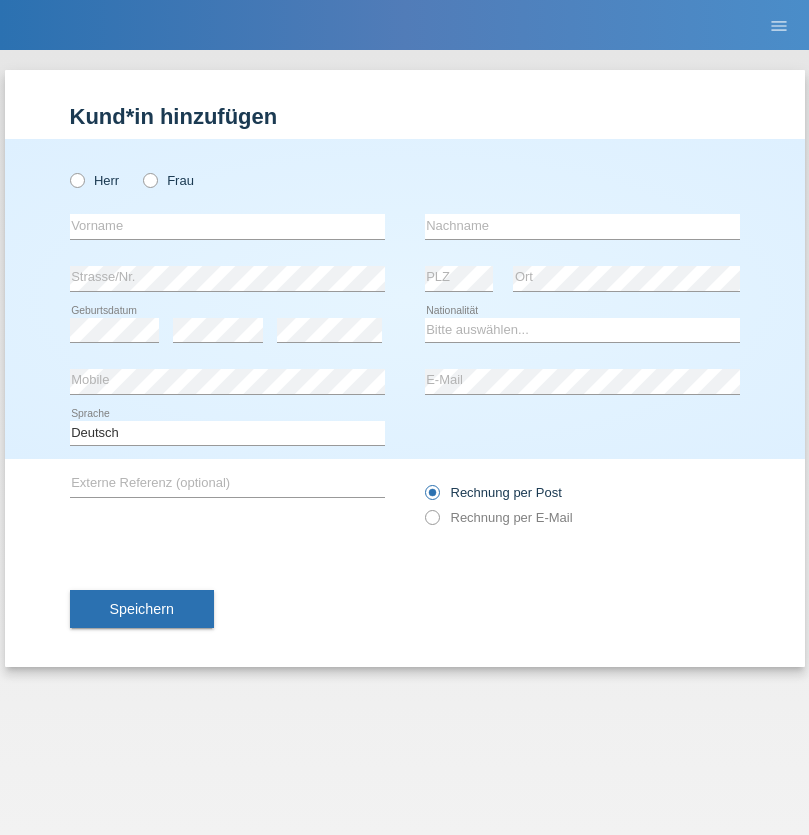 scroll, scrollTop: 0, scrollLeft: 0, axis: both 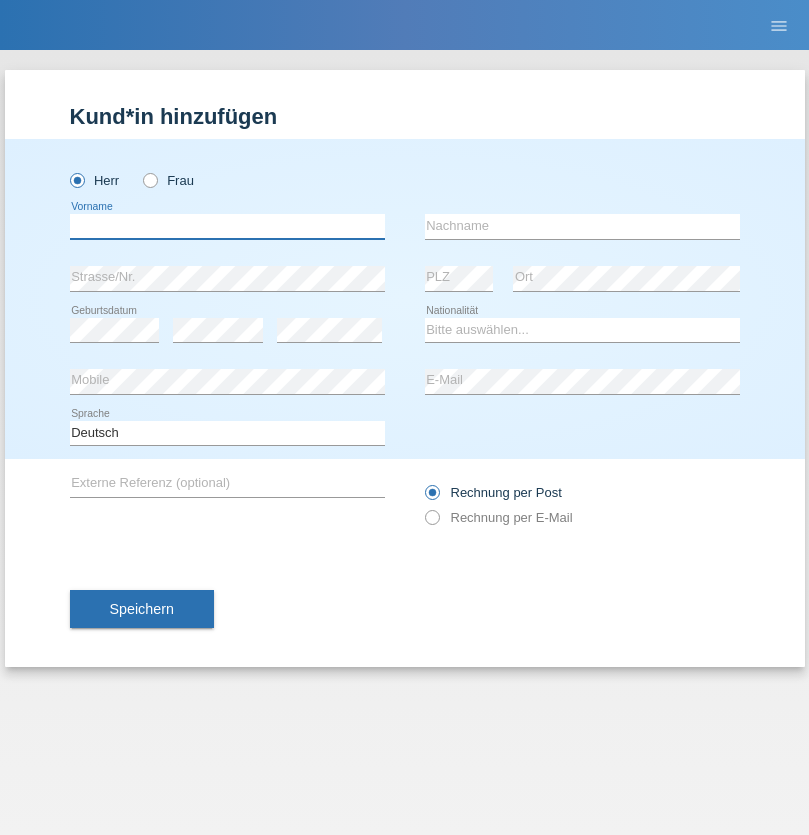 click at bounding box center (227, 226) 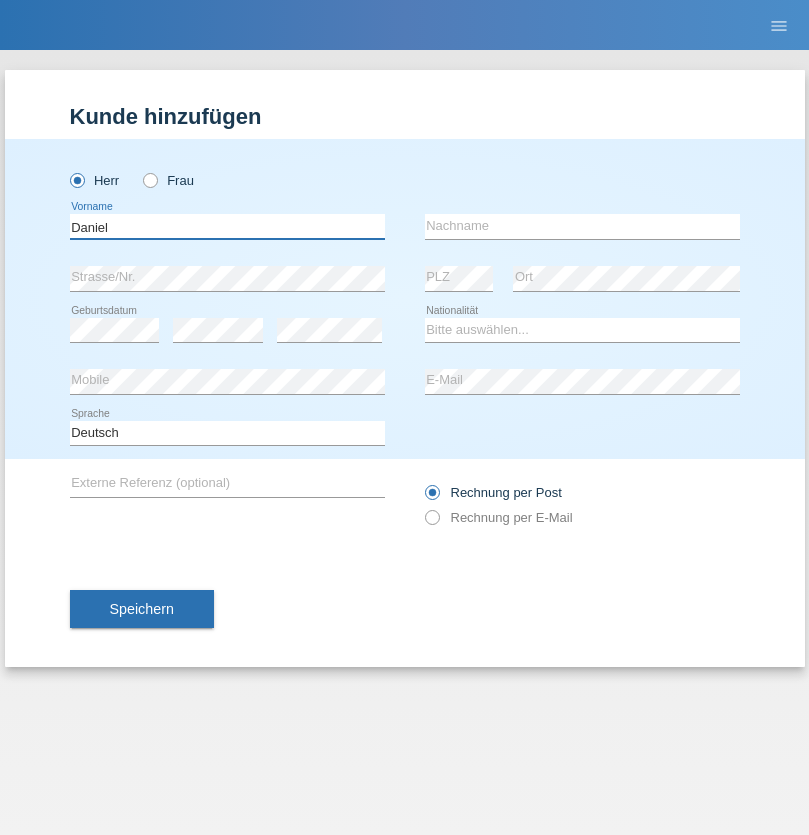 type on "Daniel" 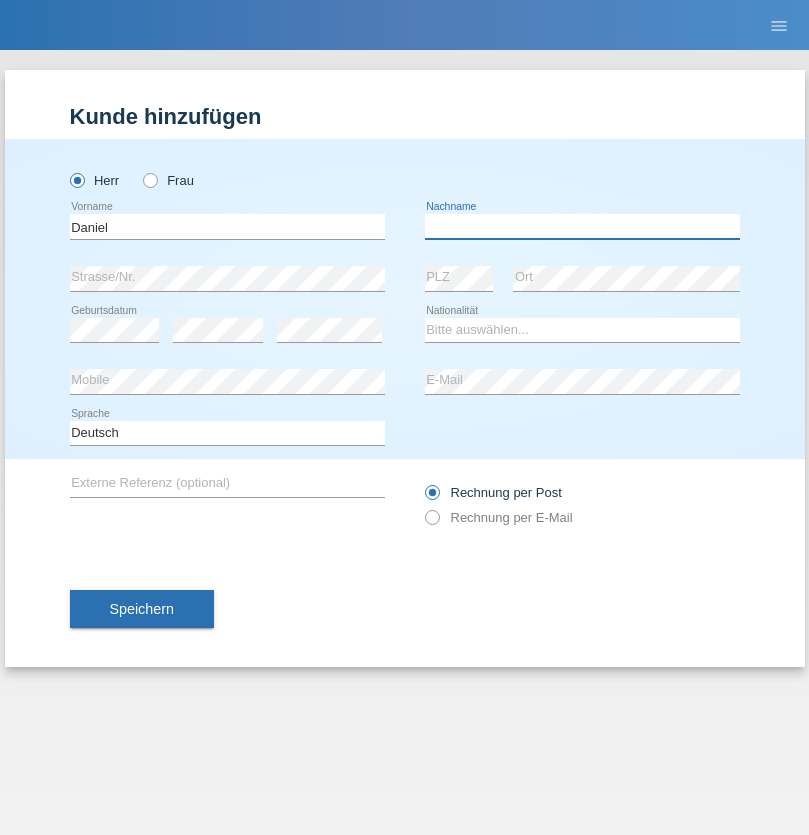 click at bounding box center (582, 226) 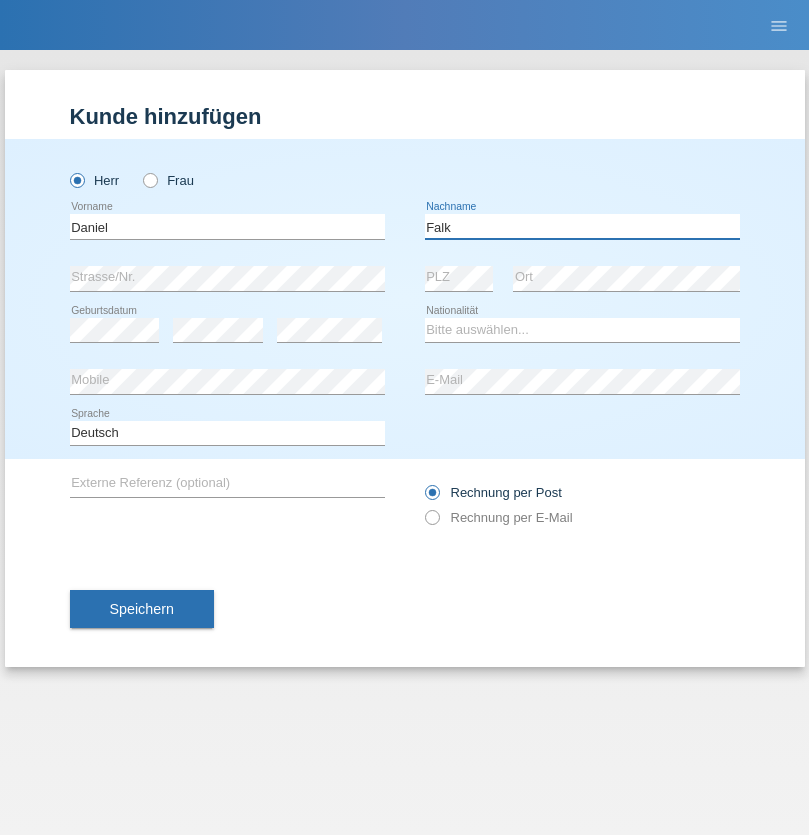 type on "Falk" 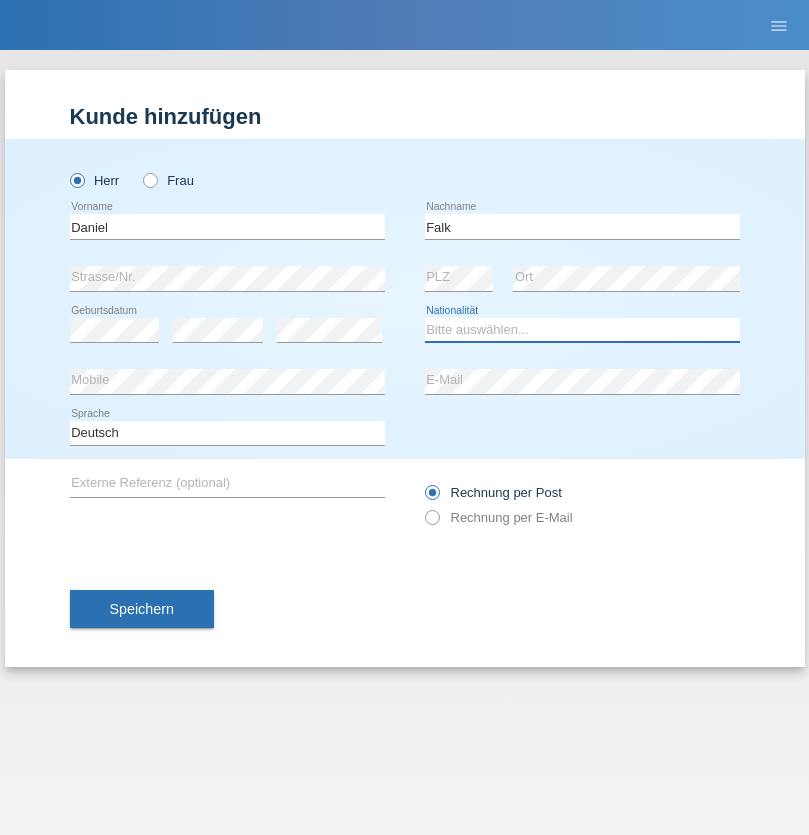 select on "CH" 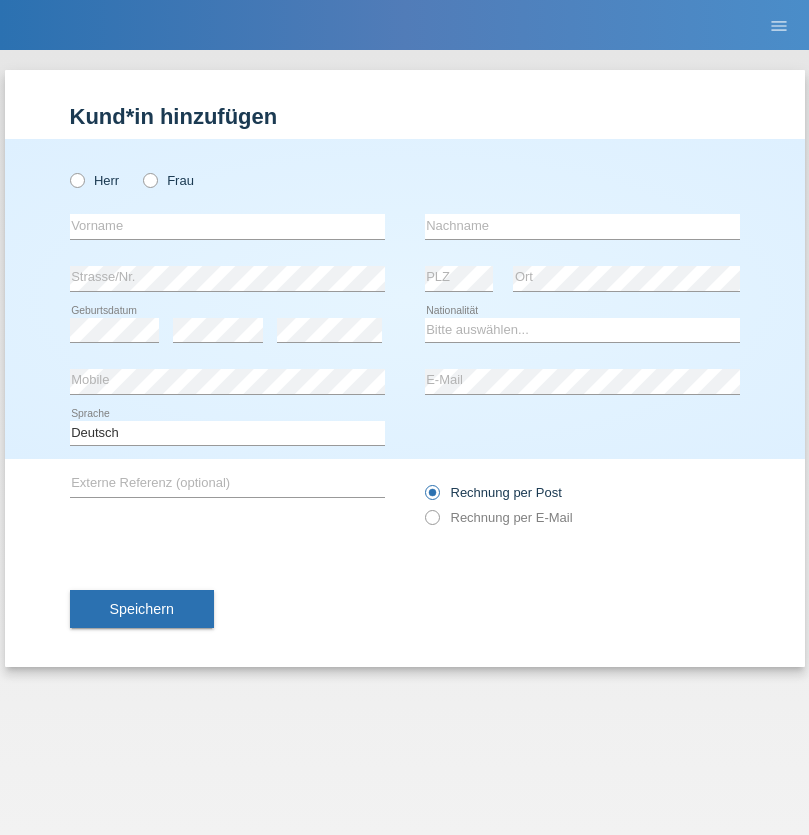 scroll, scrollTop: 0, scrollLeft: 0, axis: both 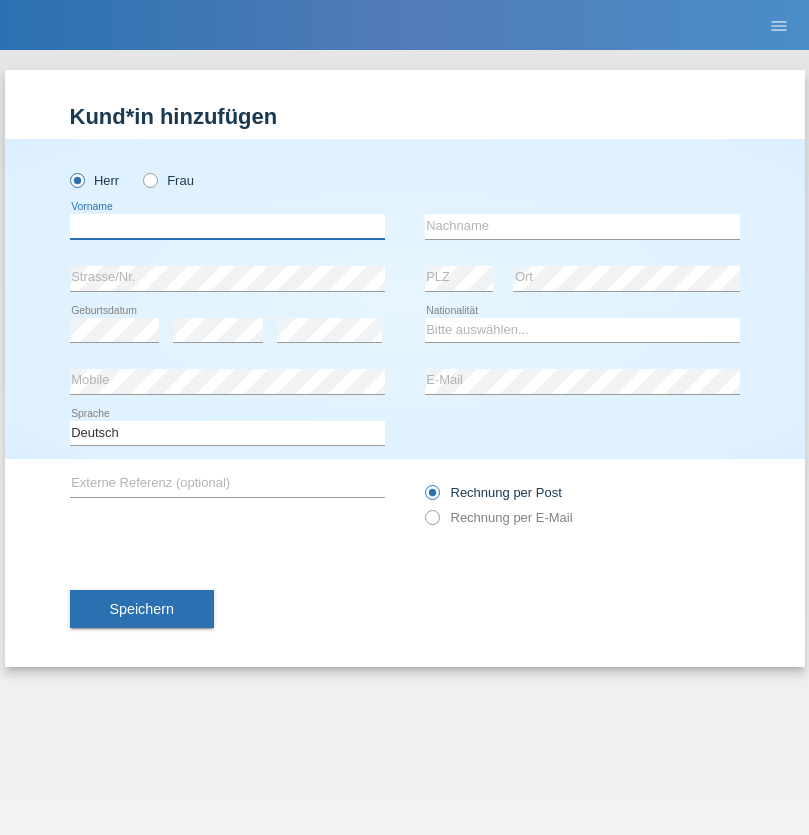 click at bounding box center [227, 226] 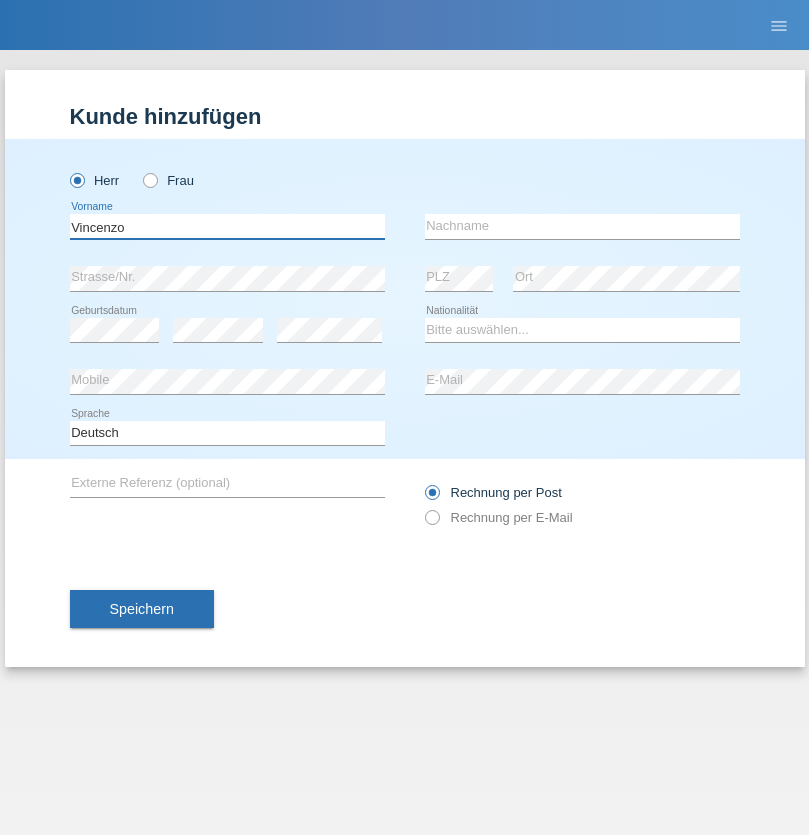 type on "Vincenzo" 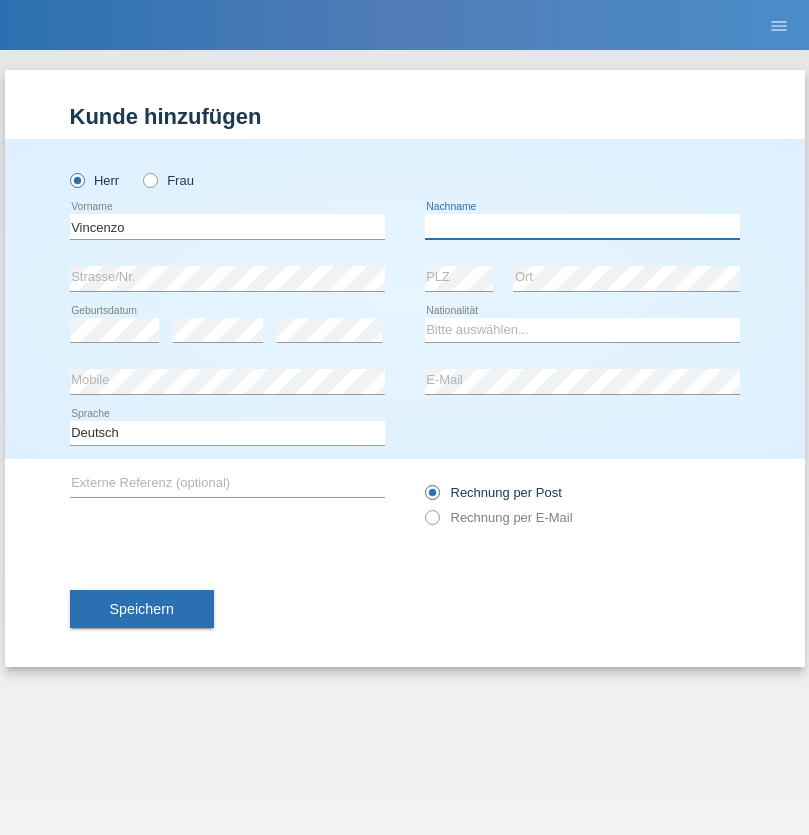 click at bounding box center [582, 226] 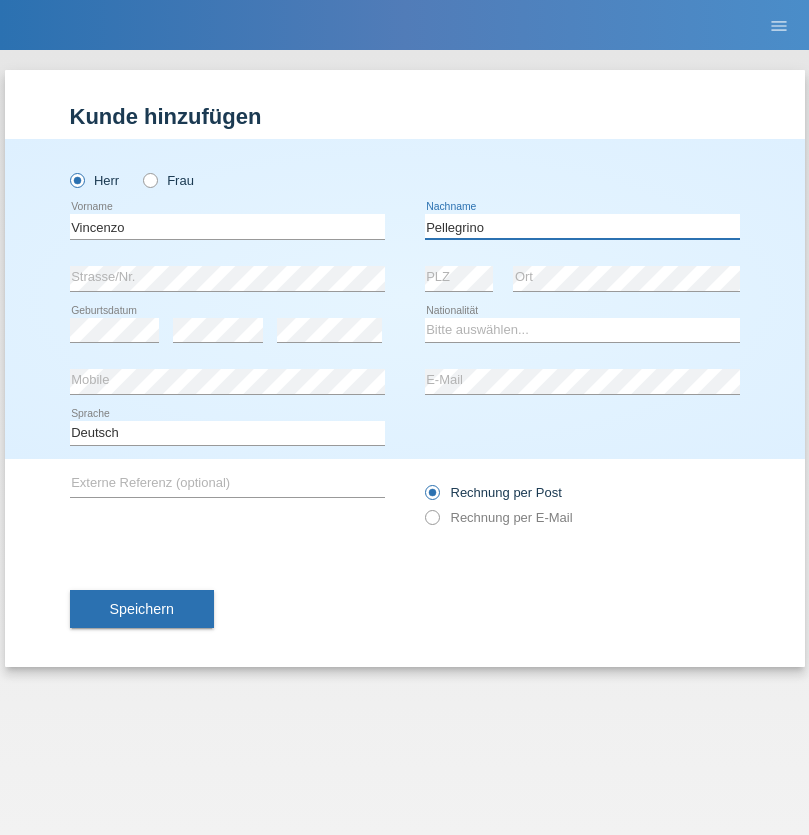 type on "Pellegrino" 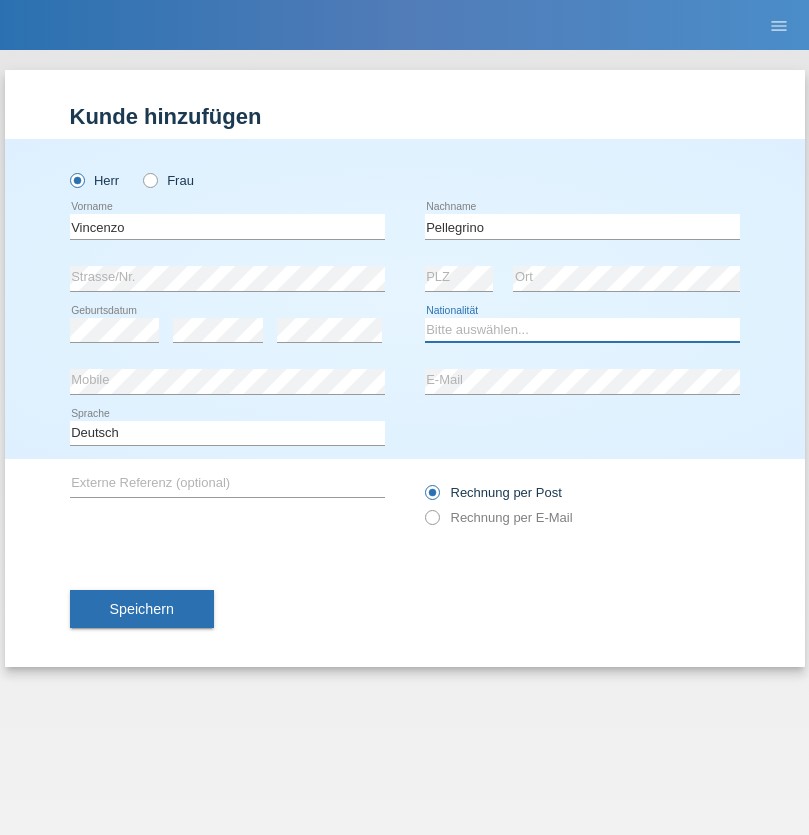 select on "IT" 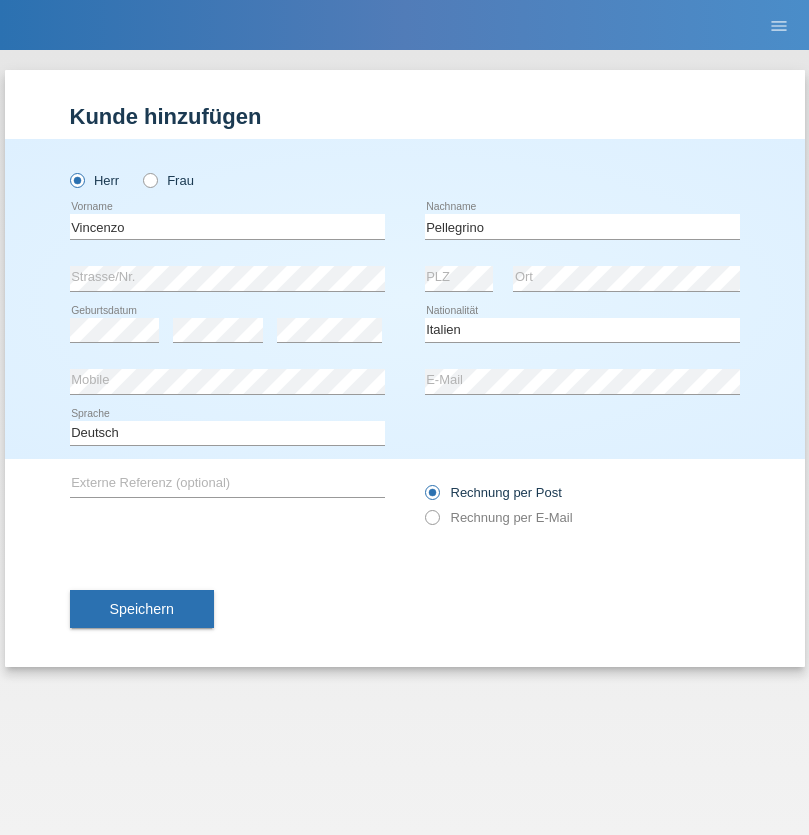 select on "C" 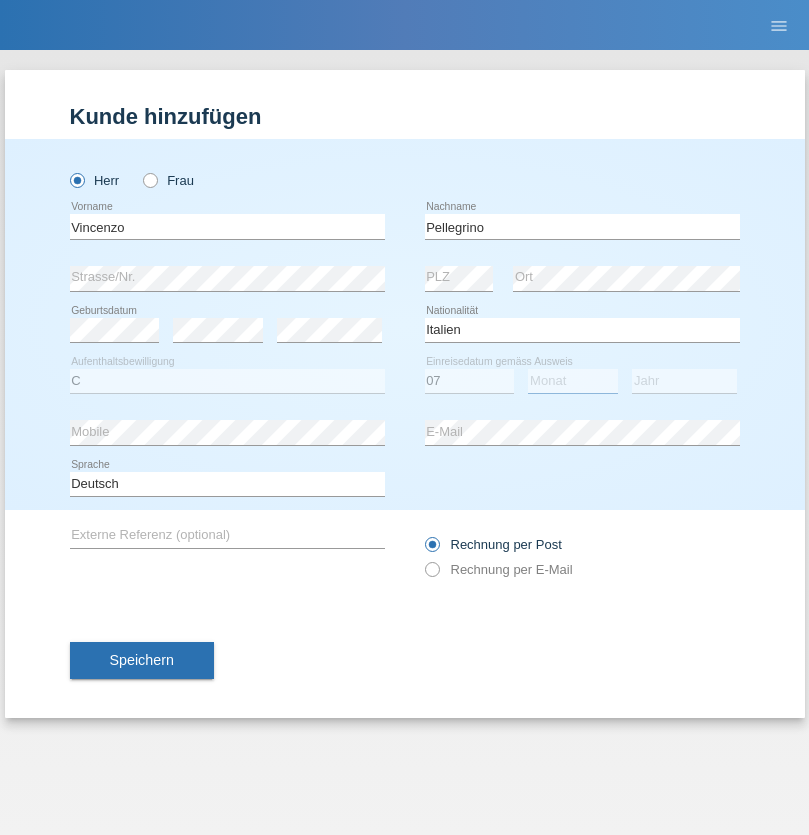 select on "07" 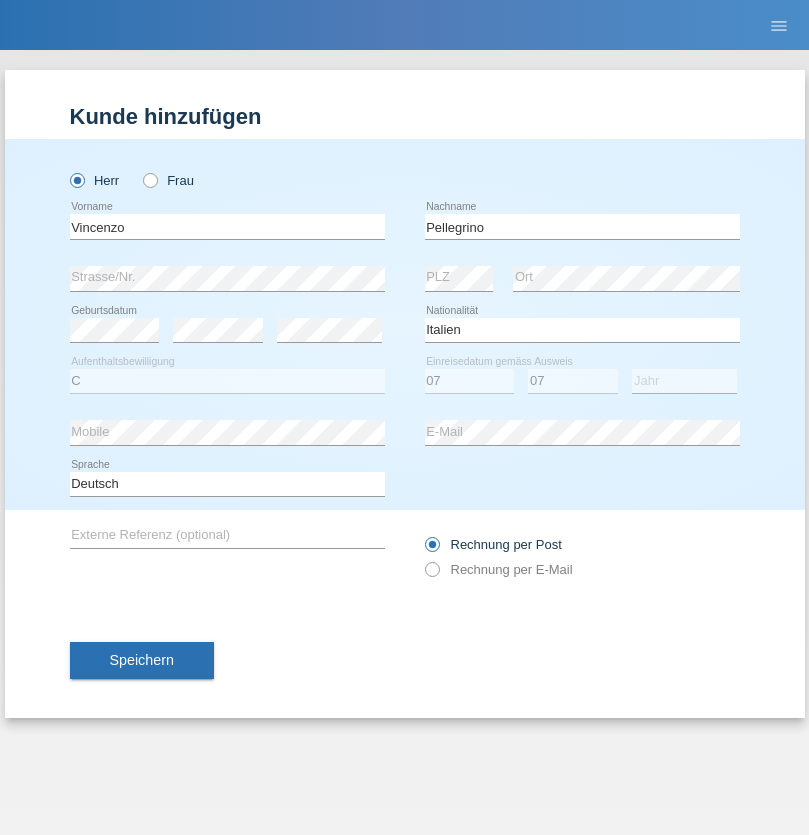 select on "2021" 